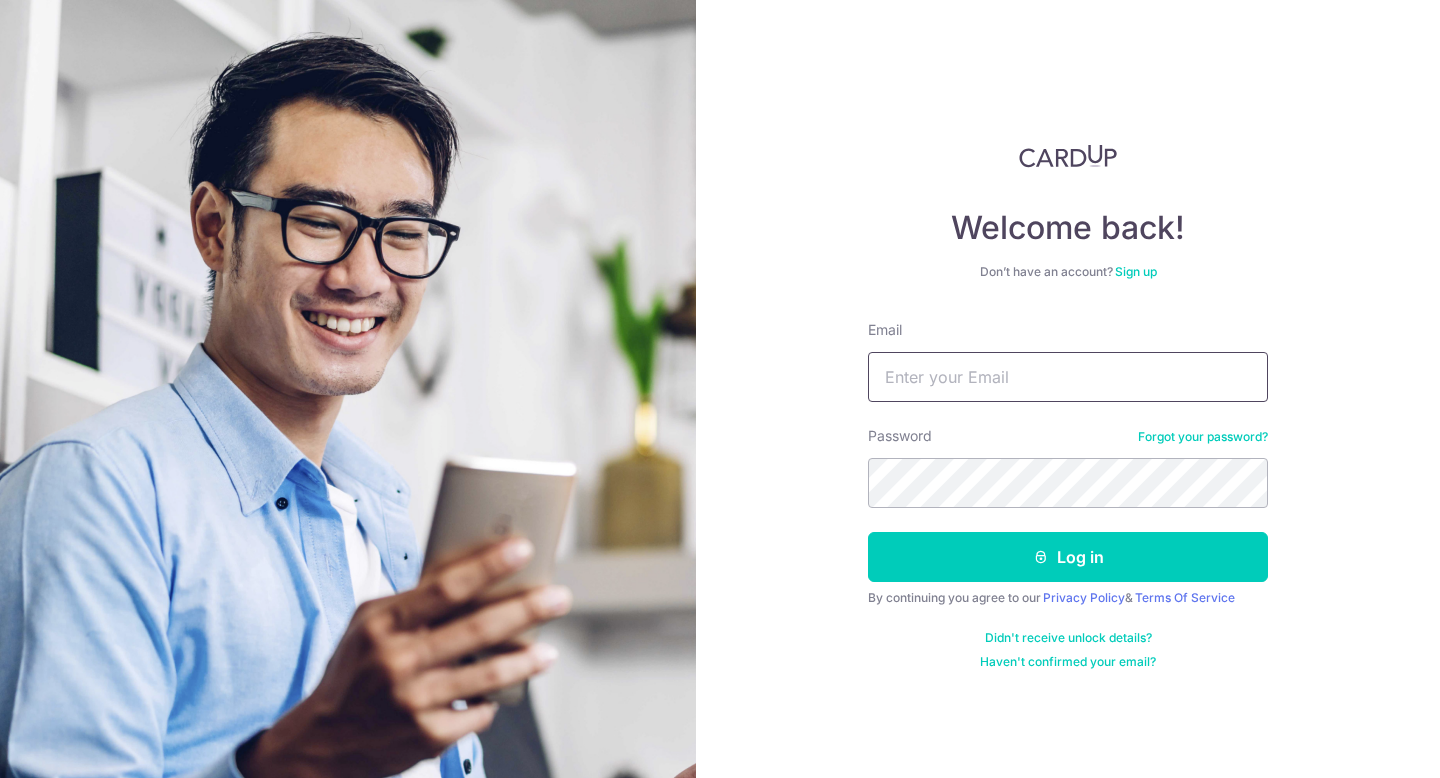 scroll, scrollTop: 0, scrollLeft: 0, axis: both 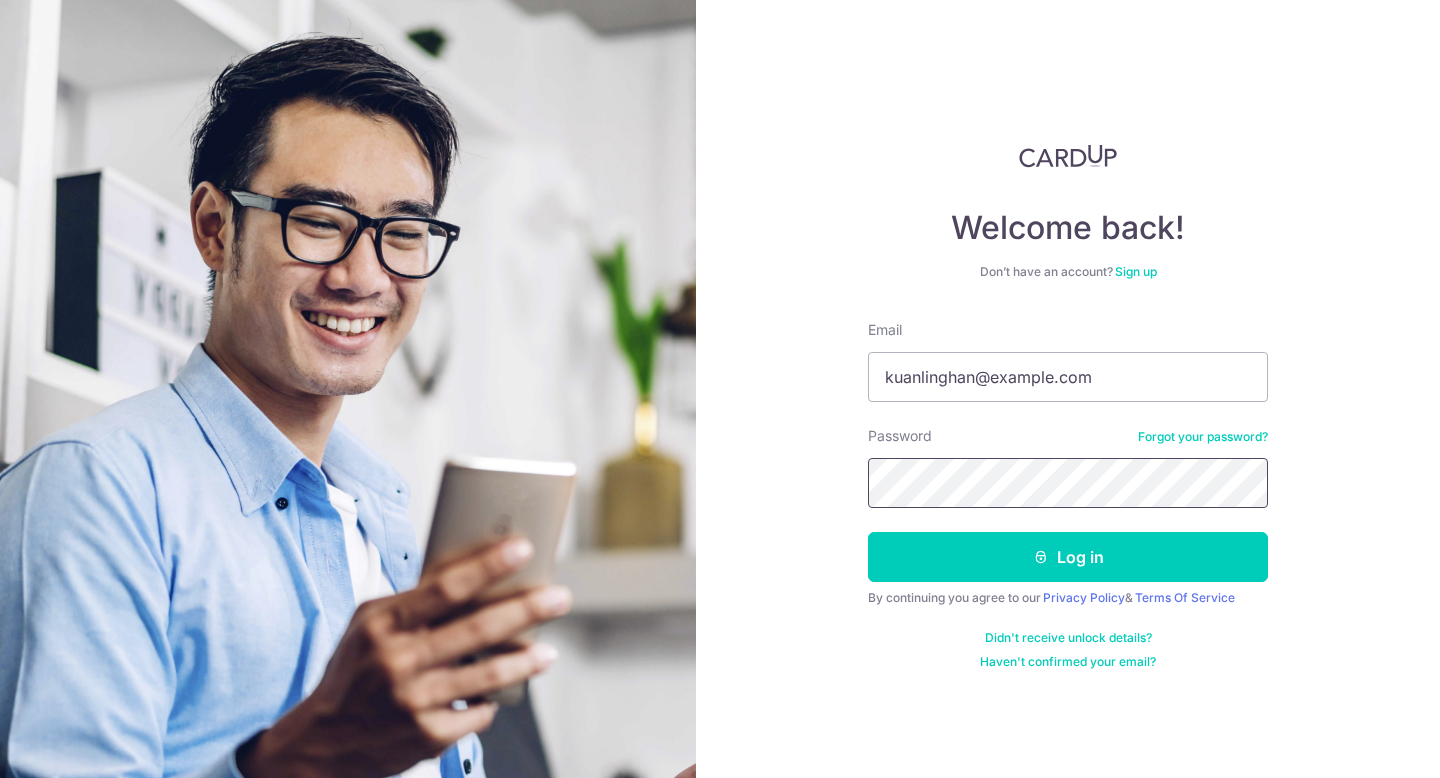 click on "Log in" at bounding box center [1068, 557] 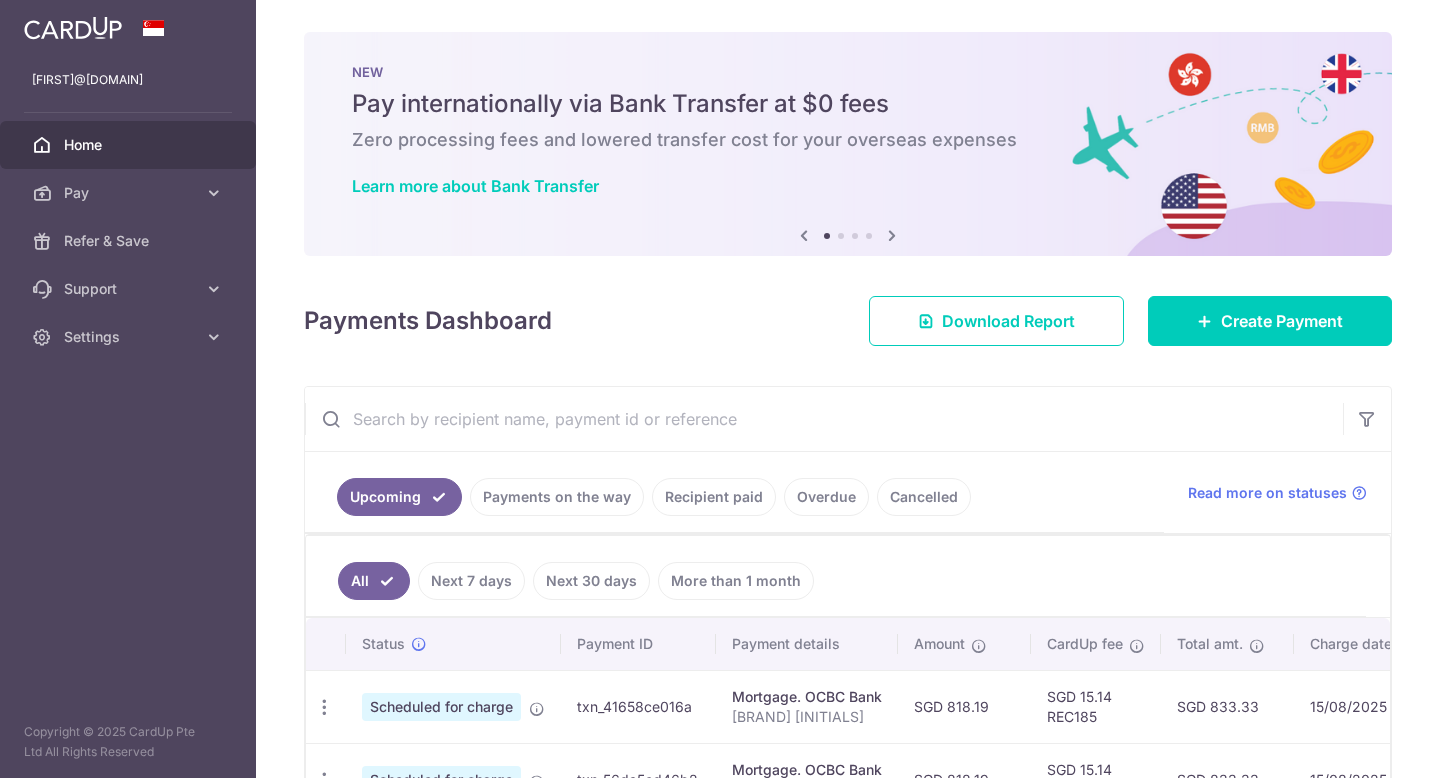 scroll, scrollTop: 0, scrollLeft: 0, axis: both 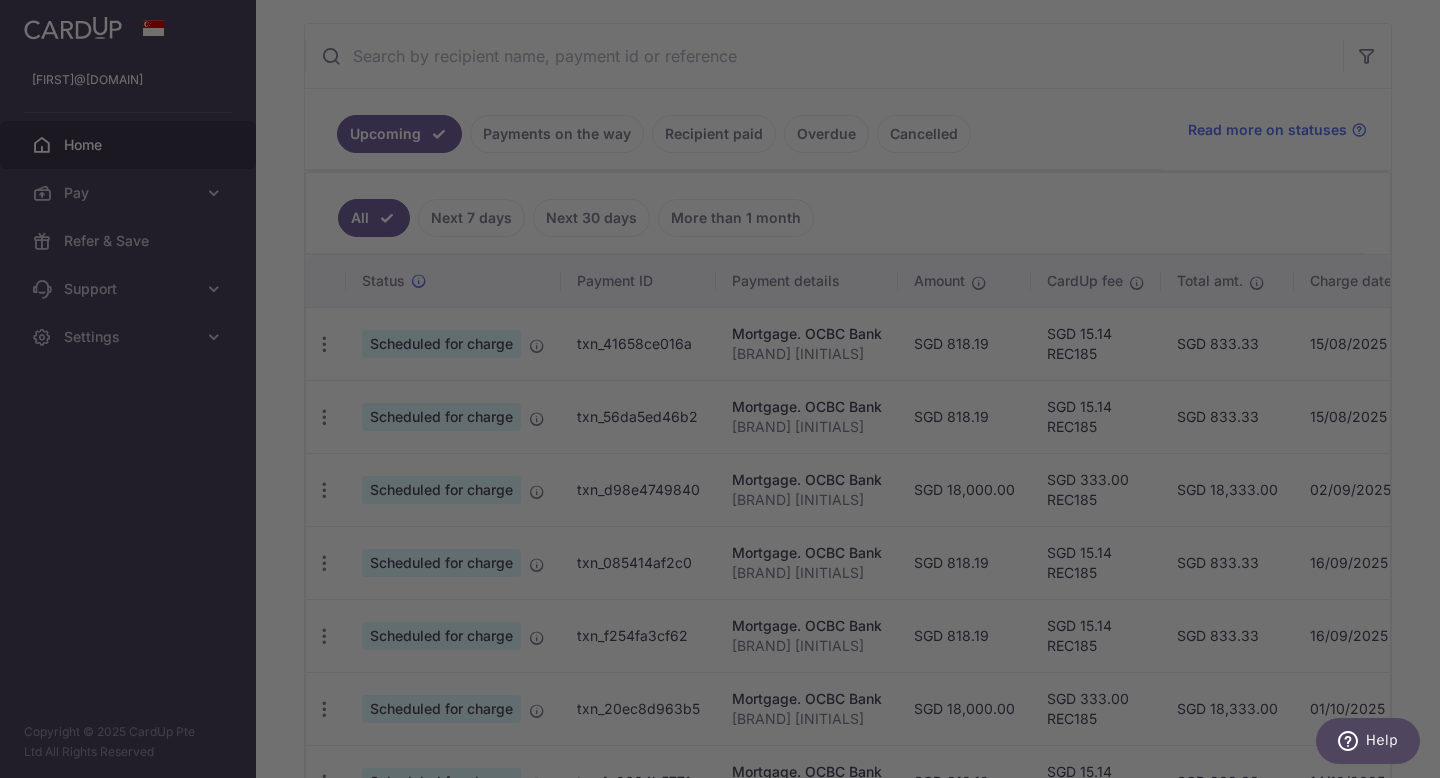 click at bounding box center (727, 393) 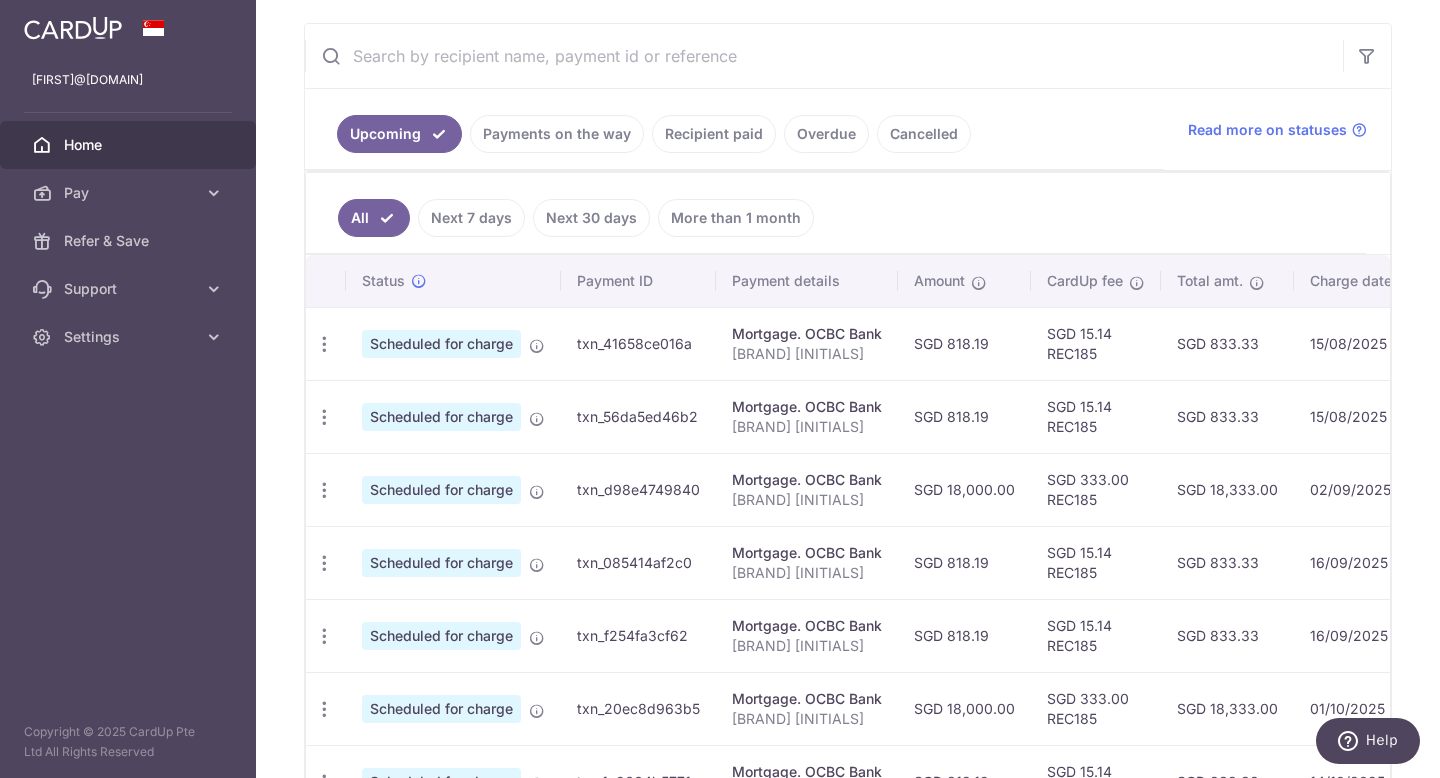 scroll, scrollTop: 768, scrollLeft: 0, axis: vertical 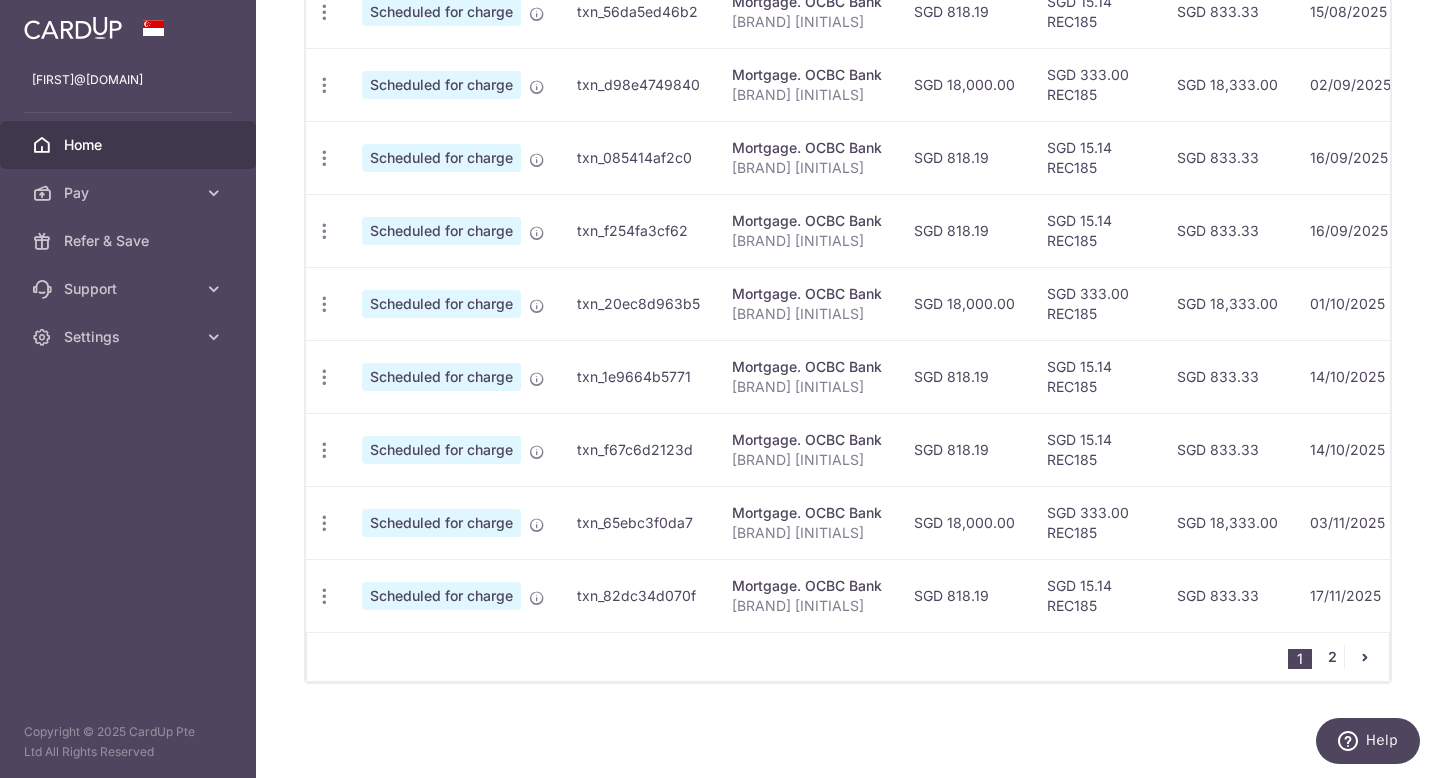 click on "2" at bounding box center [1332, 657] 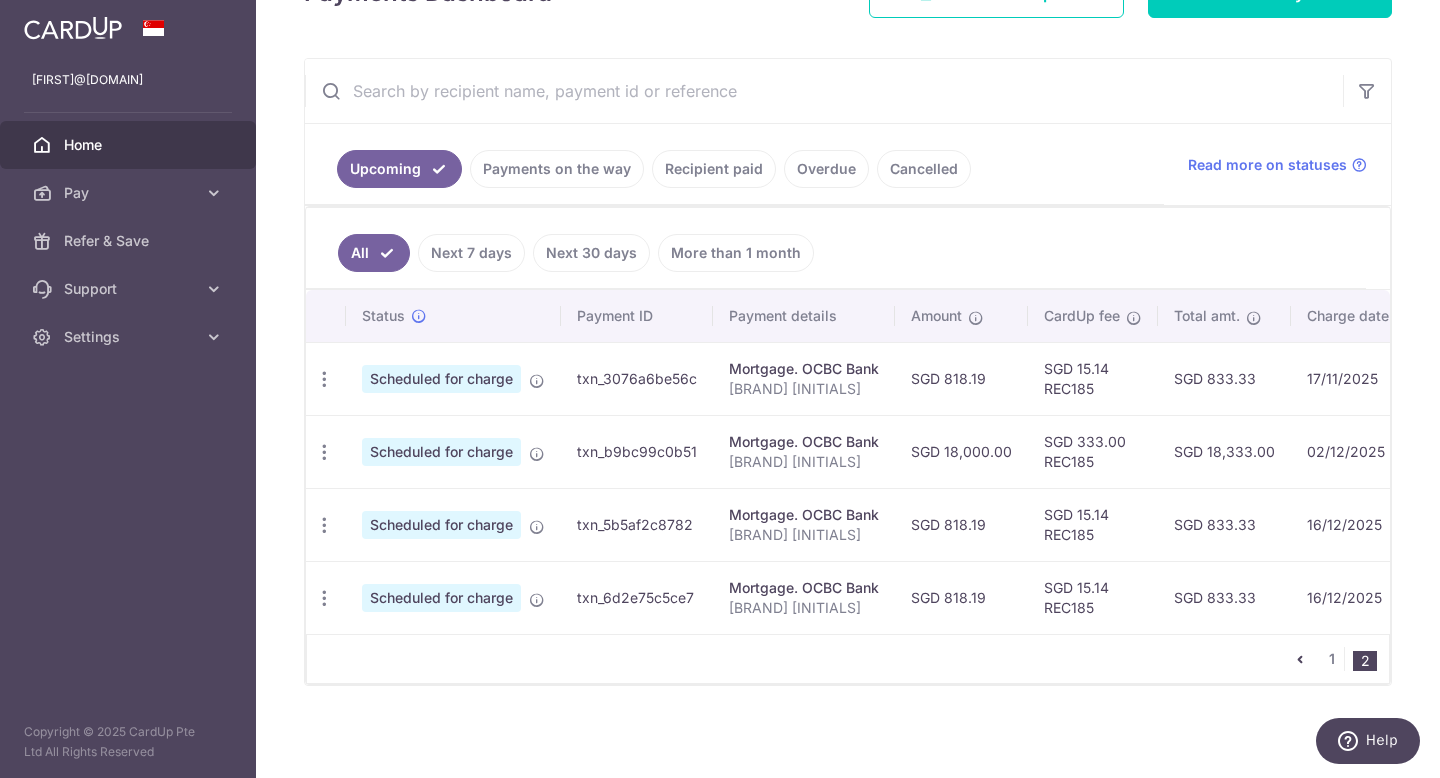 scroll, scrollTop: 330, scrollLeft: 0, axis: vertical 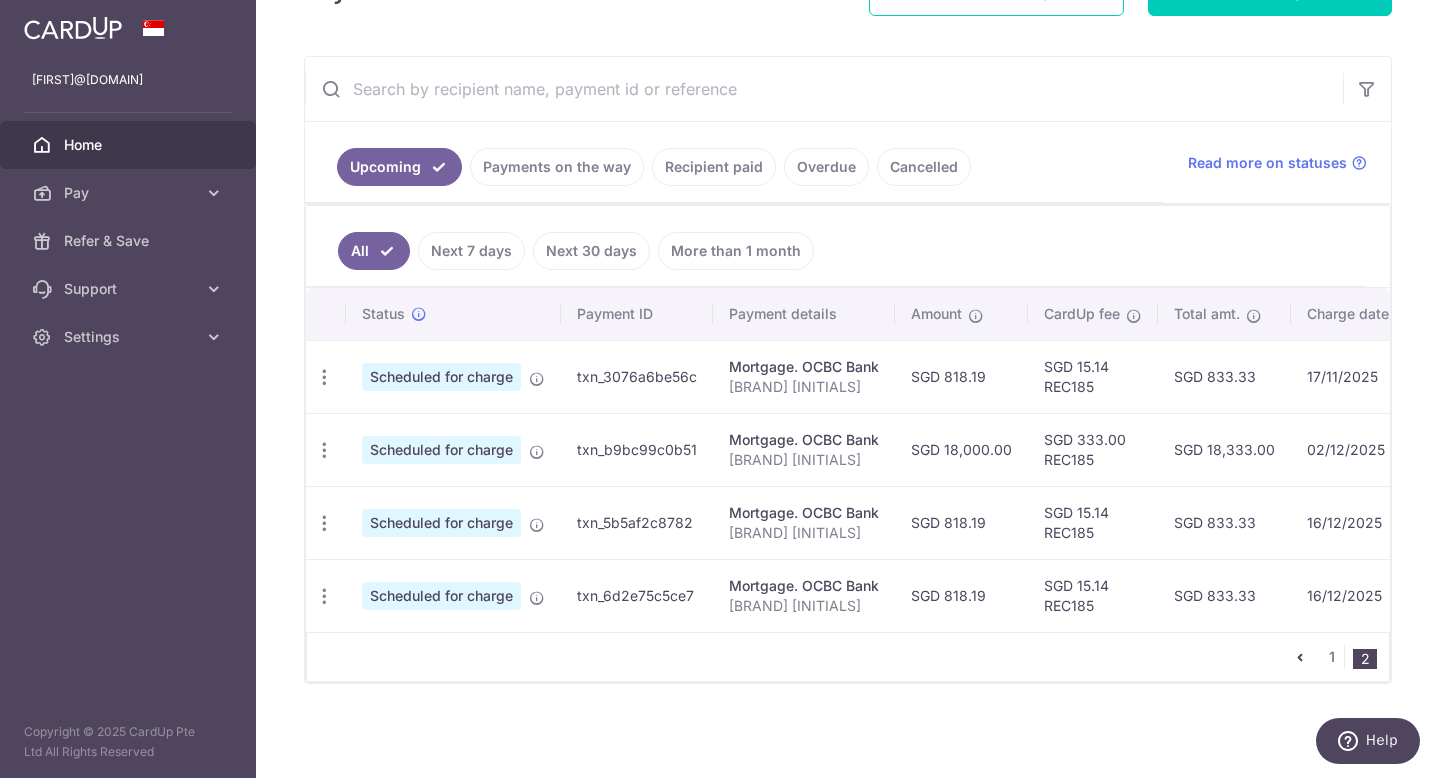 click on "Upcoming
Payments on the way
Recipient paid
Overdue
Cancelled" at bounding box center [734, 162] 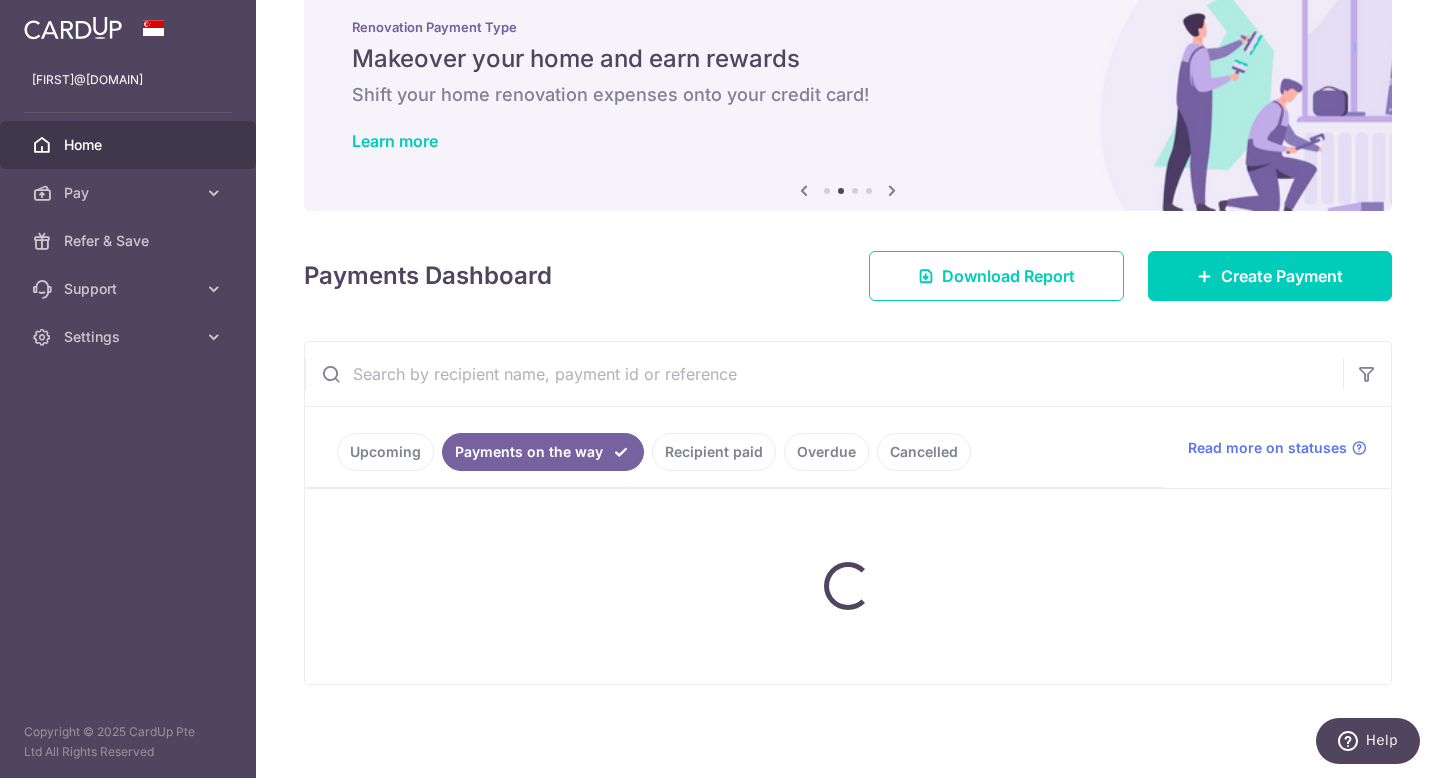 scroll, scrollTop: 0, scrollLeft: 0, axis: both 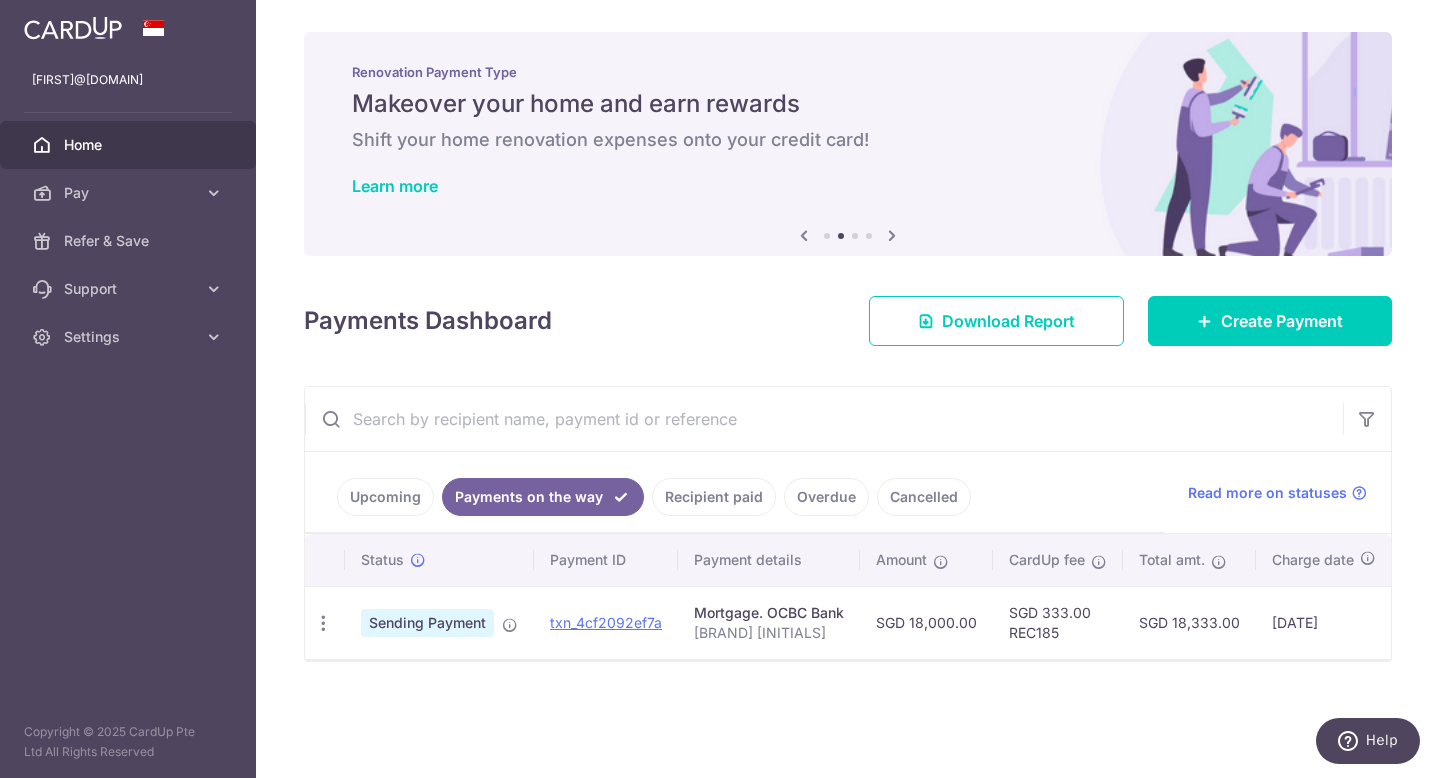 click on "Sending Payment" at bounding box center (427, 623) 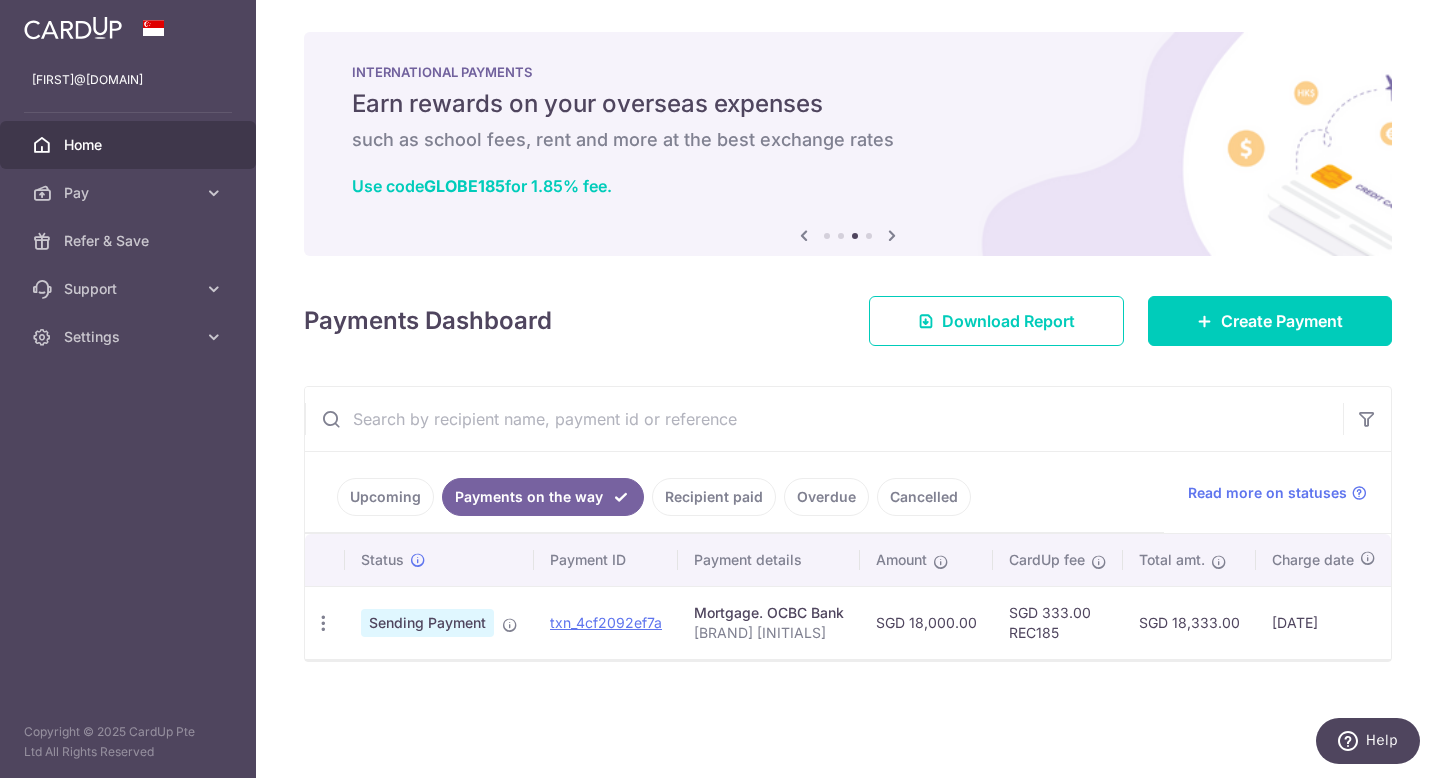 click on "Upcoming" at bounding box center [385, 497] 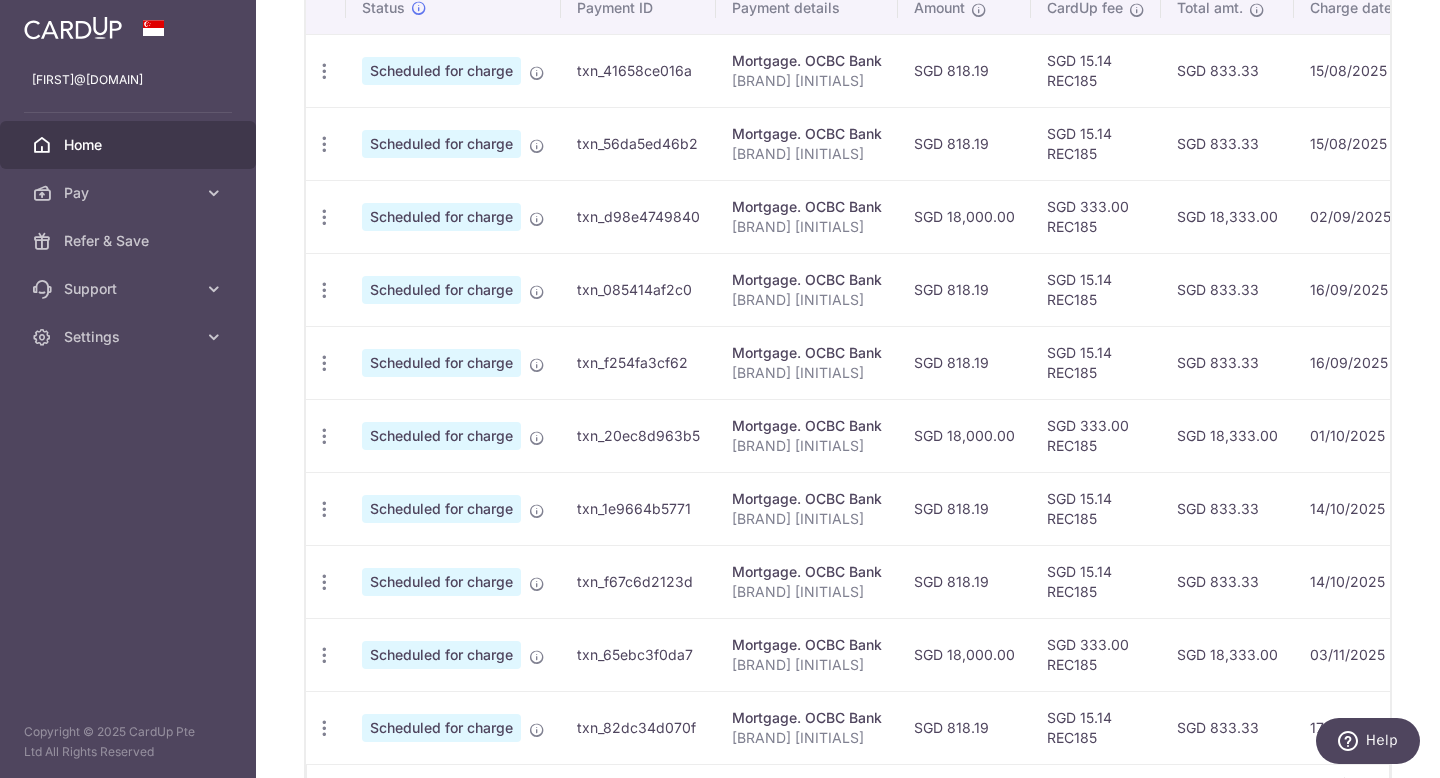 scroll, scrollTop: 632, scrollLeft: 0, axis: vertical 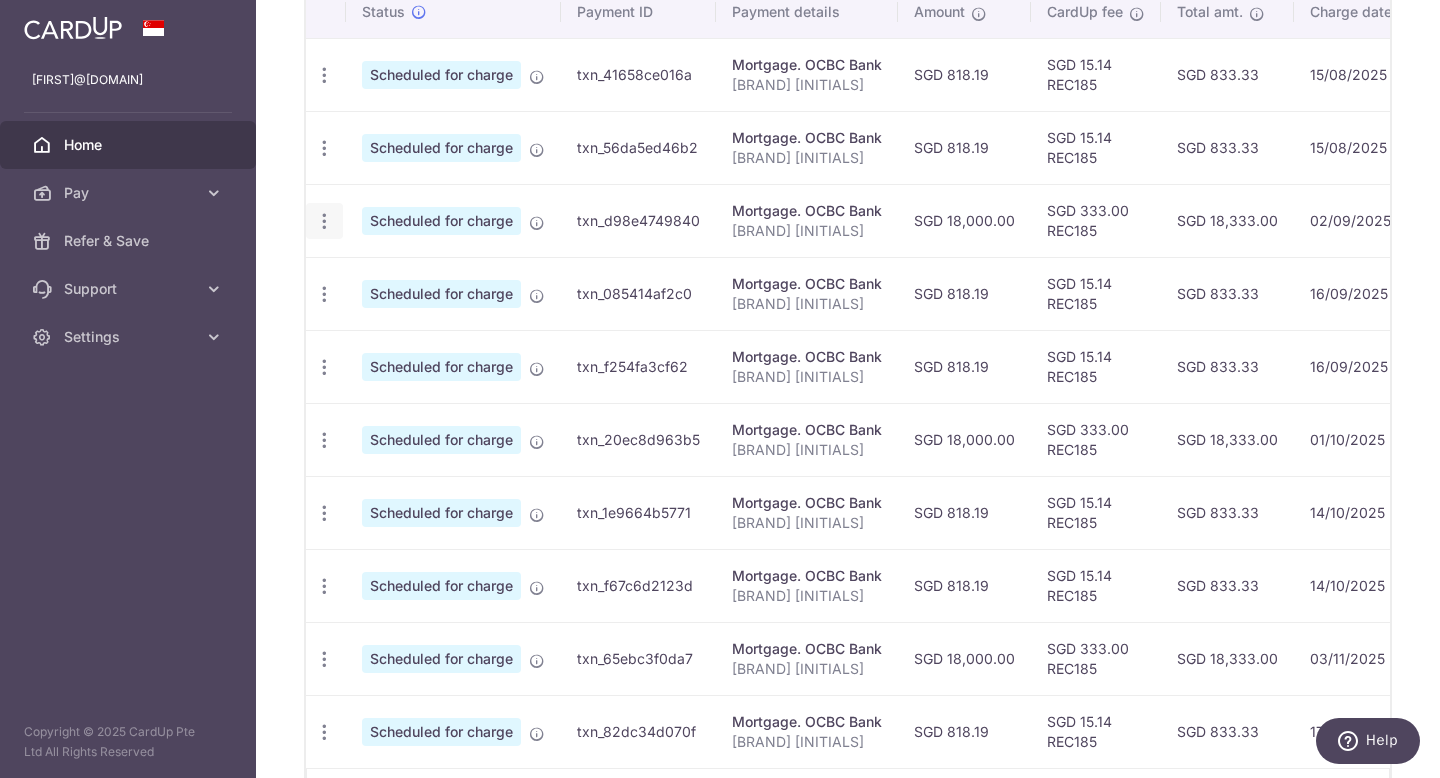 click at bounding box center [324, 75] 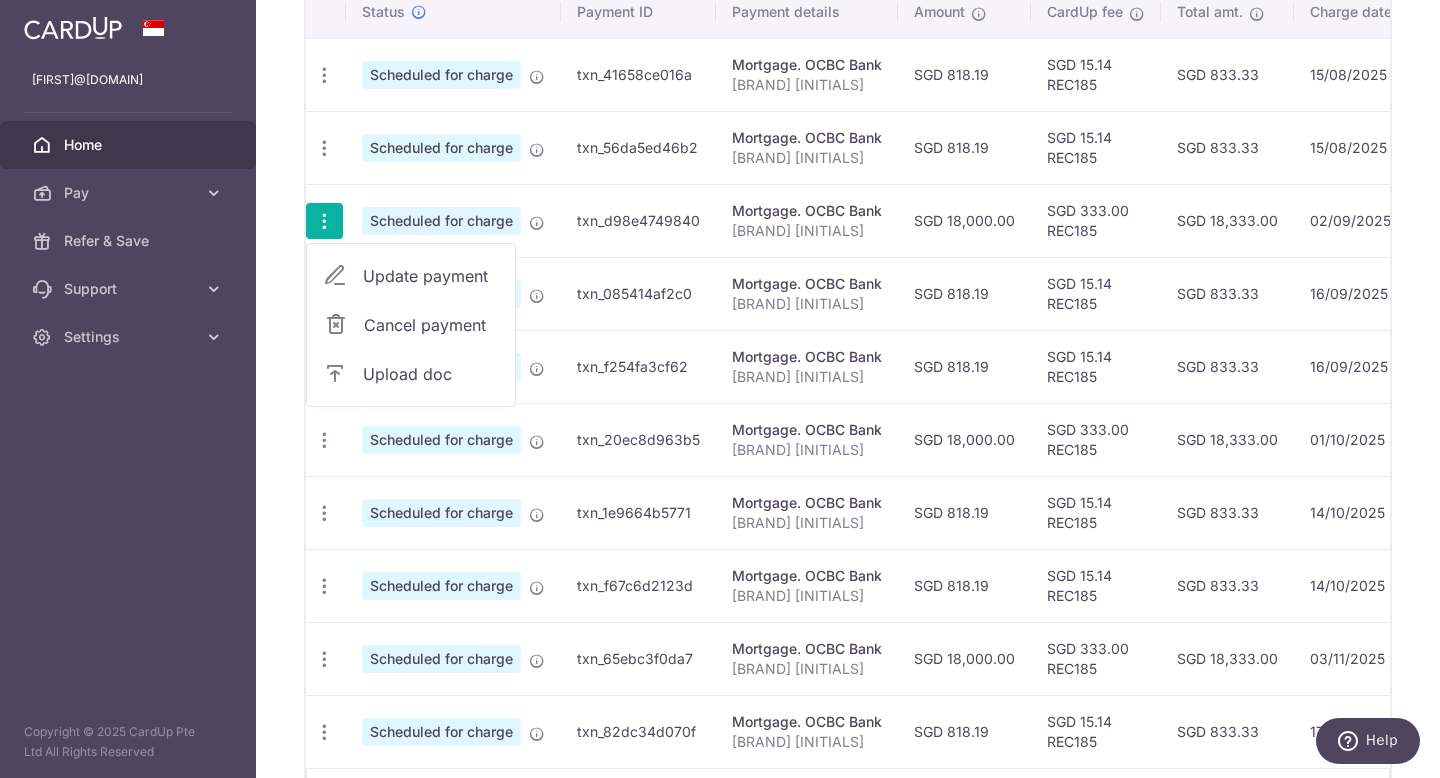 click on "Update payment" at bounding box center [431, 276] 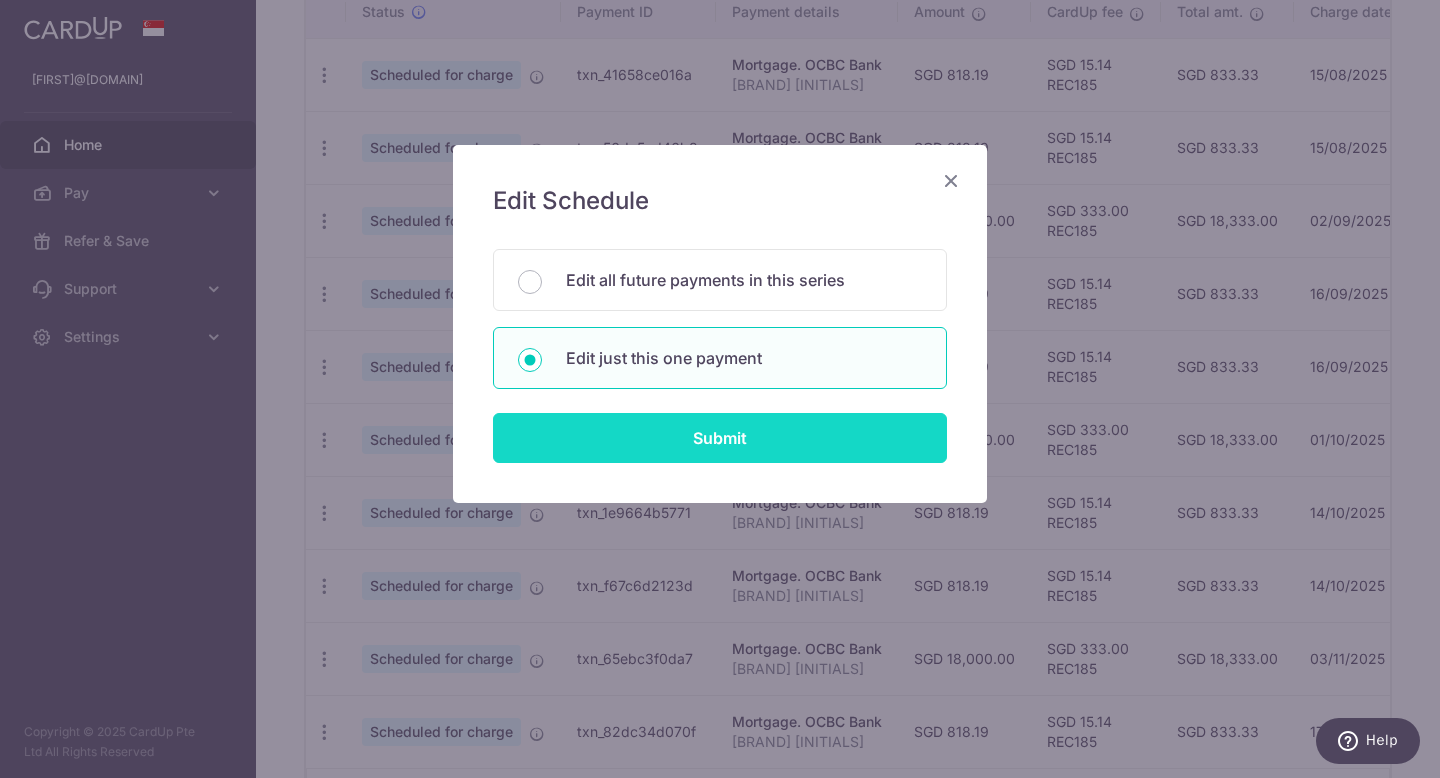 click on "Submit" at bounding box center (720, 438) 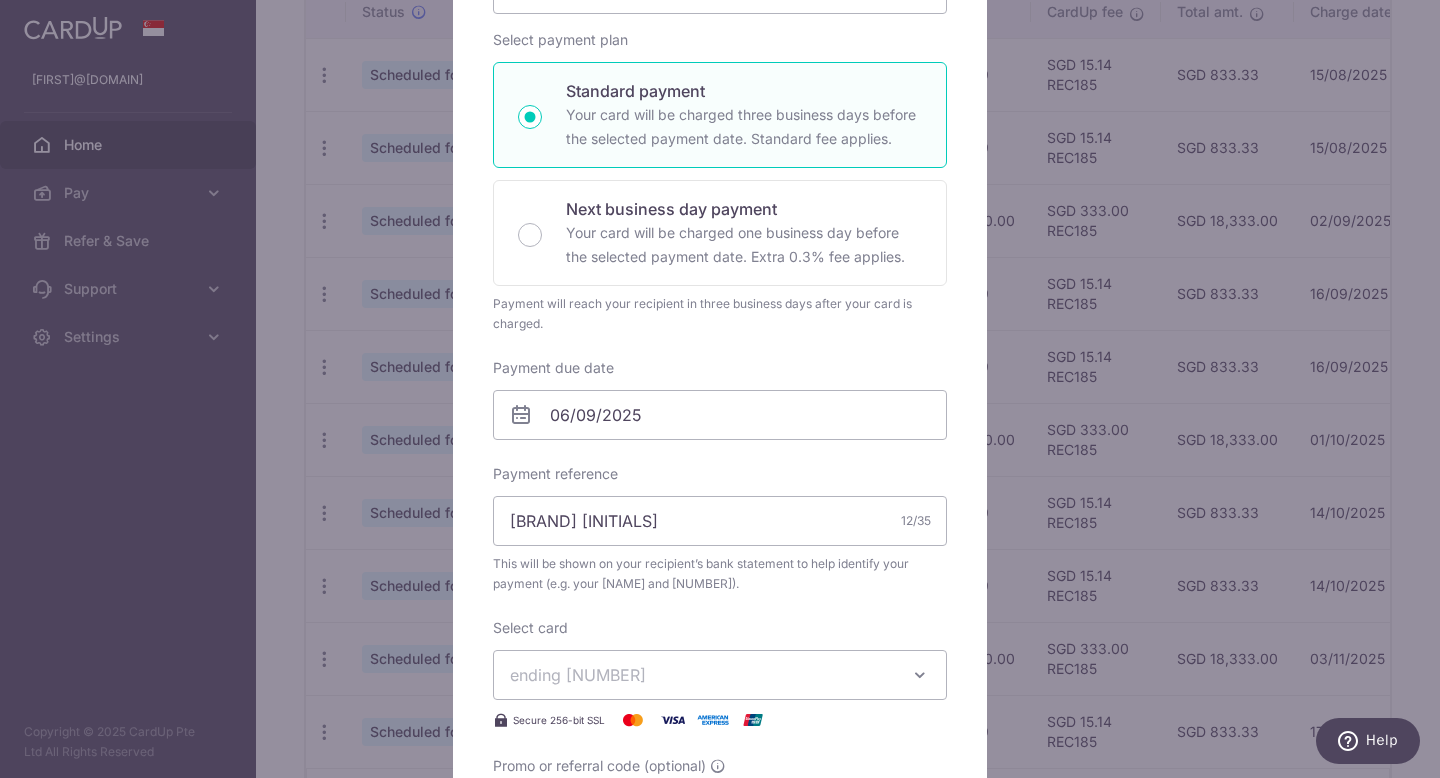 scroll, scrollTop: 308, scrollLeft: 0, axis: vertical 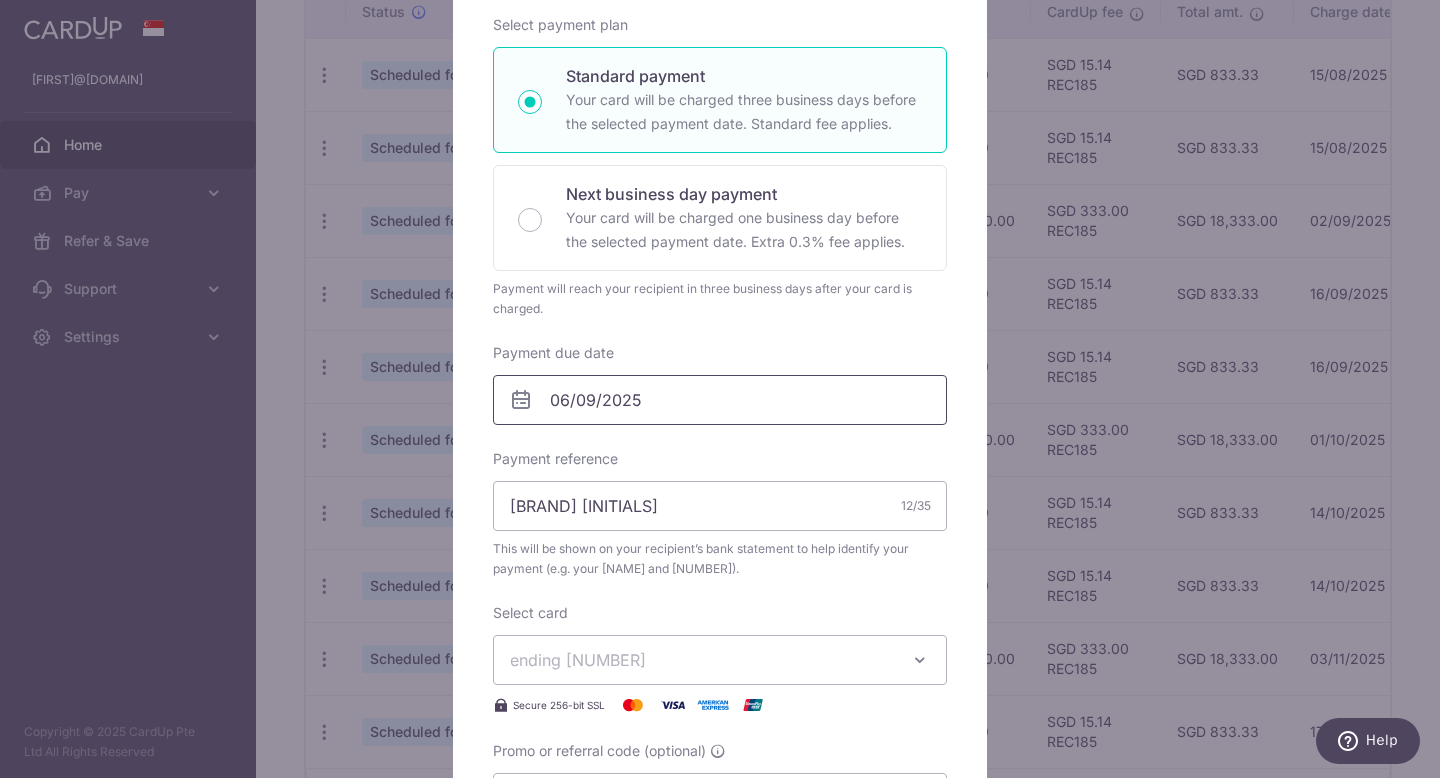 click on "06/09/2025" at bounding box center [720, 400] 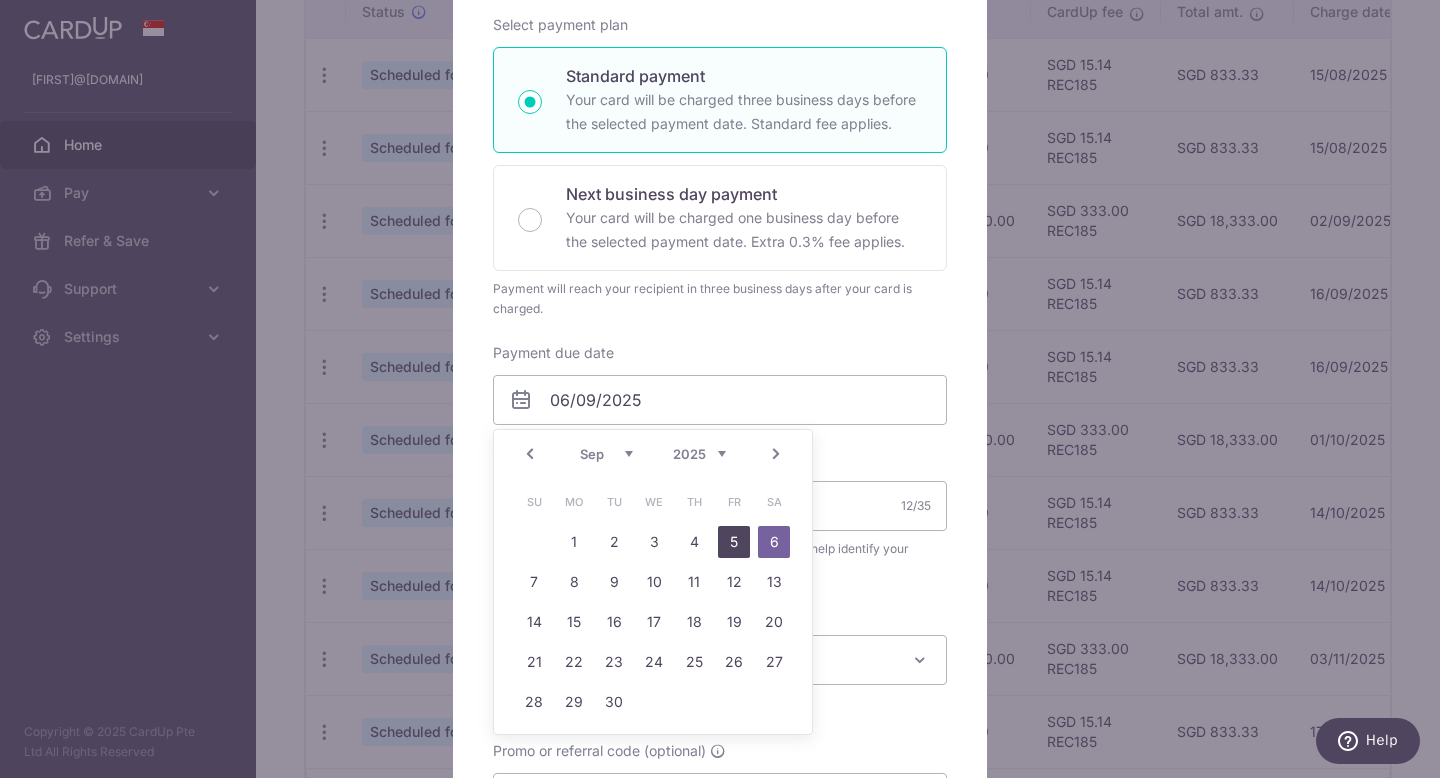 click on "5" at bounding box center (734, 542) 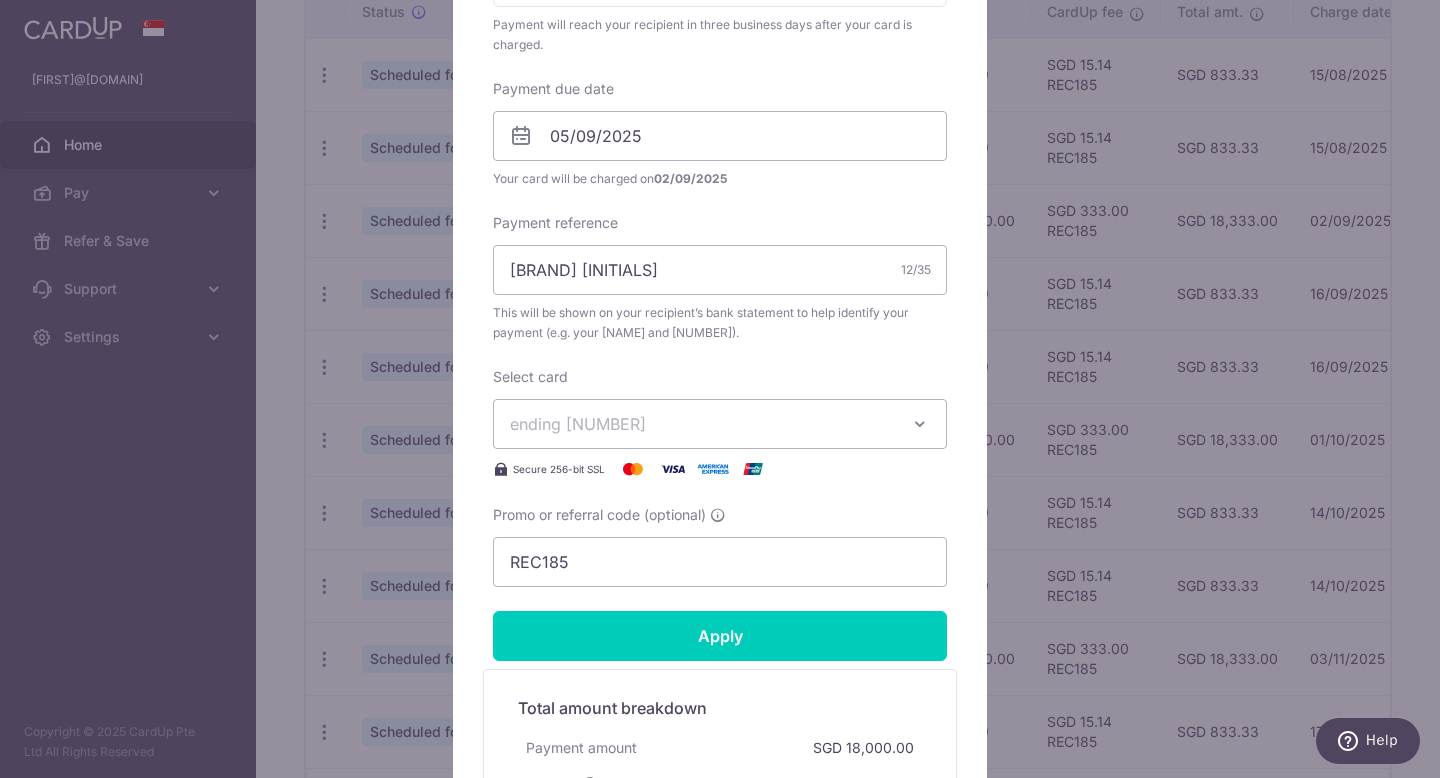 scroll, scrollTop: 625, scrollLeft: 0, axis: vertical 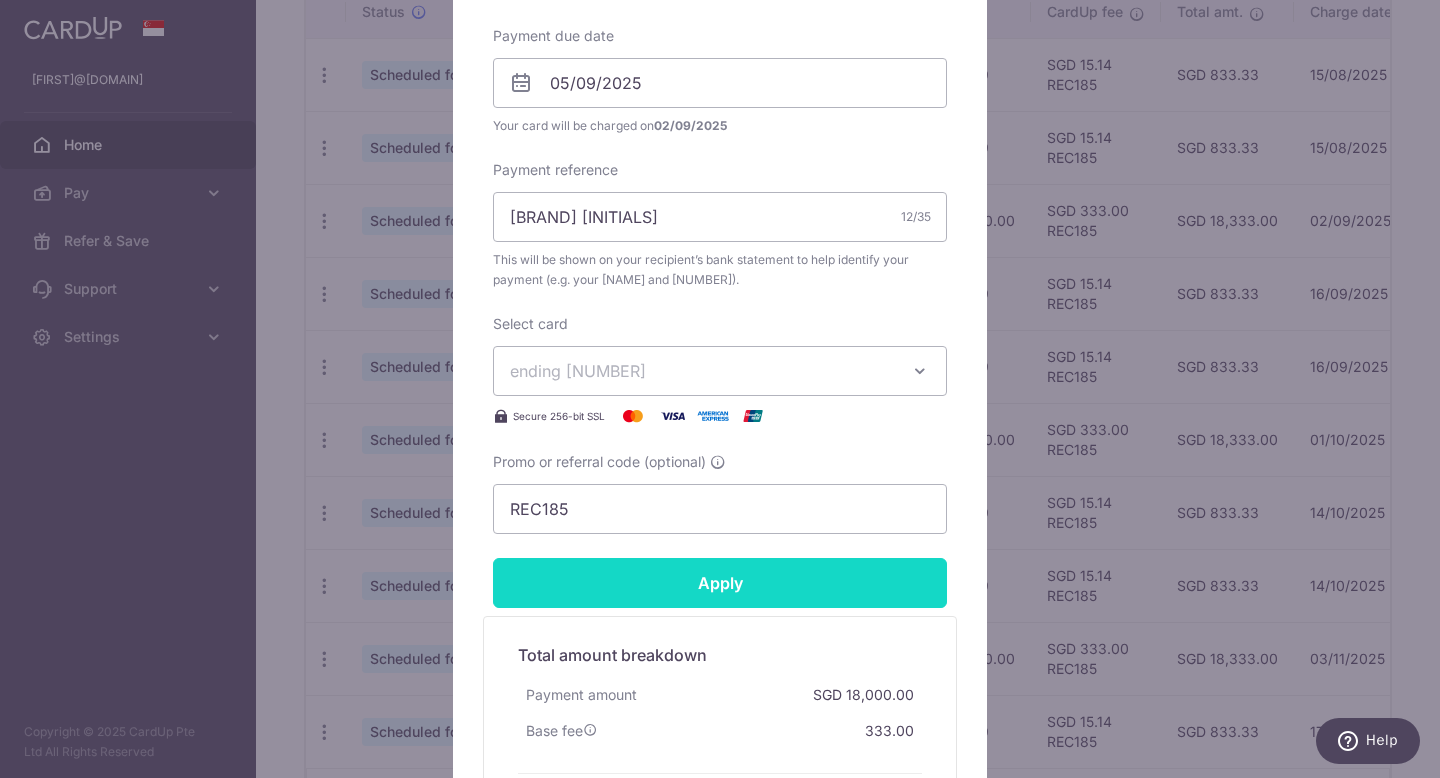 click on "Apply" at bounding box center (720, 583) 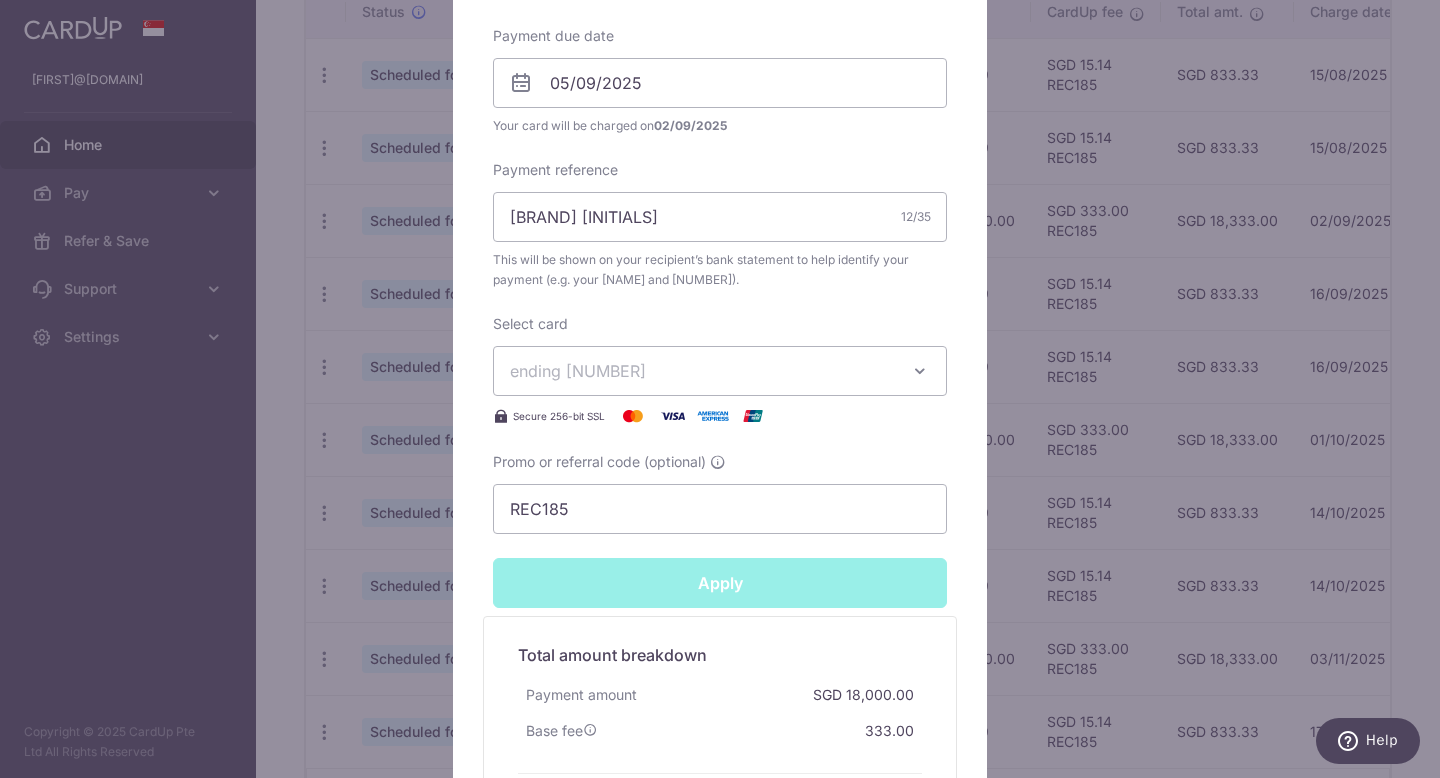 type on "Successfully Applied" 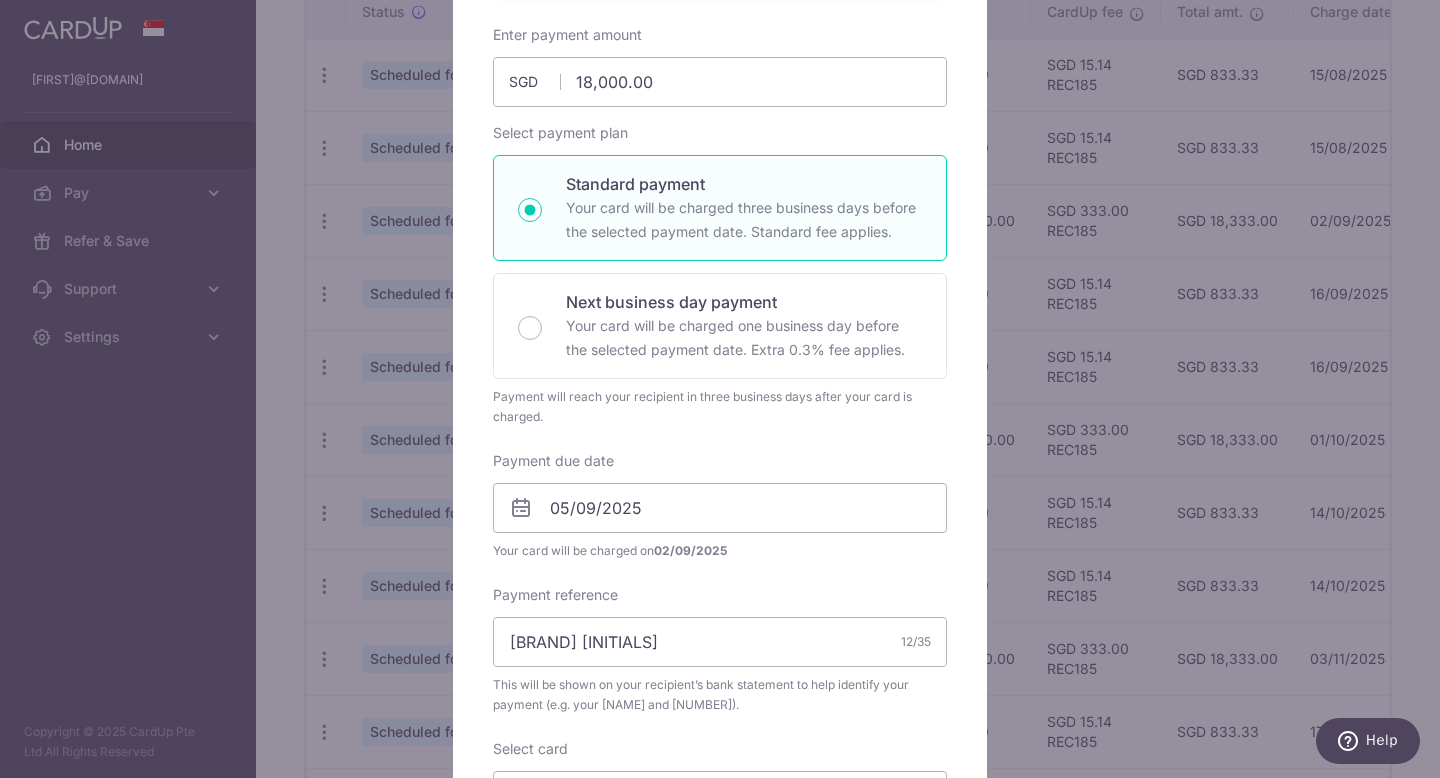scroll, scrollTop: 0, scrollLeft: 0, axis: both 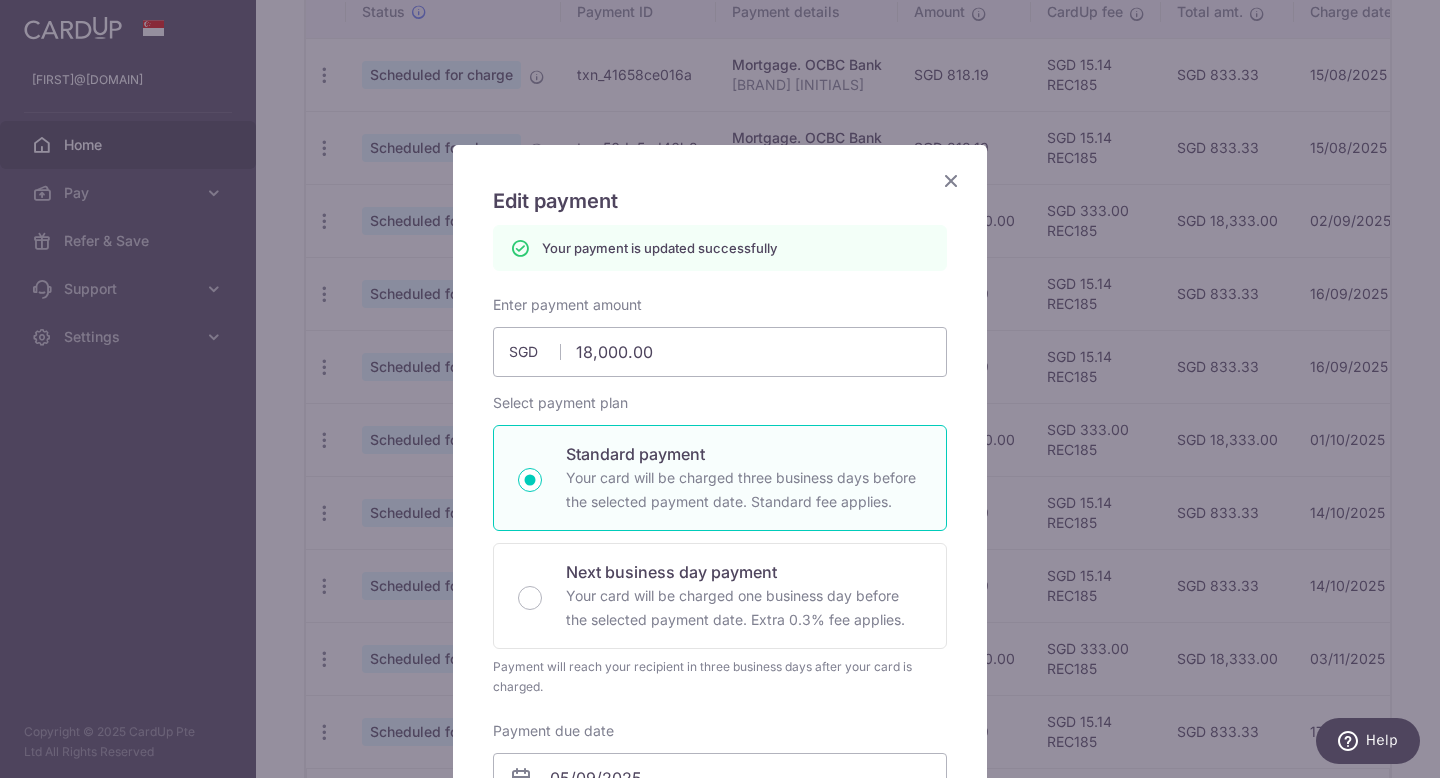 click at bounding box center [951, 180] 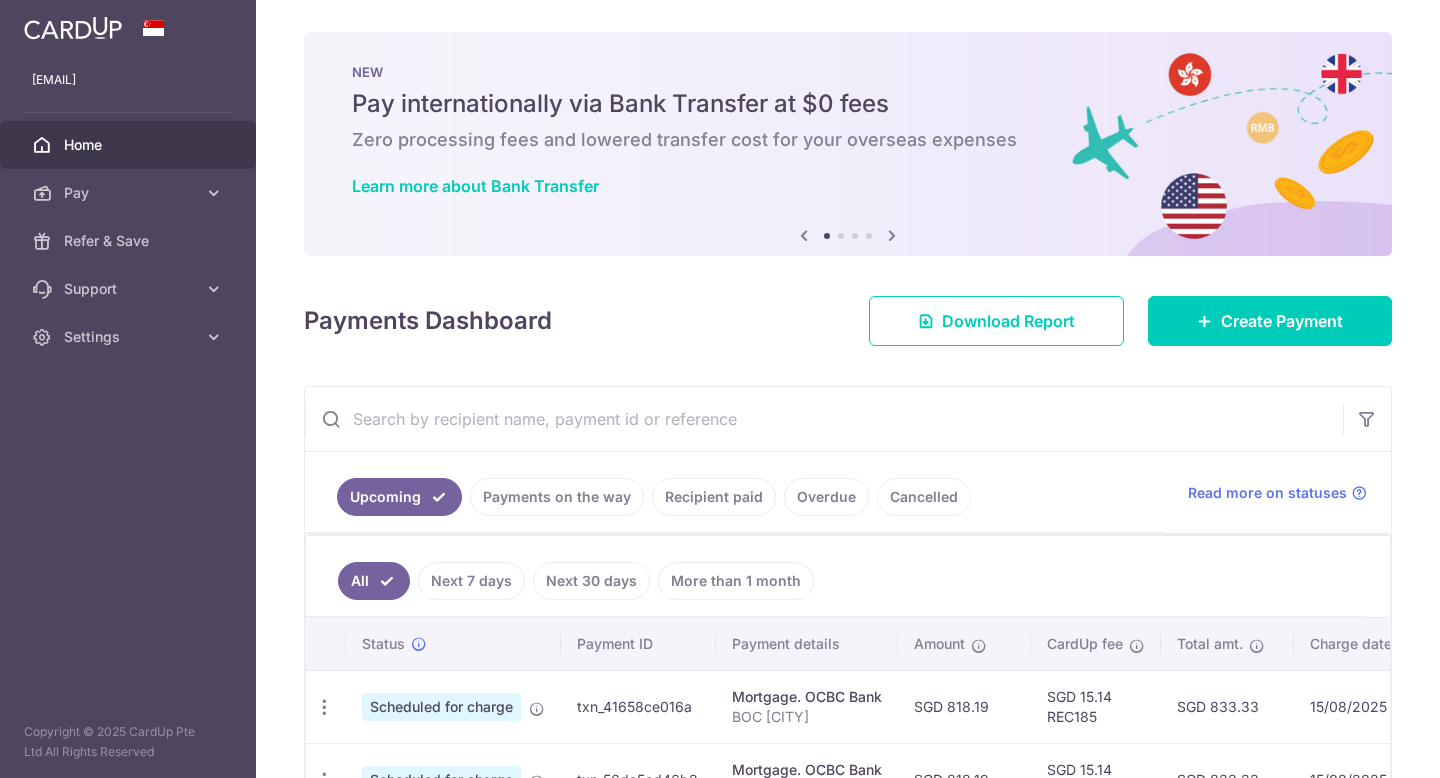 scroll, scrollTop: 0, scrollLeft: 0, axis: both 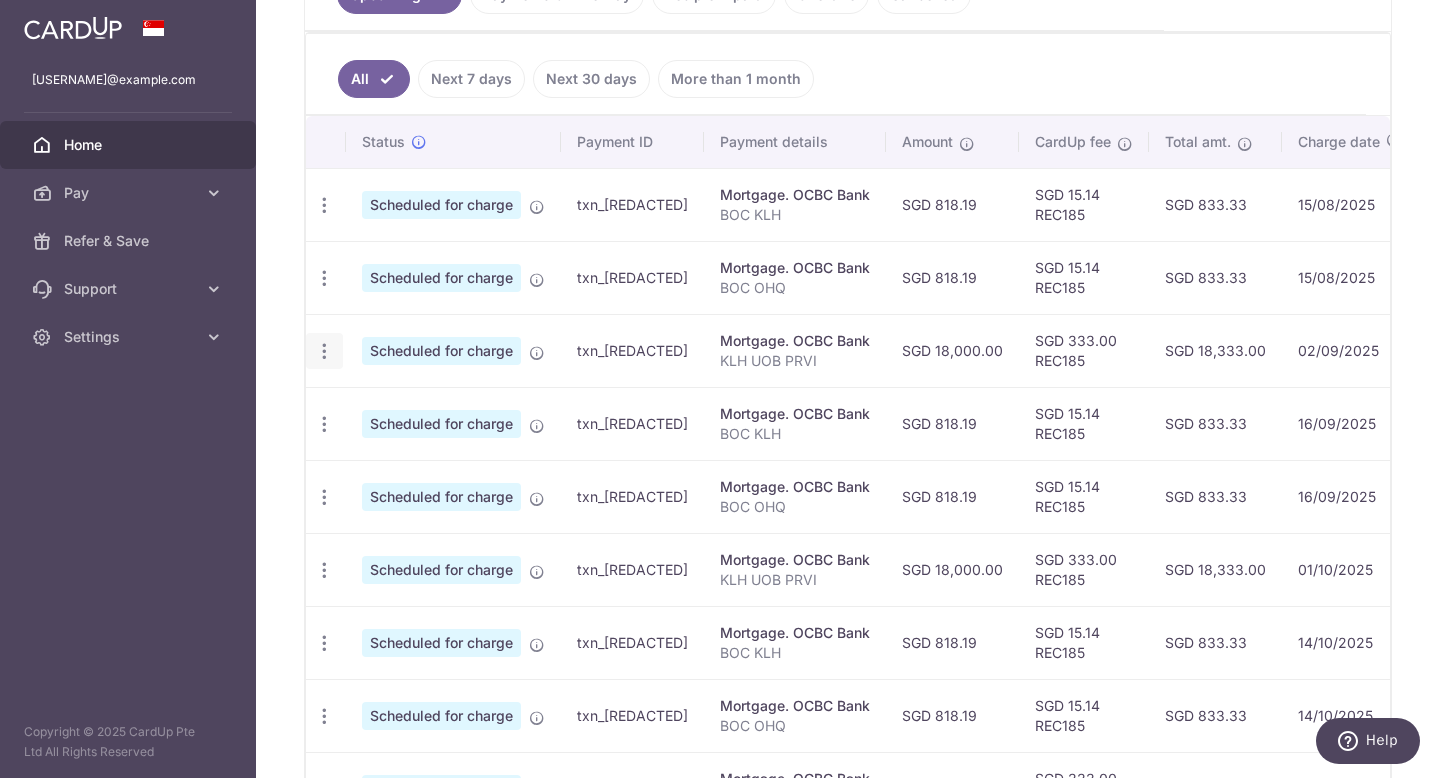click at bounding box center (324, 205) 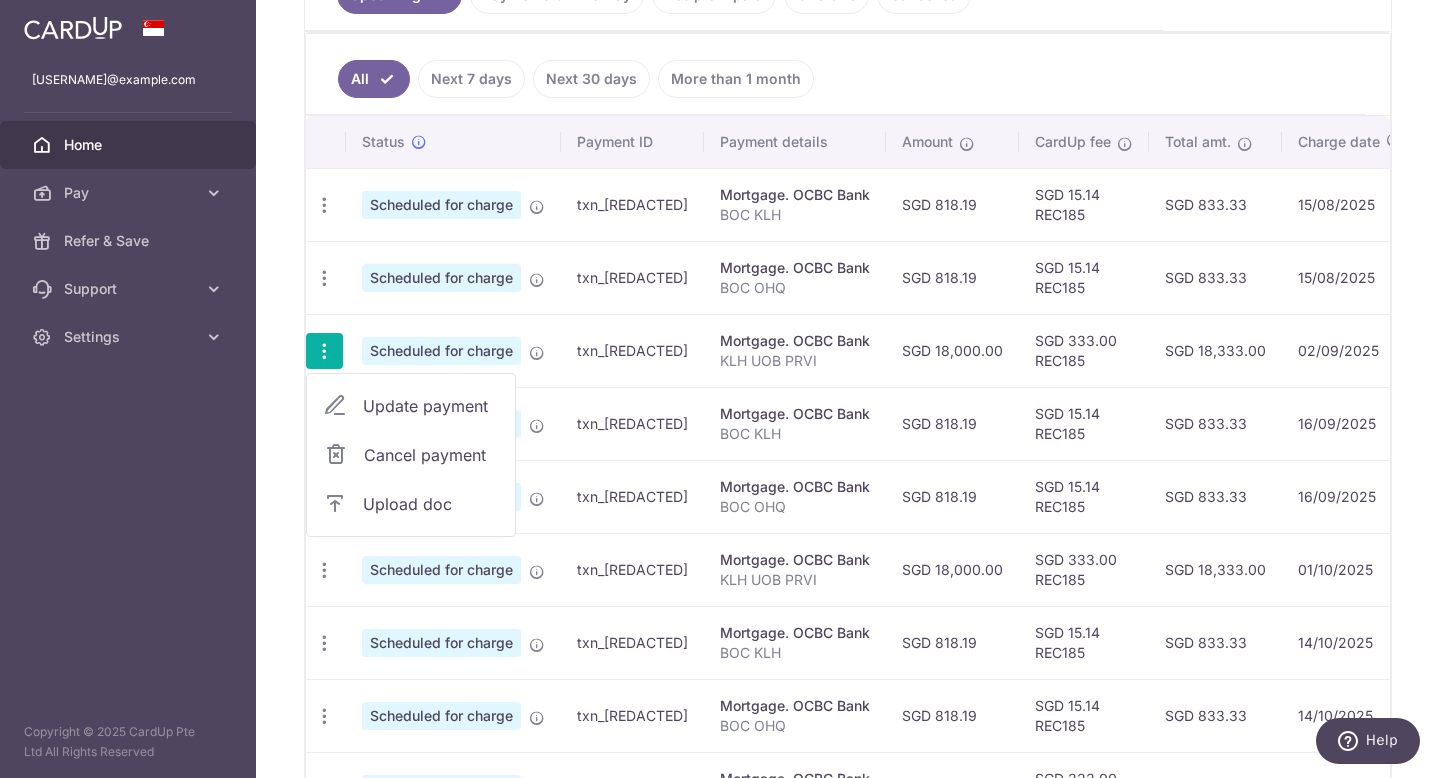 click on "Update payment" at bounding box center (431, 406) 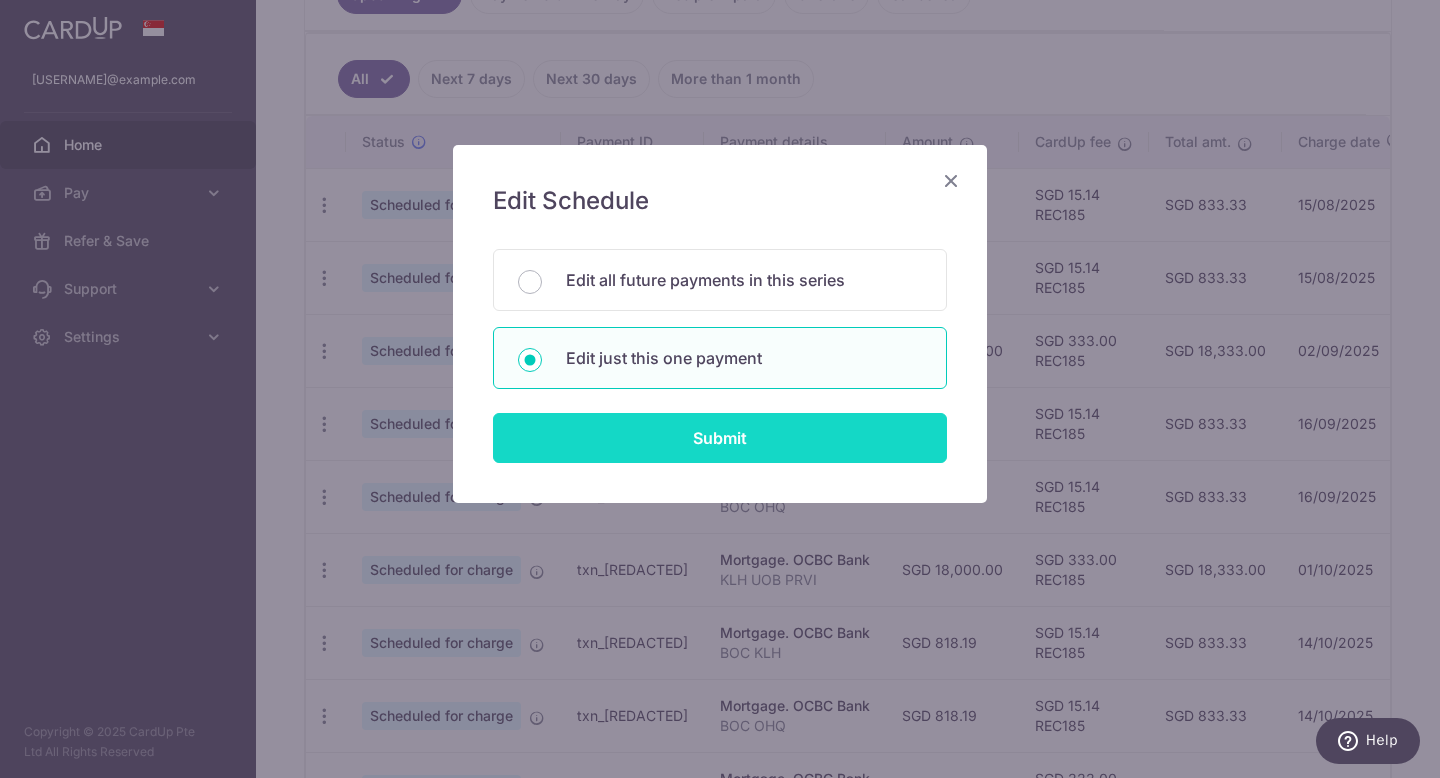 click on "Submit" at bounding box center [720, 438] 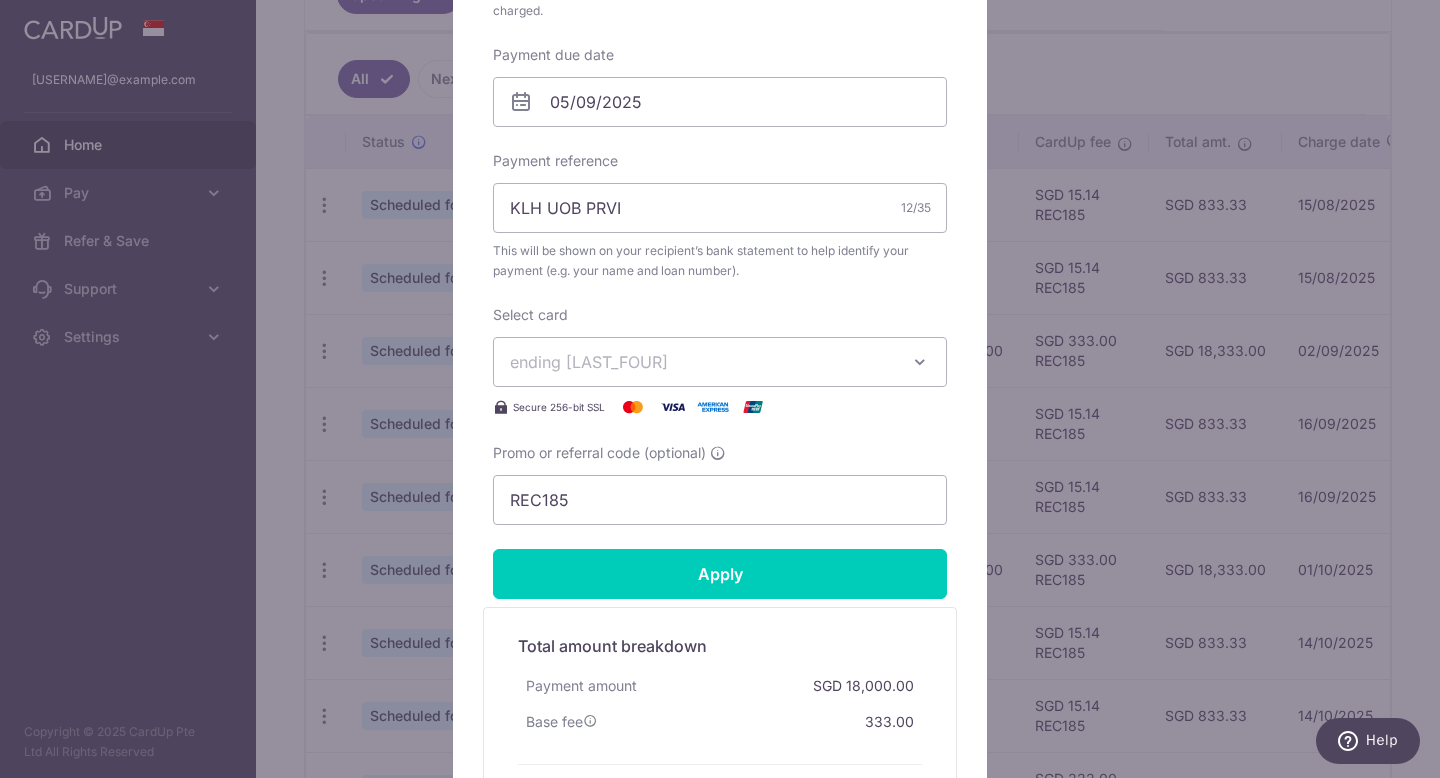 scroll, scrollTop: 604, scrollLeft: 0, axis: vertical 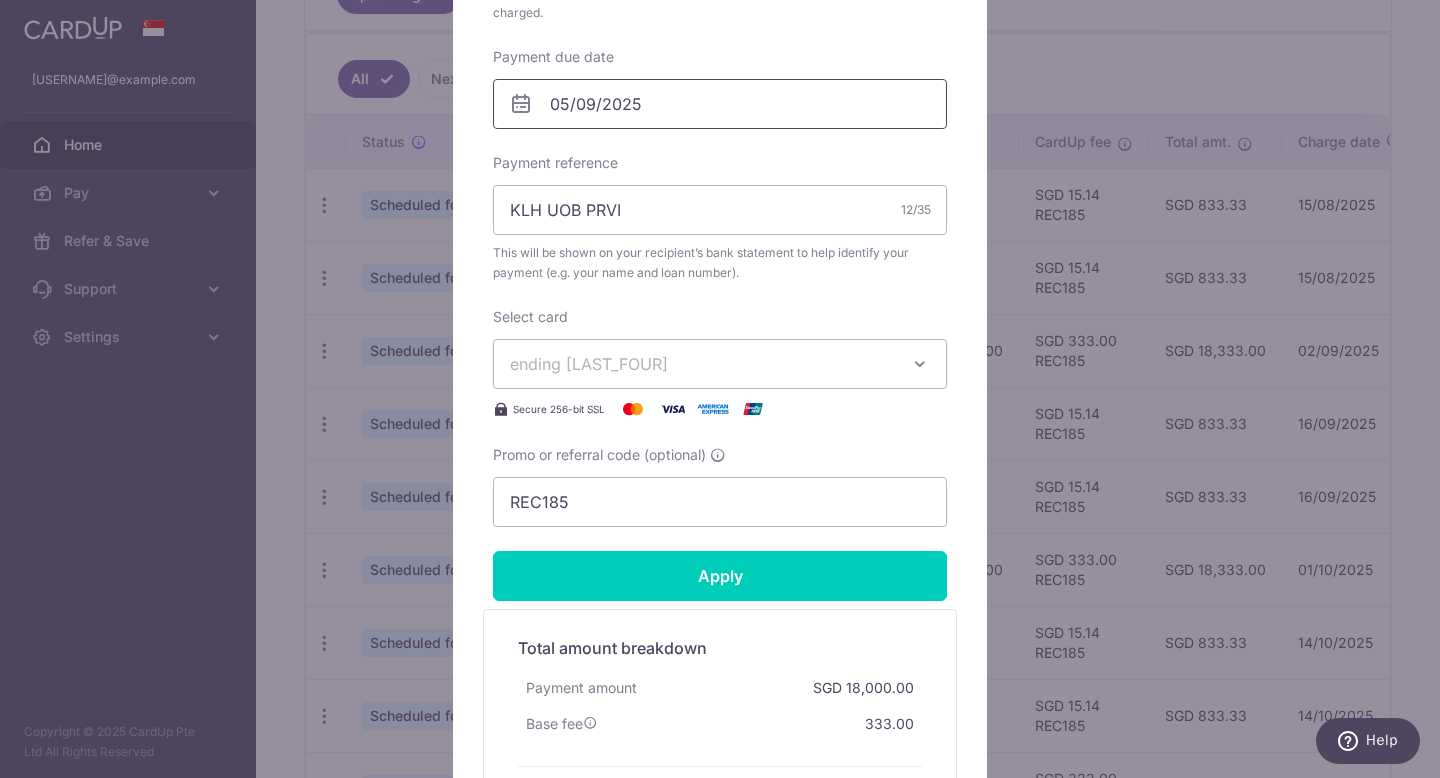 click on "05/09/2025" at bounding box center [720, 104] 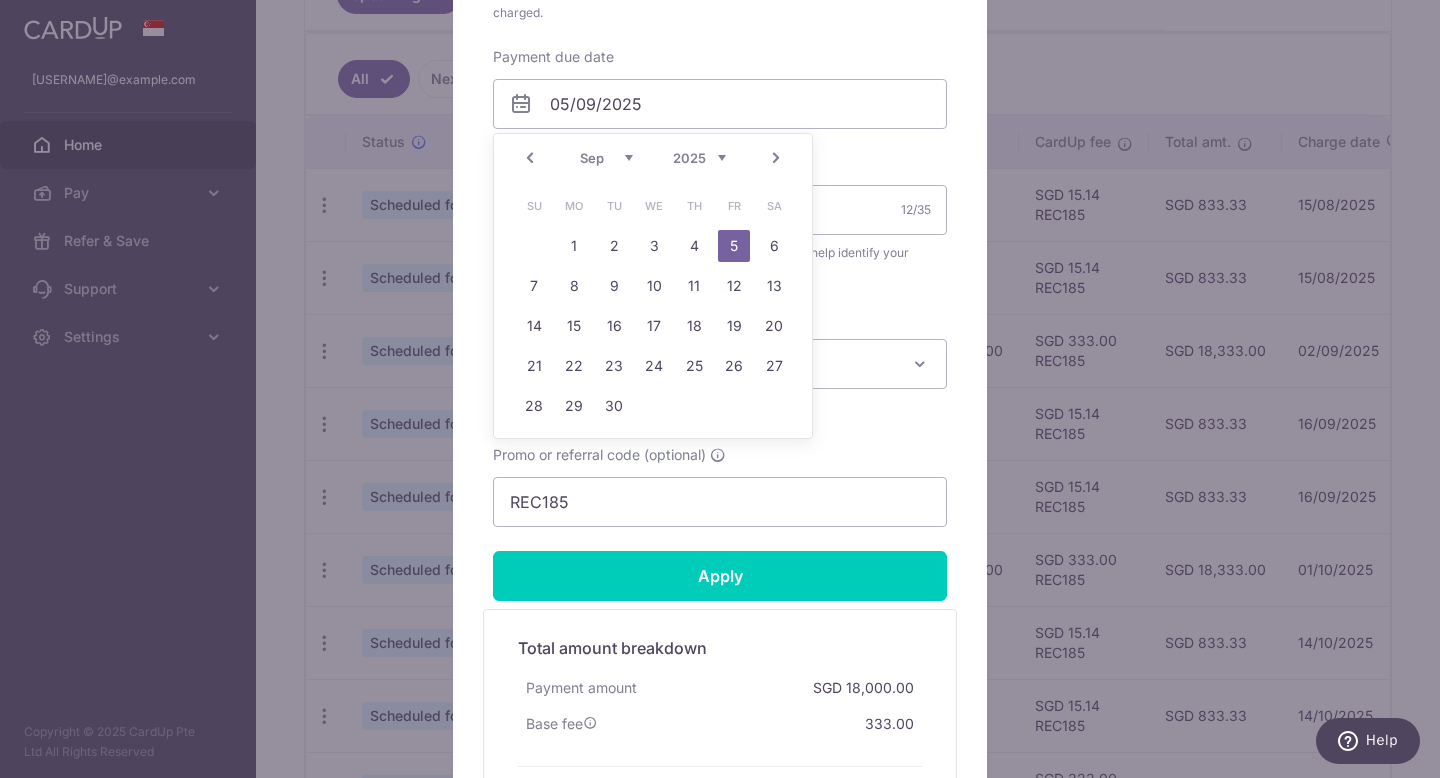 click on "Prev" at bounding box center [530, 158] 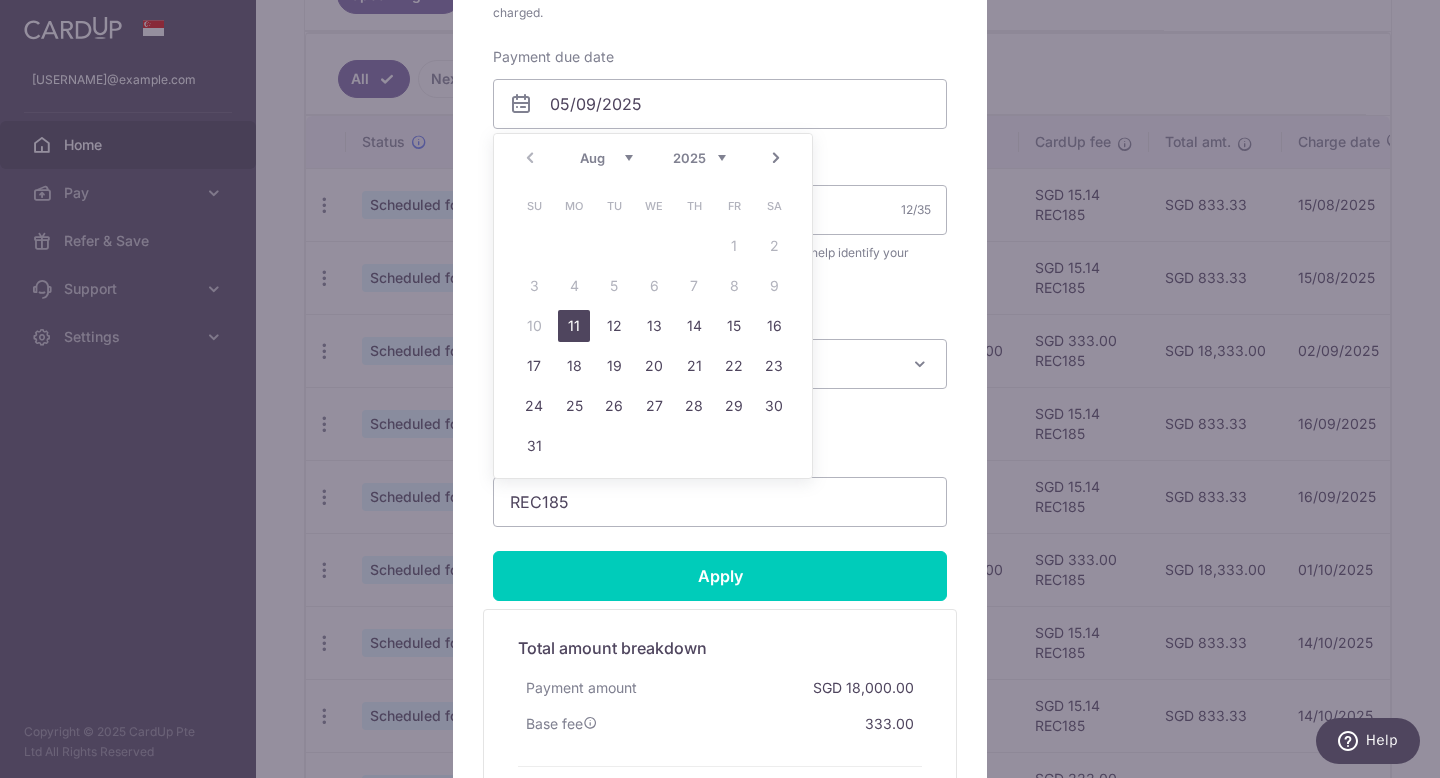 click on "Enter payment amount
18,000.00
18000.00
SGD
To change the payment amount, please cancel this payment and create a new payment with updated supporting documents.
As the payment amount is large, for your account security we will send you a notification via SMS and email on the payment charge date requiring your response to confirm the charge.
Select payment plan
Standard payment" at bounding box center [720, 74] 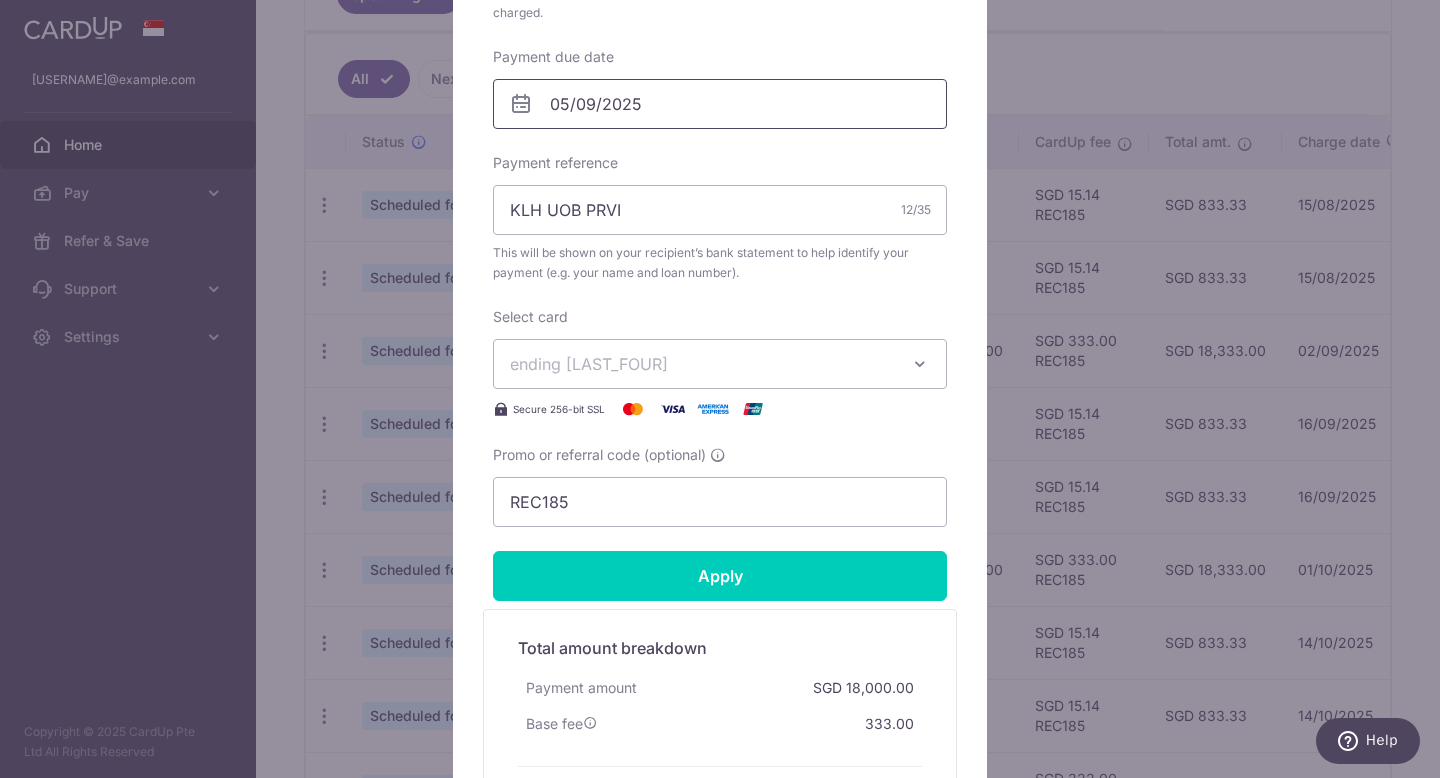 click on "05/09/2025" at bounding box center (720, 104) 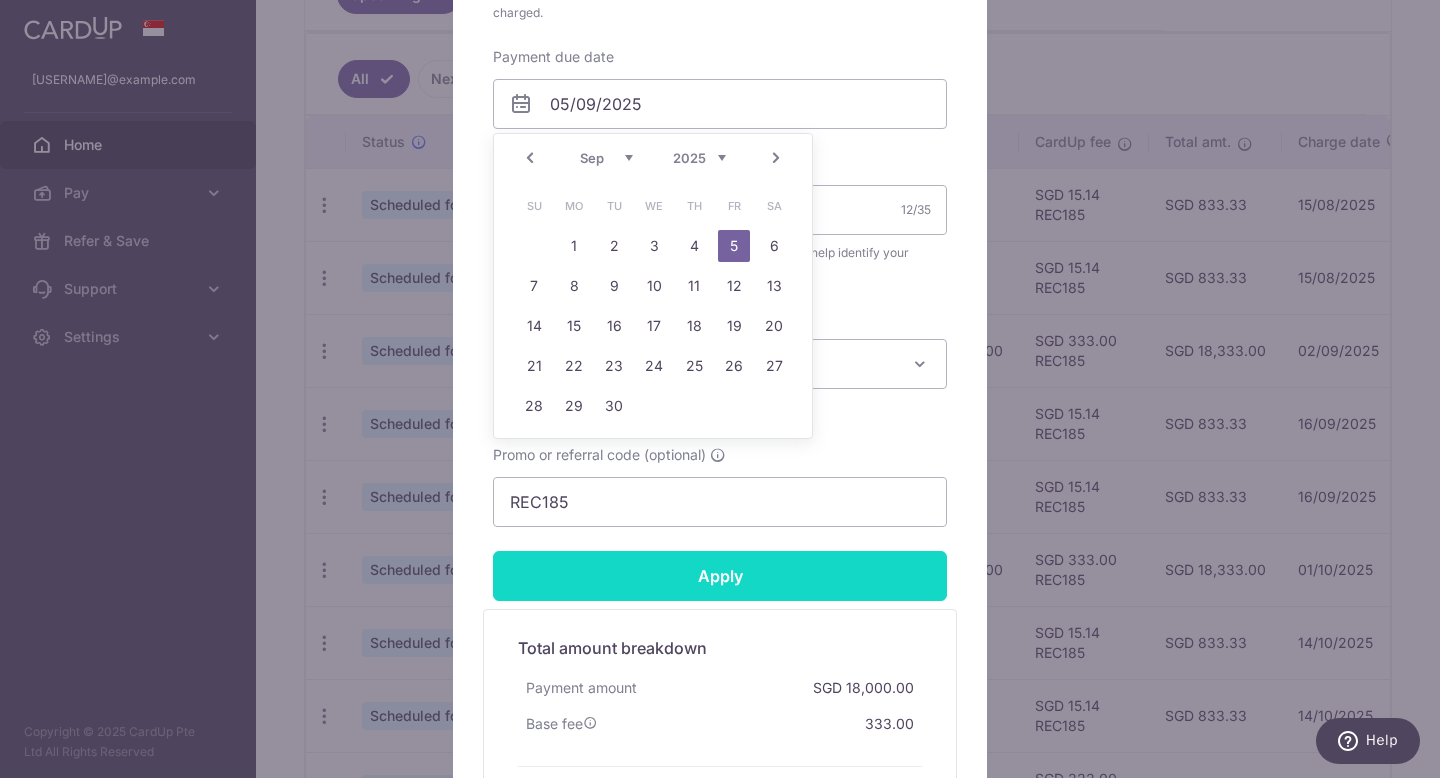 click on "Apply" at bounding box center (720, 576) 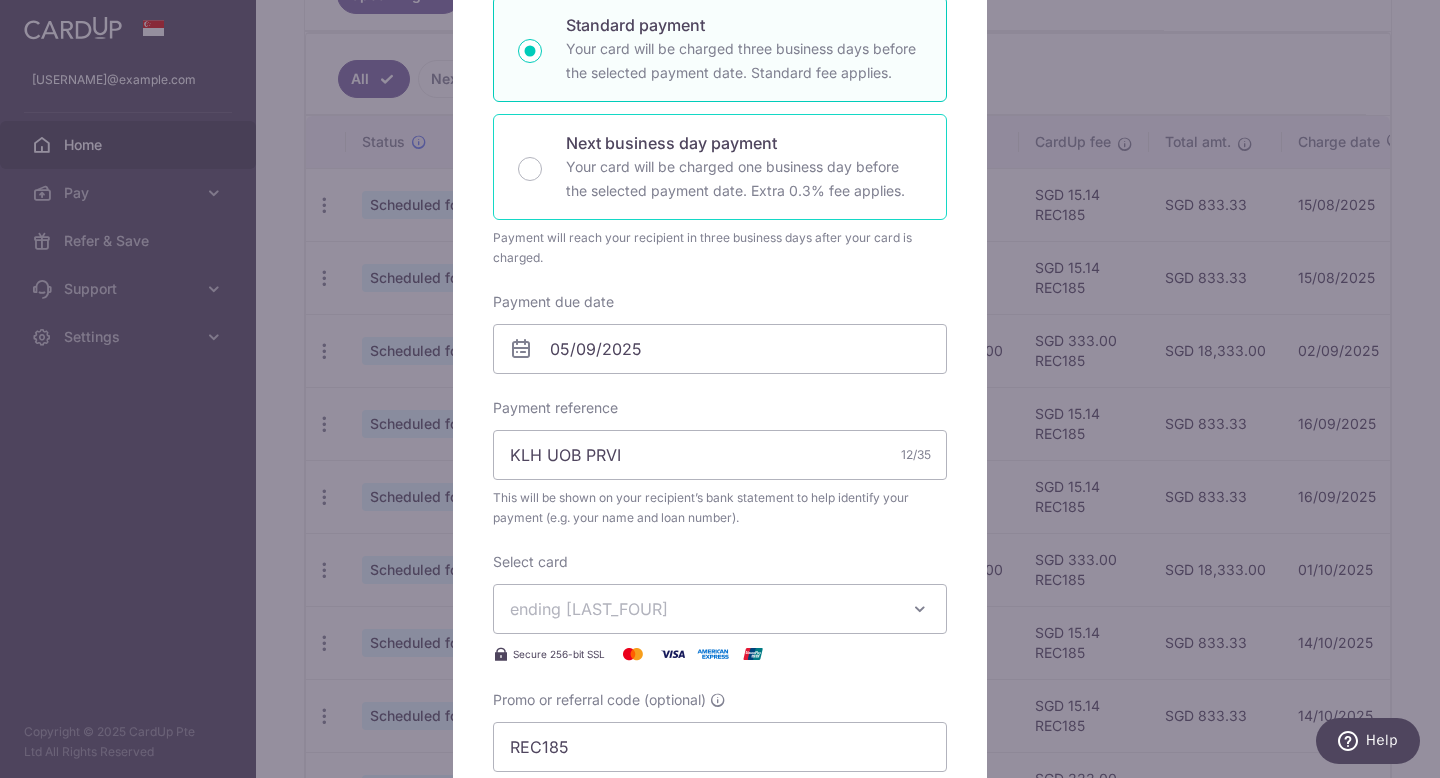 scroll, scrollTop: 485, scrollLeft: 0, axis: vertical 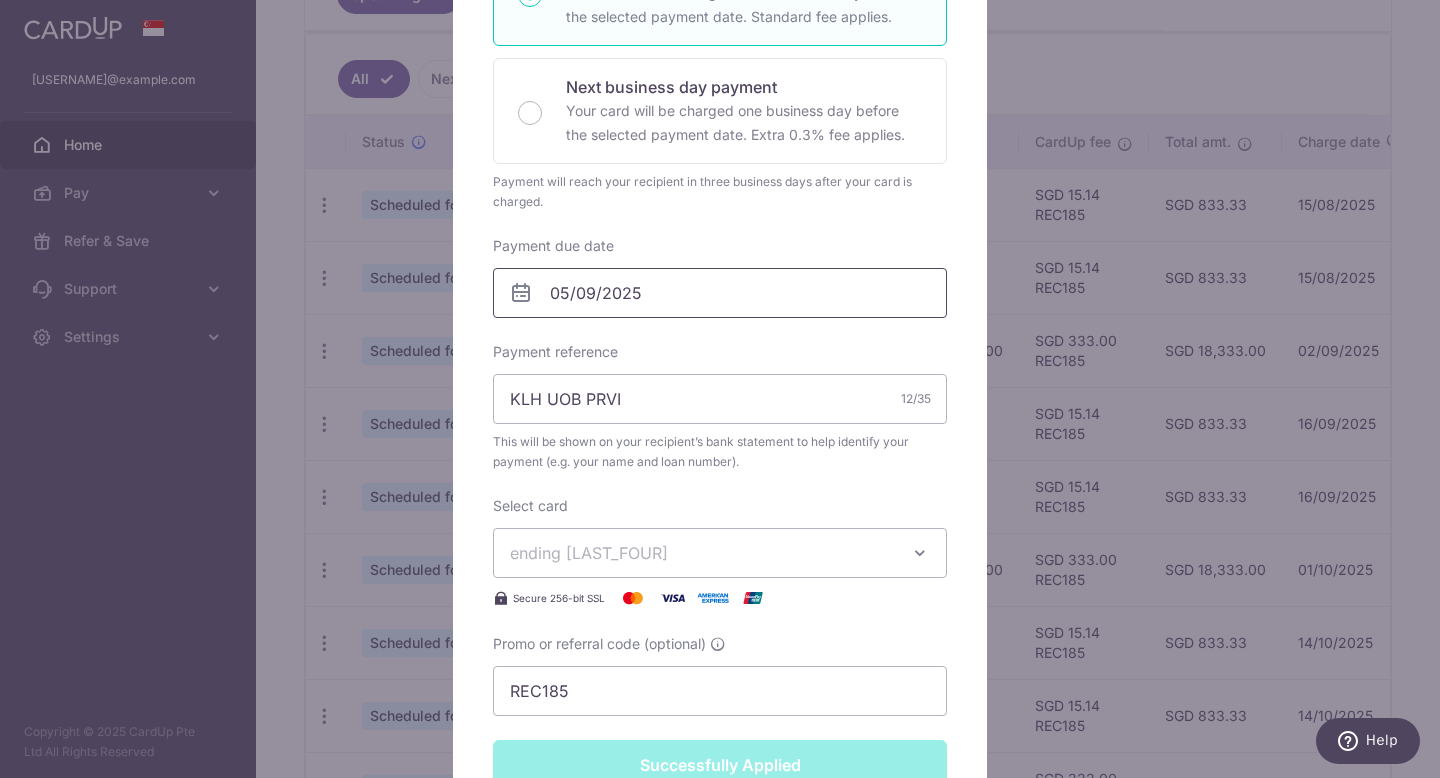 click on "05/09/2025" at bounding box center [720, 293] 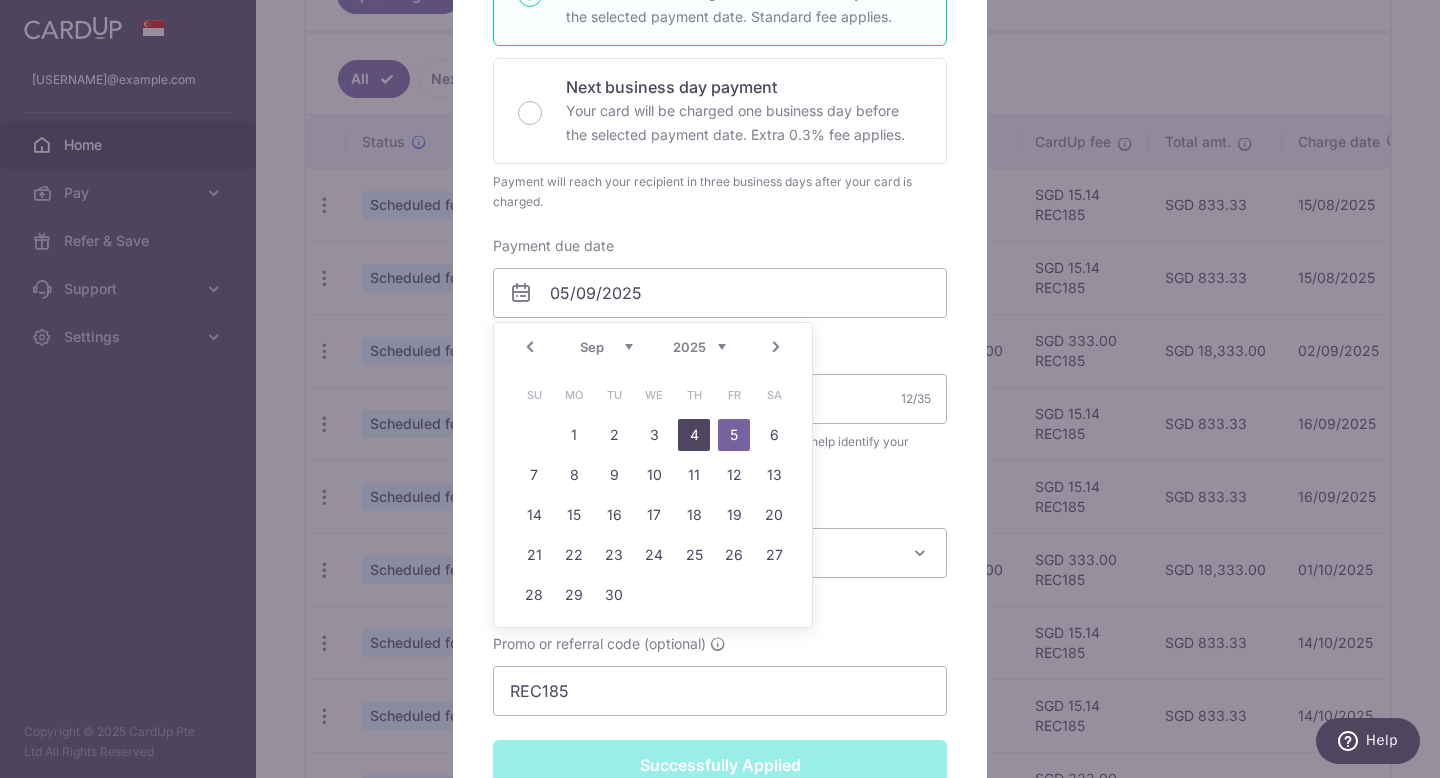 click on "4" at bounding box center [694, 435] 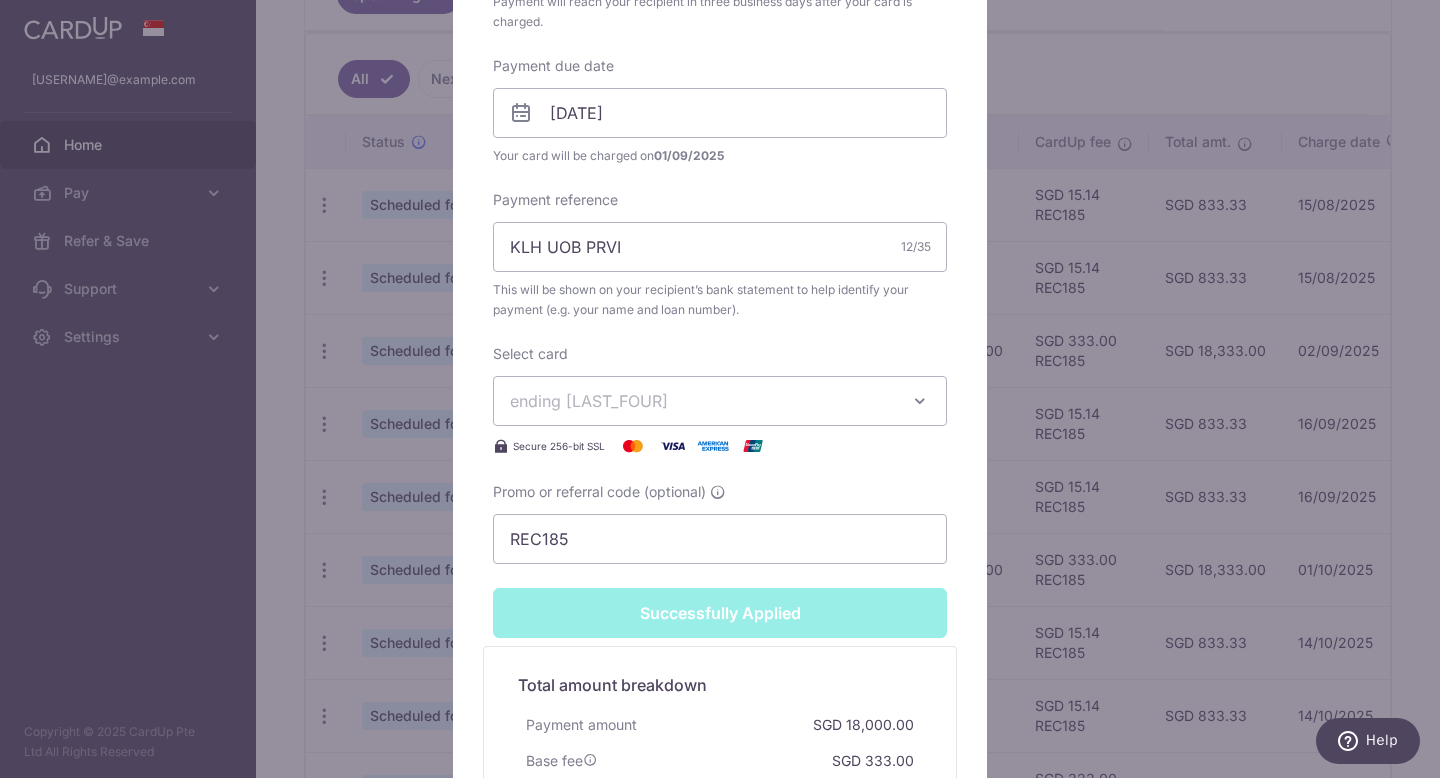 scroll, scrollTop: 941, scrollLeft: 0, axis: vertical 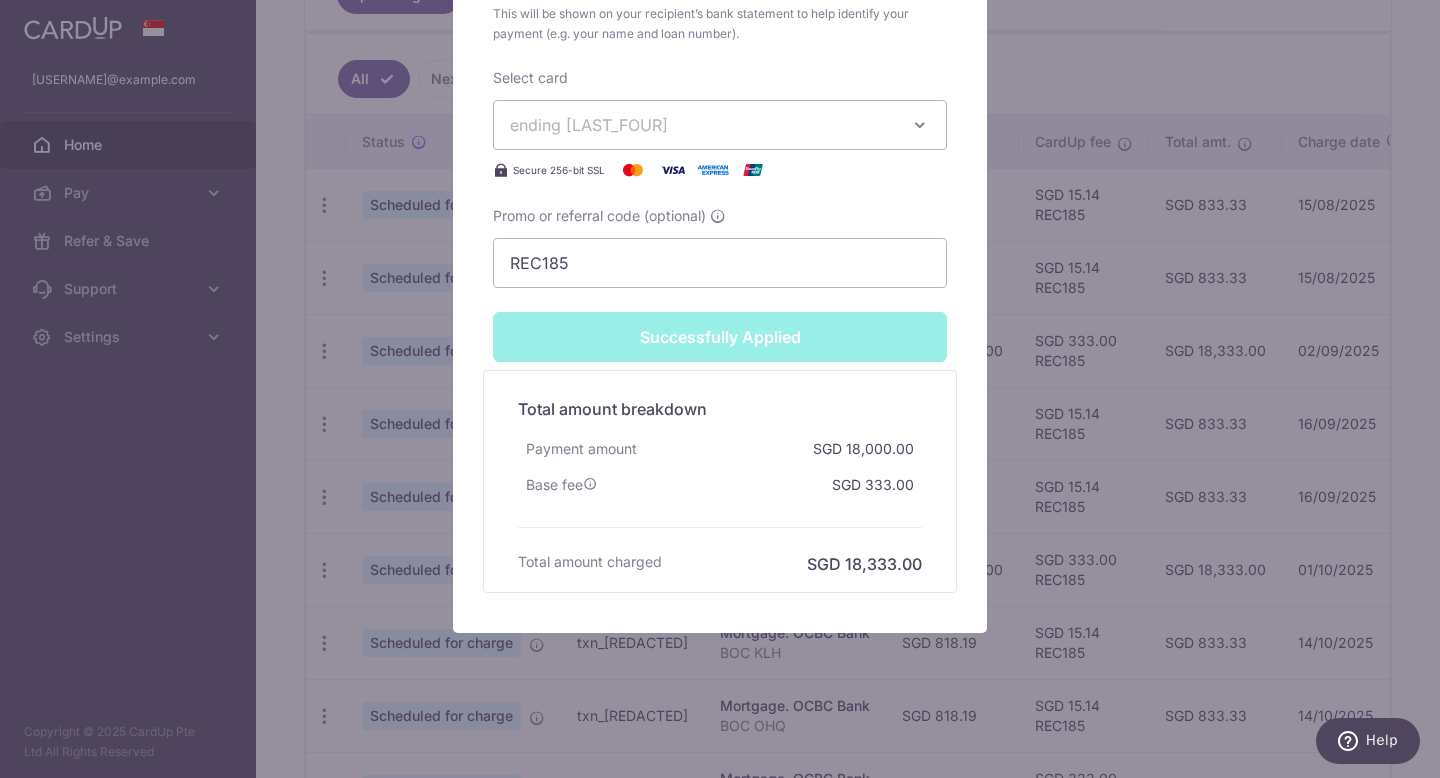 click on "Successfully Applied" at bounding box center [720, 337] 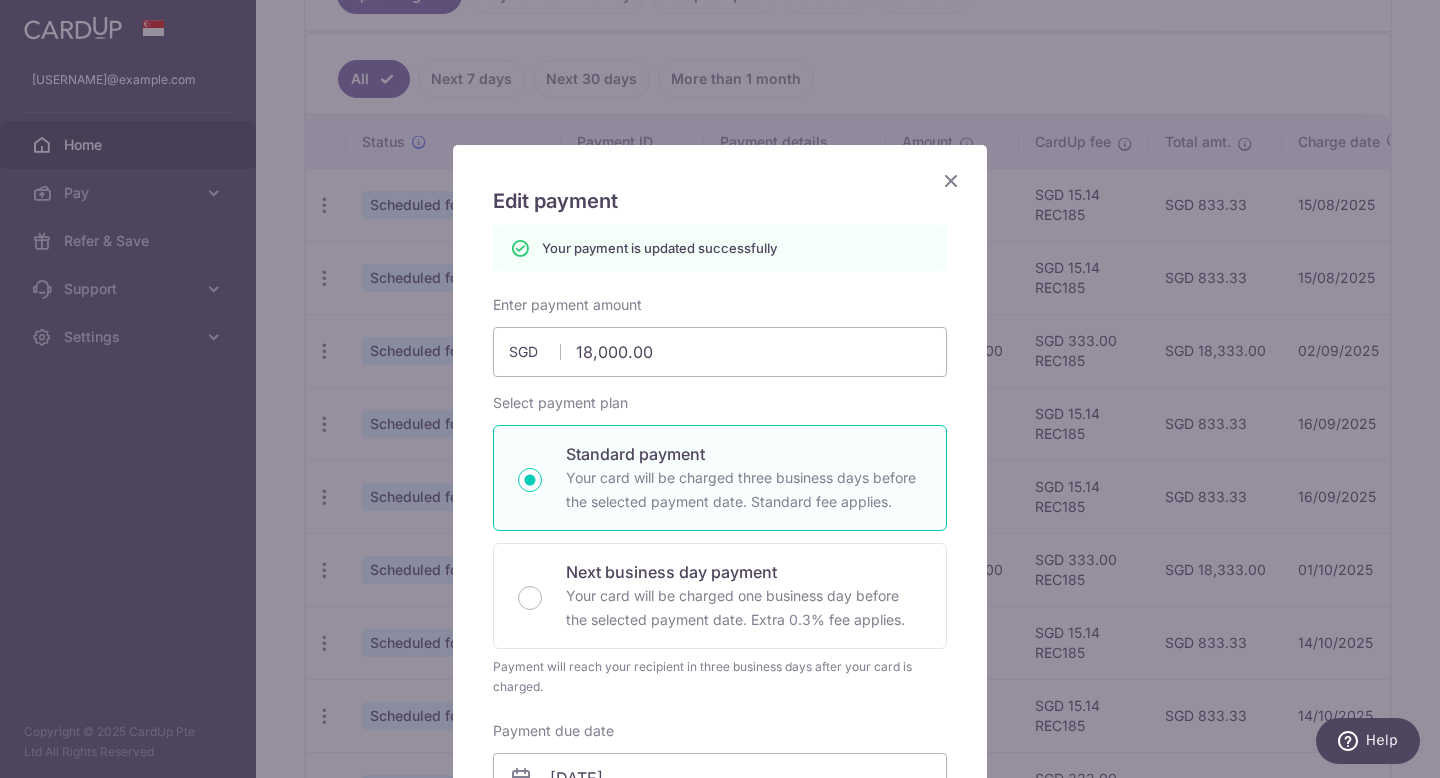click at bounding box center (951, 180) 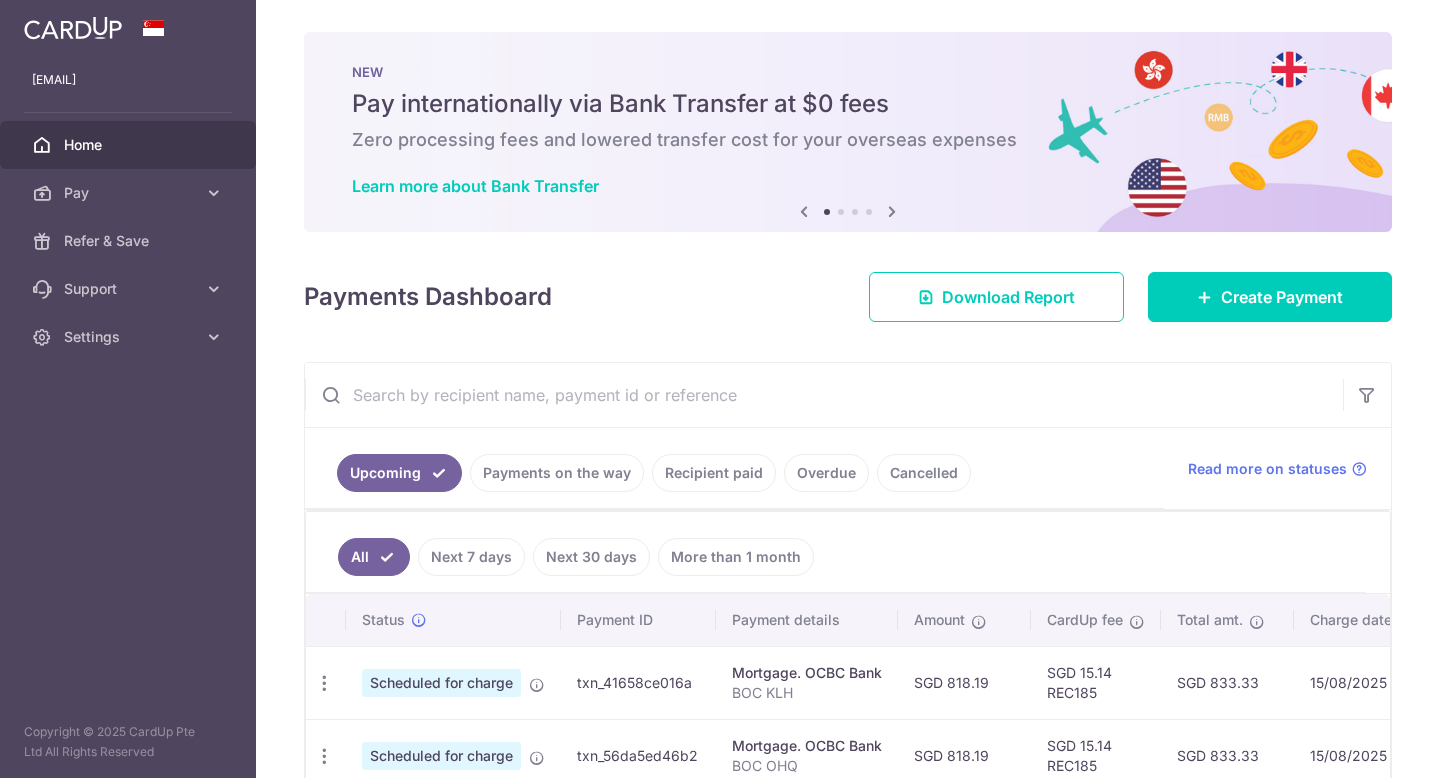 scroll, scrollTop: 0, scrollLeft: 0, axis: both 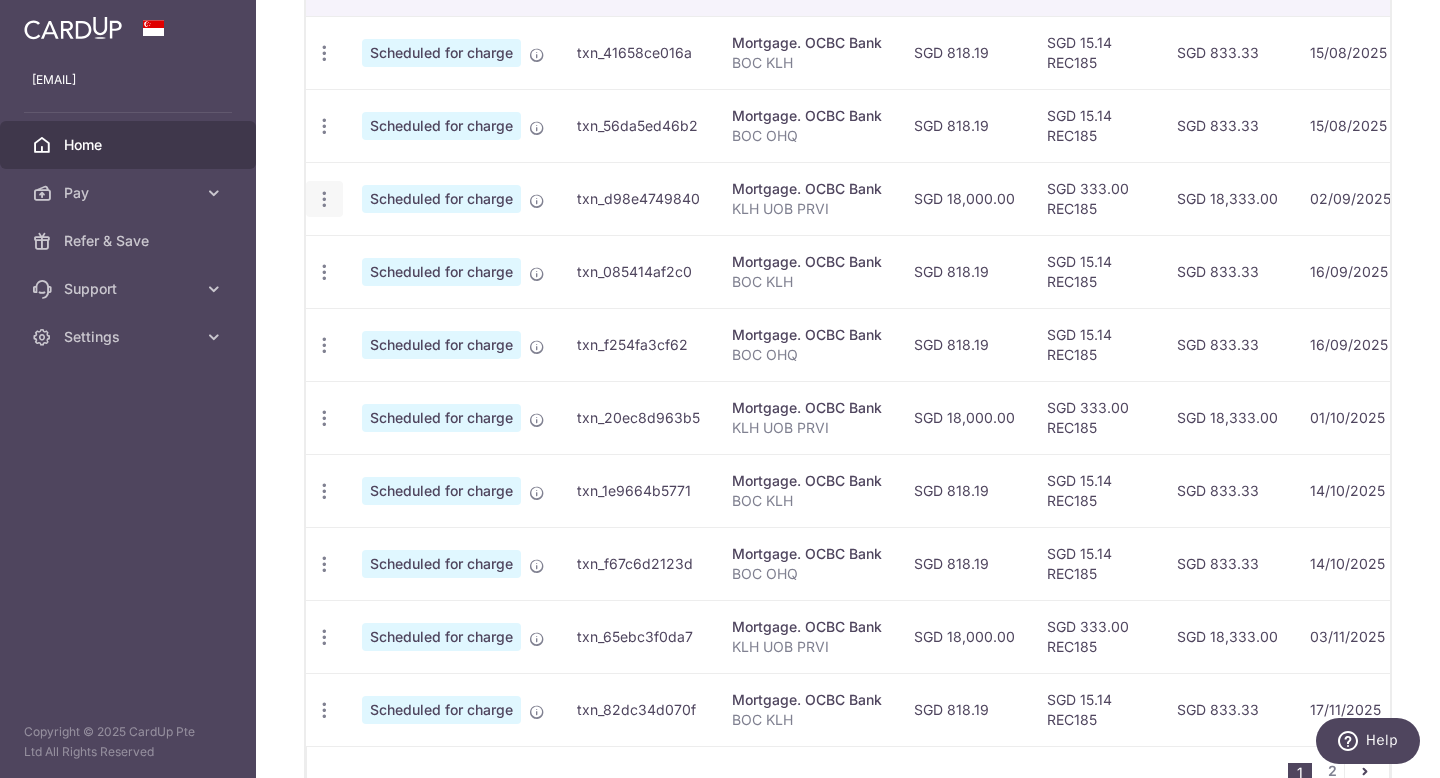 click at bounding box center (324, 53) 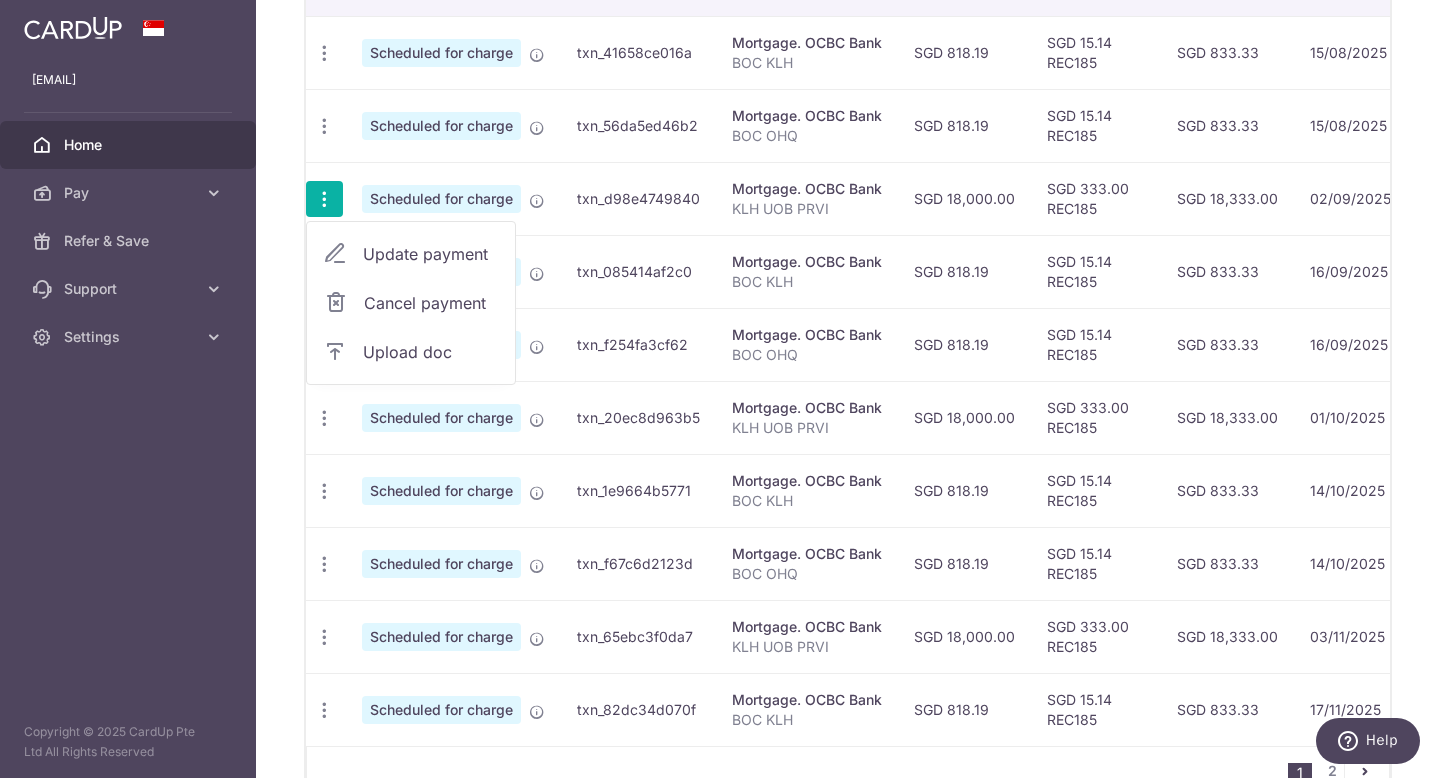 click on "Update payment" at bounding box center (431, 254) 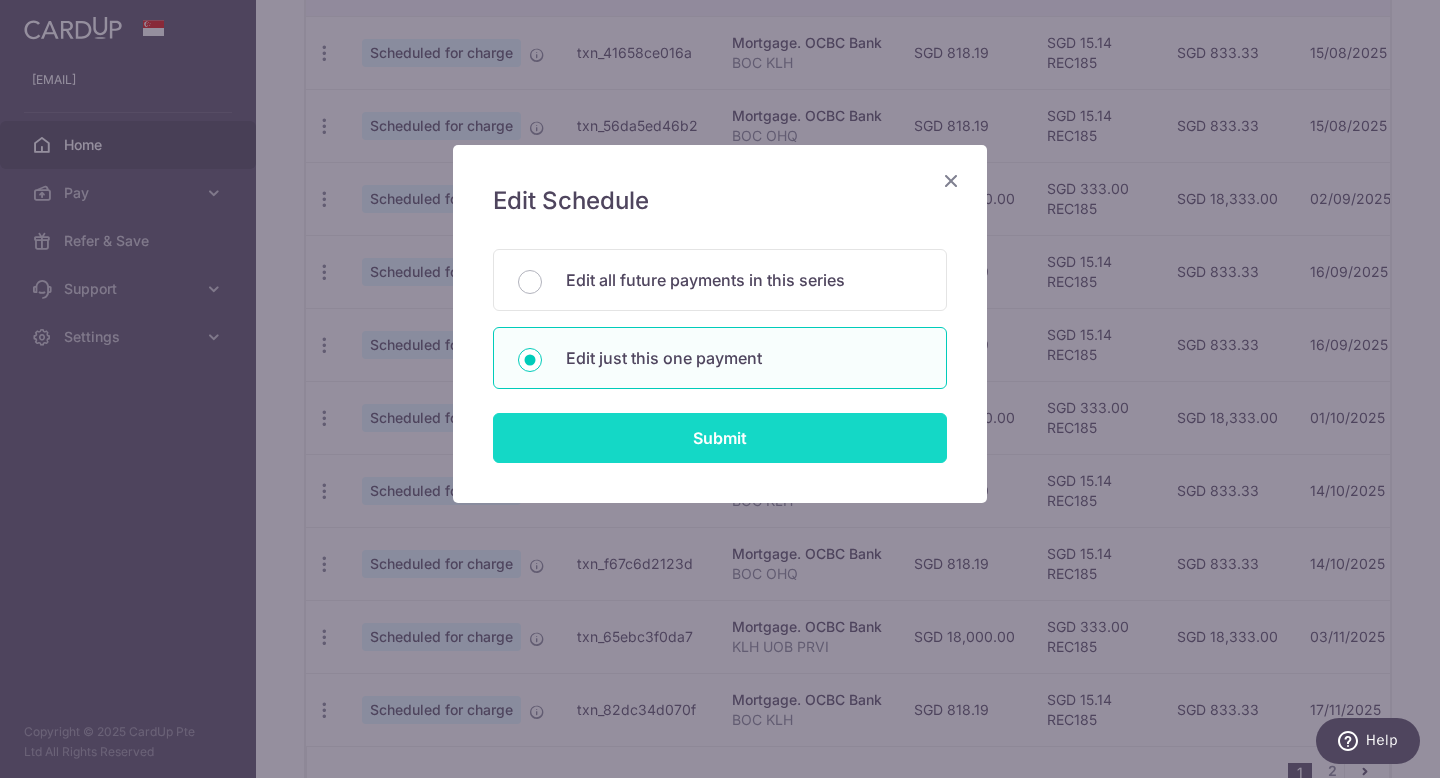 click on "Submit" at bounding box center [720, 438] 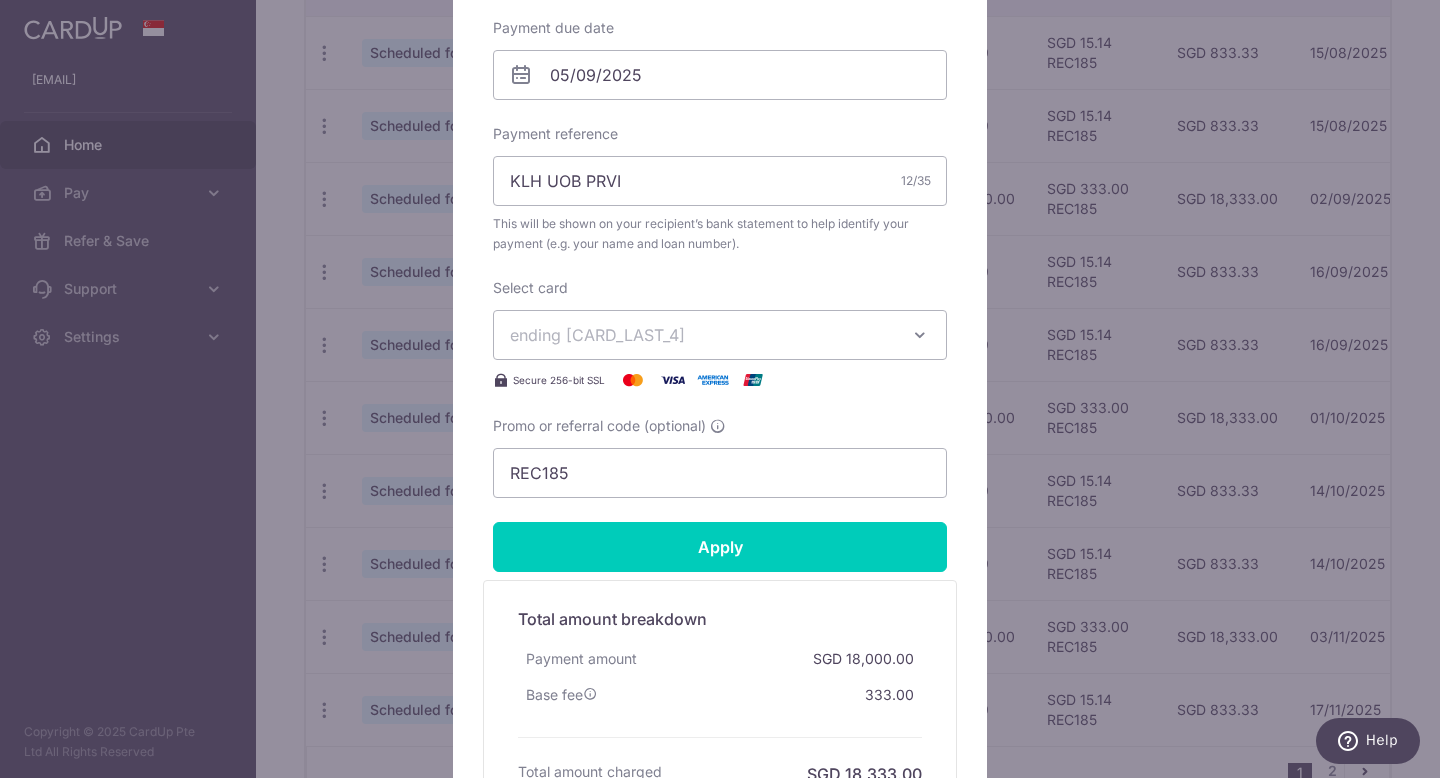 scroll, scrollTop: 566, scrollLeft: 0, axis: vertical 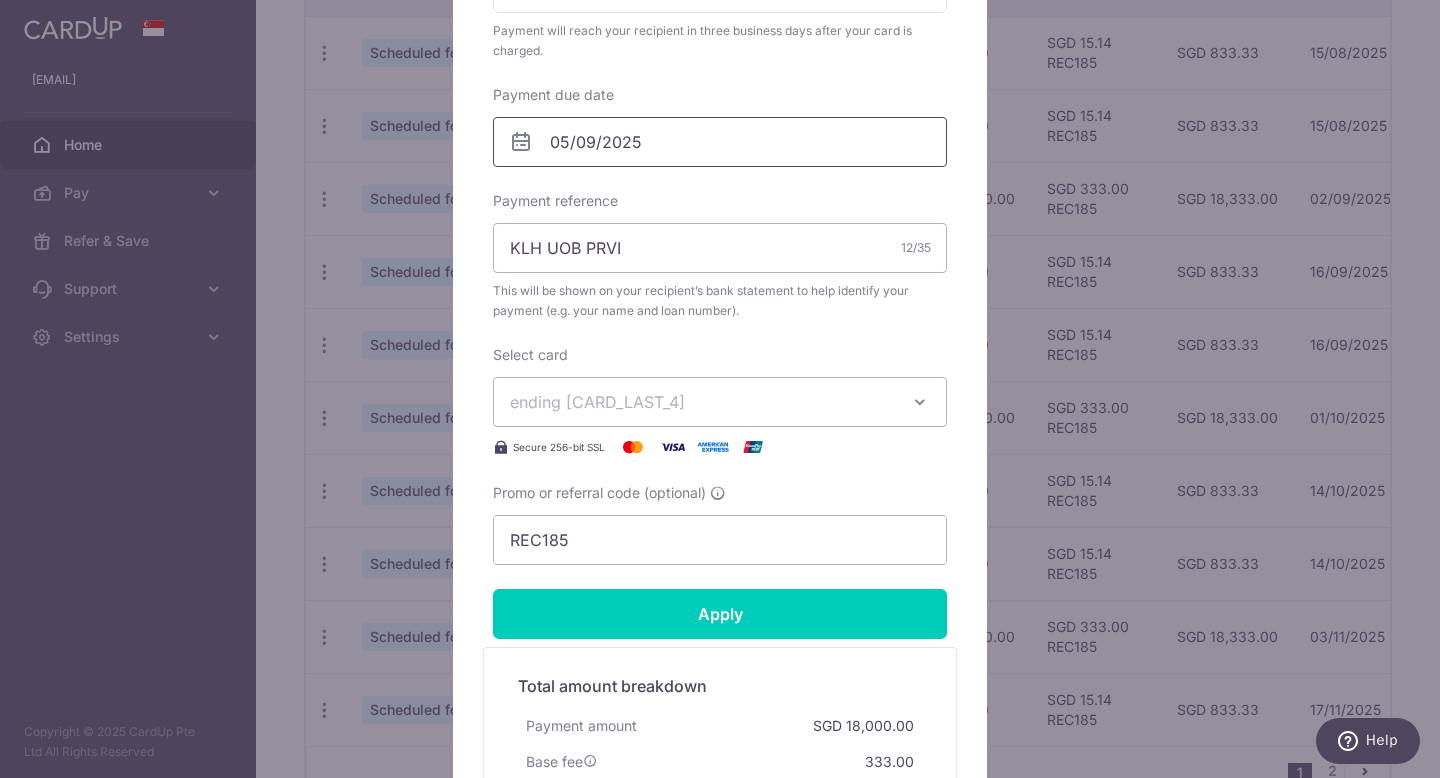 click on "05/09/2025" at bounding box center [720, 142] 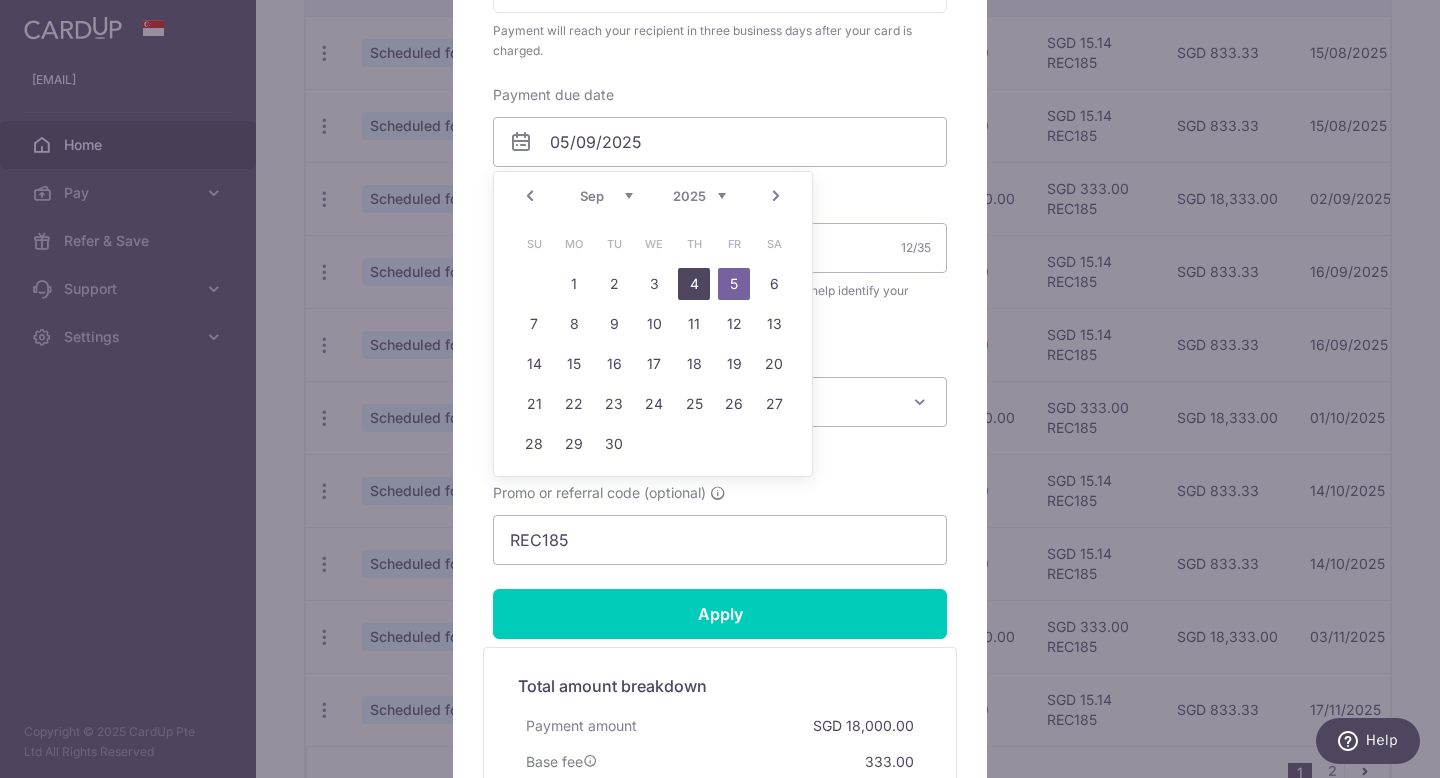 click on "4" at bounding box center (694, 284) 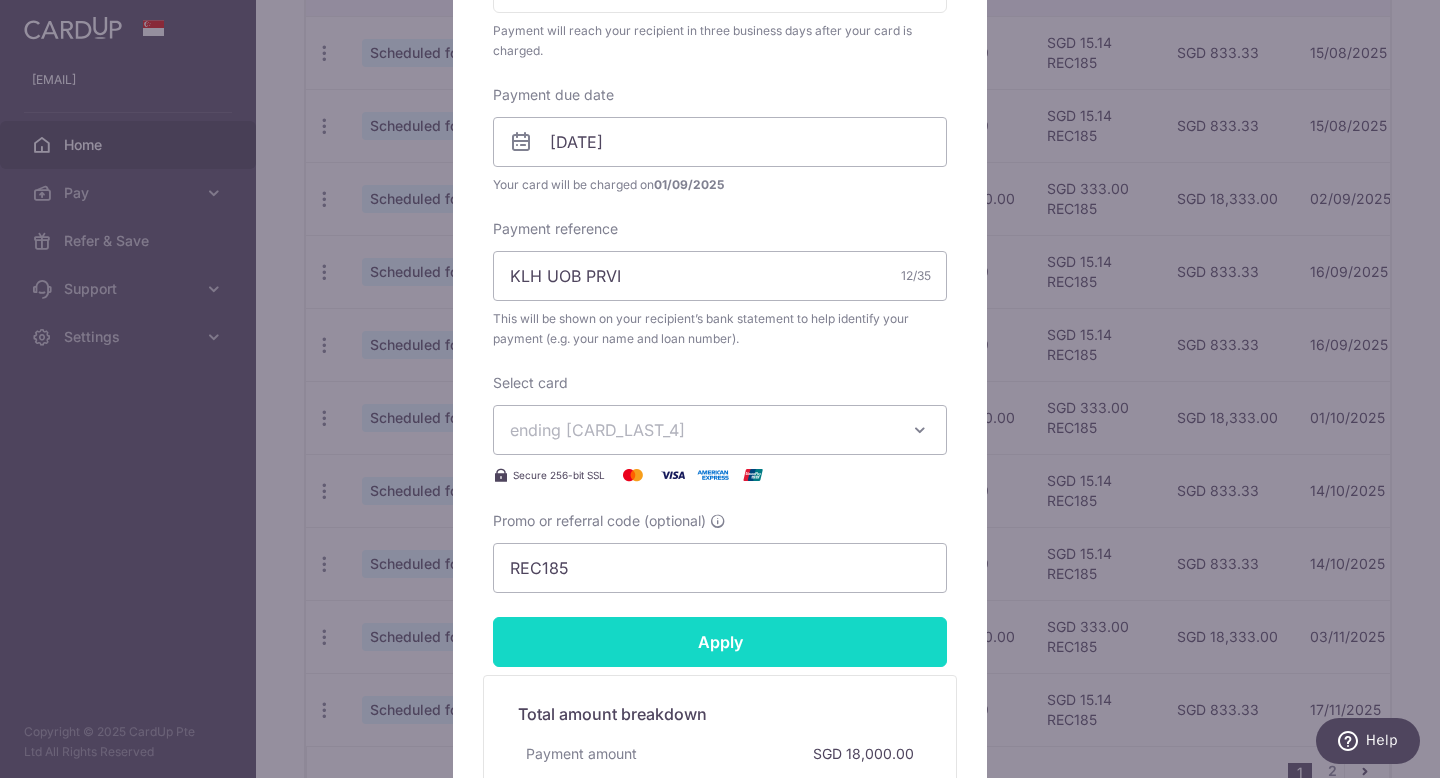 click on "Apply" at bounding box center (720, 642) 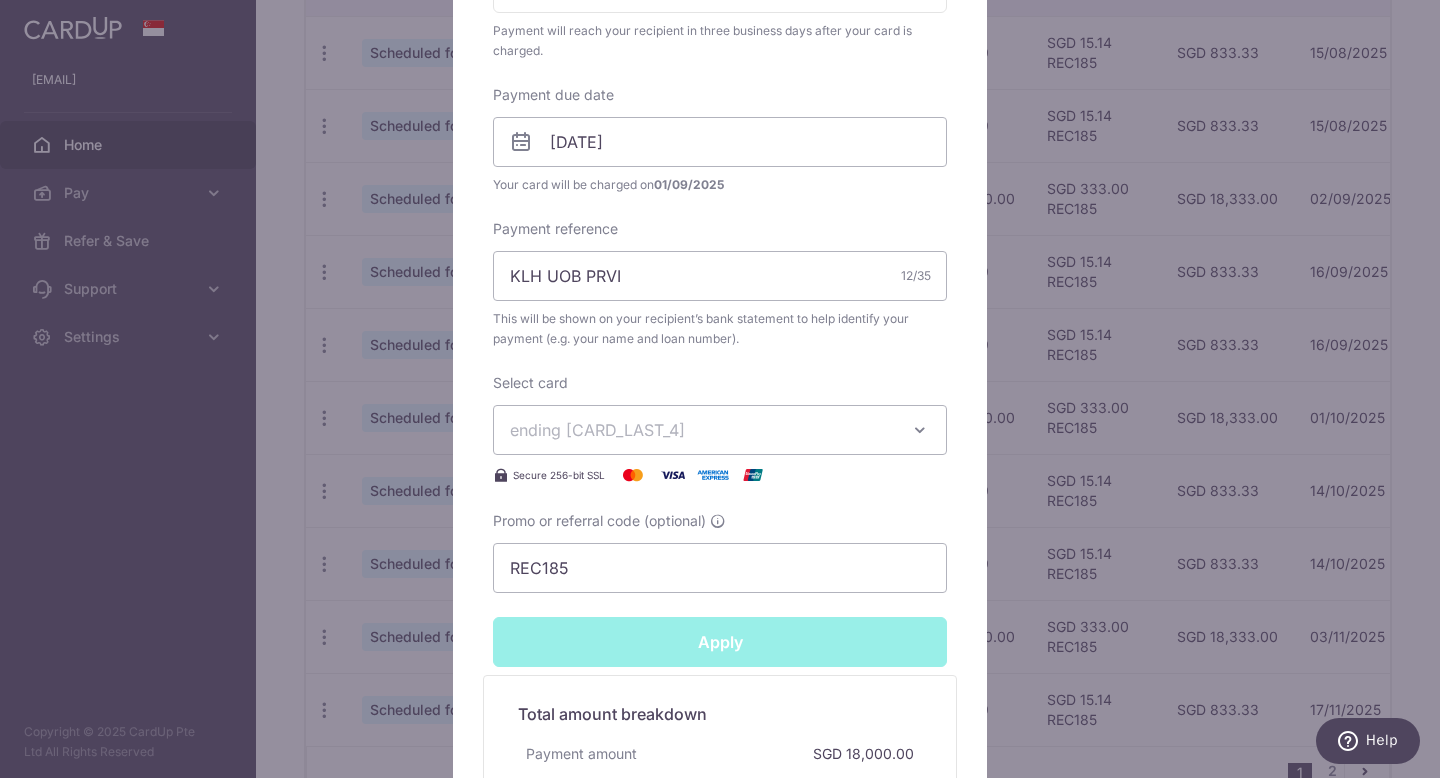 type on "Successfully Applied" 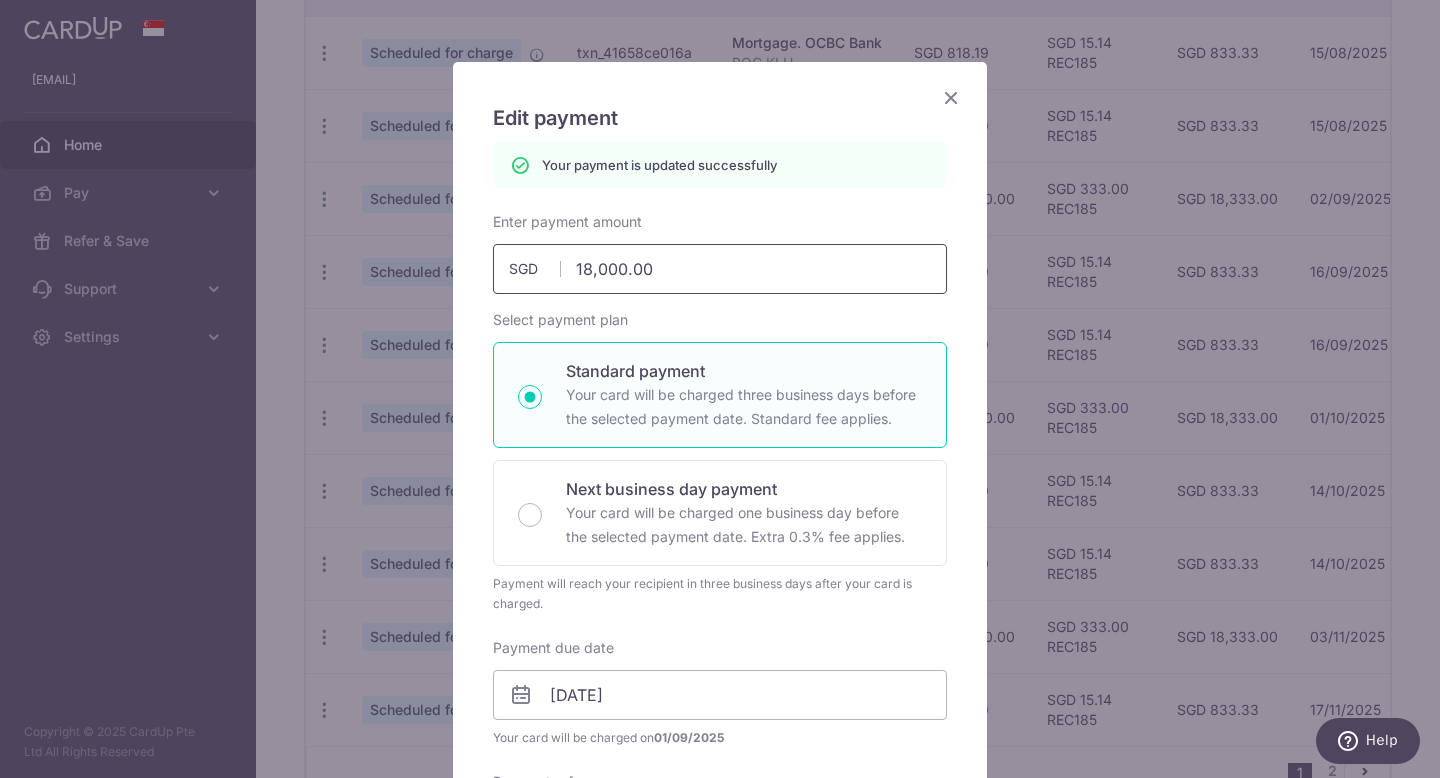 scroll, scrollTop: 0, scrollLeft: 0, axis: both 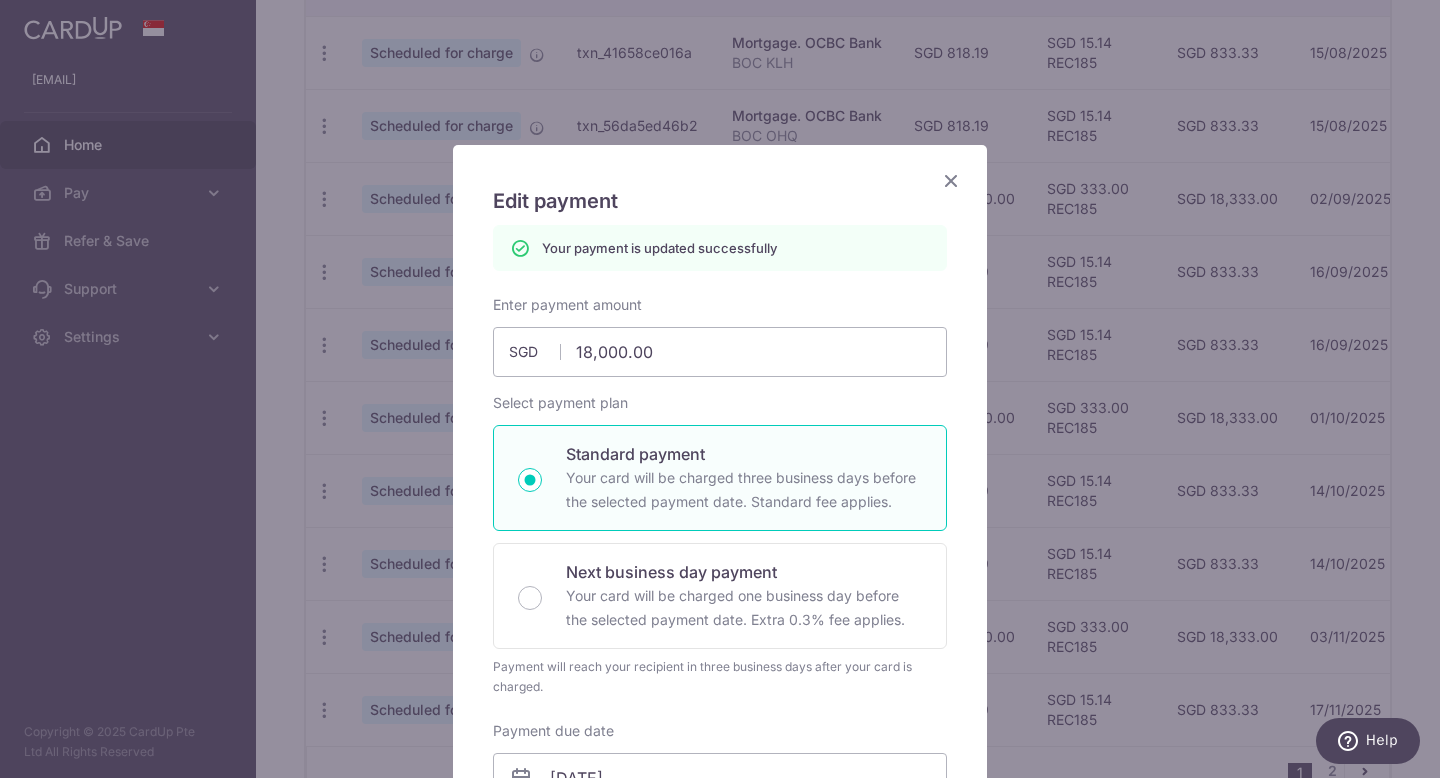 click at bounding box center (951, 180) 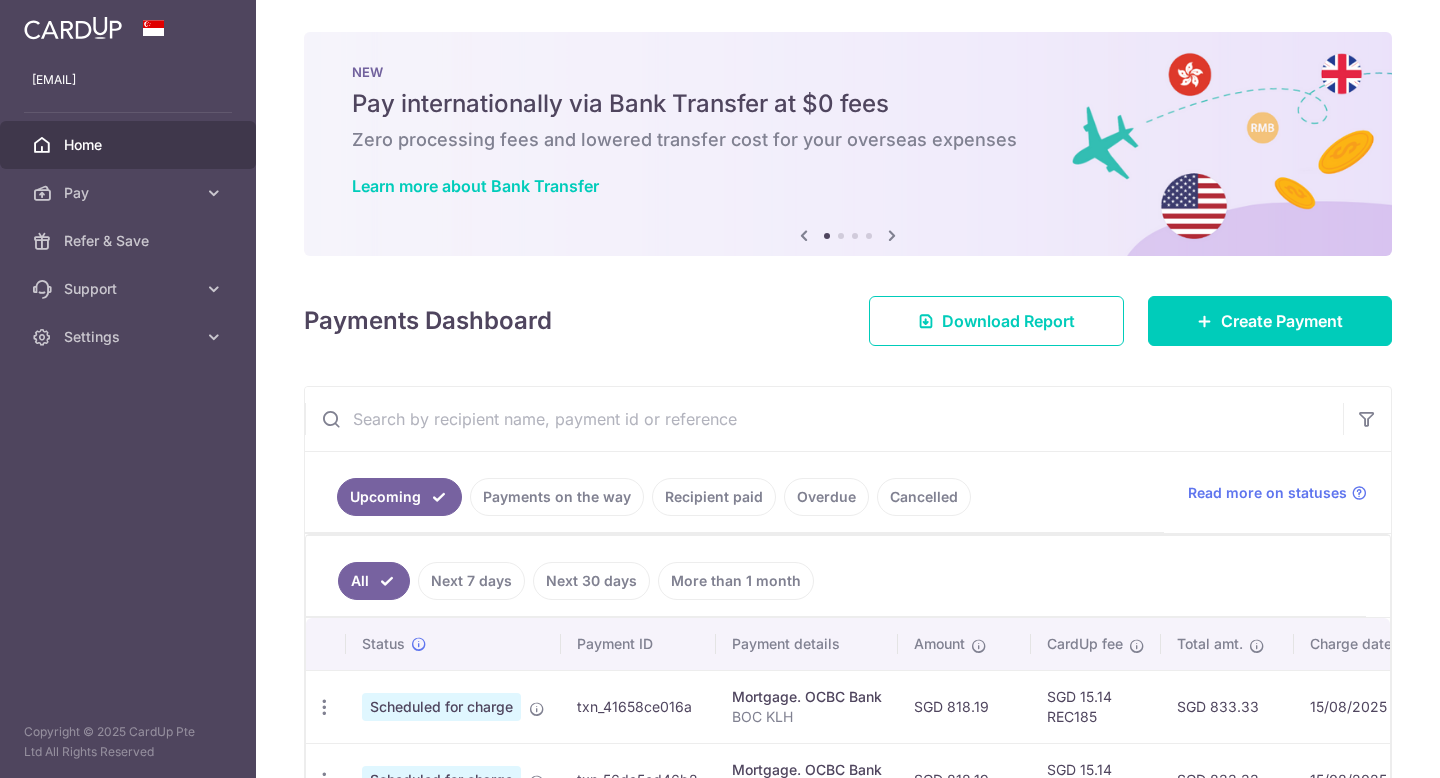 scroll, scrollTop: 0, scrollLeft: 0, axis: both 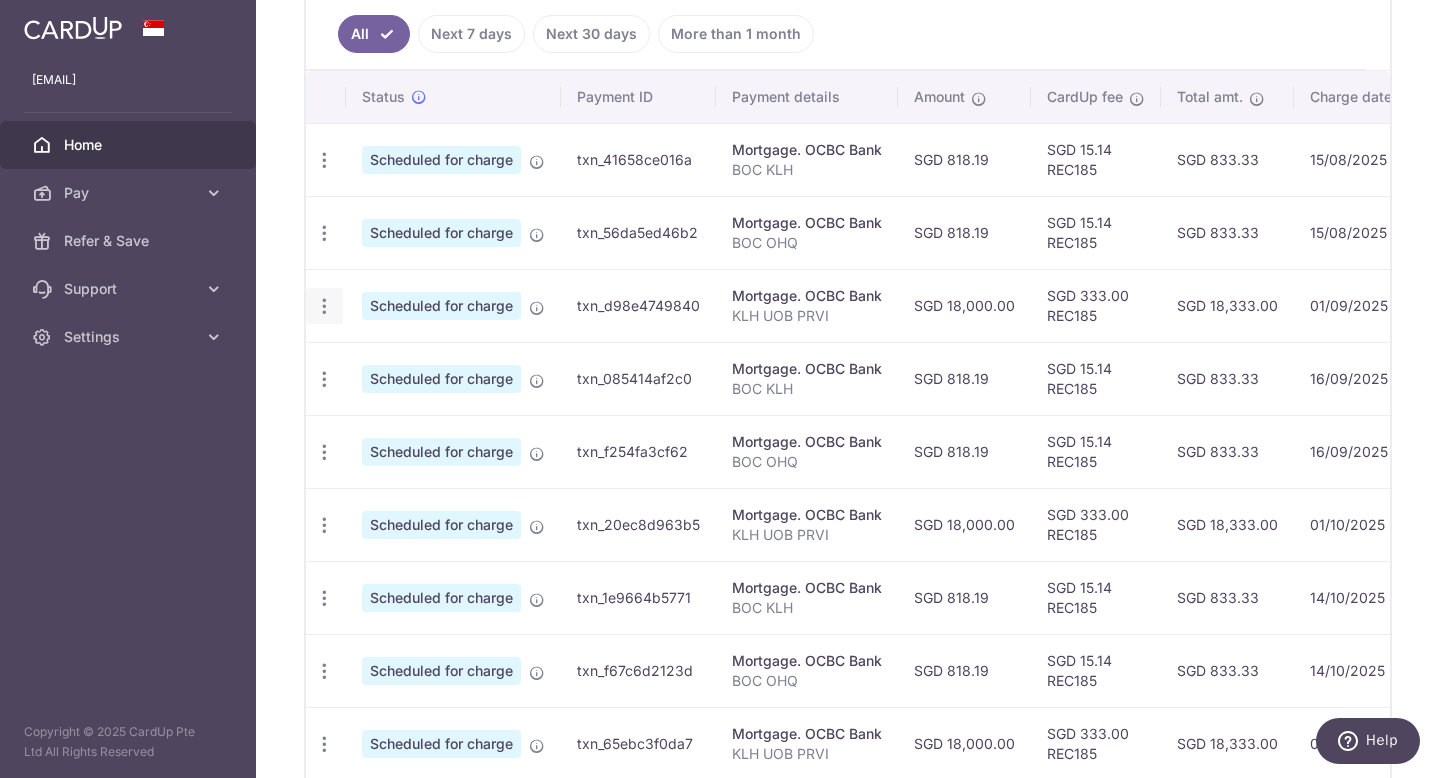 click at bounding box center (324, 160) 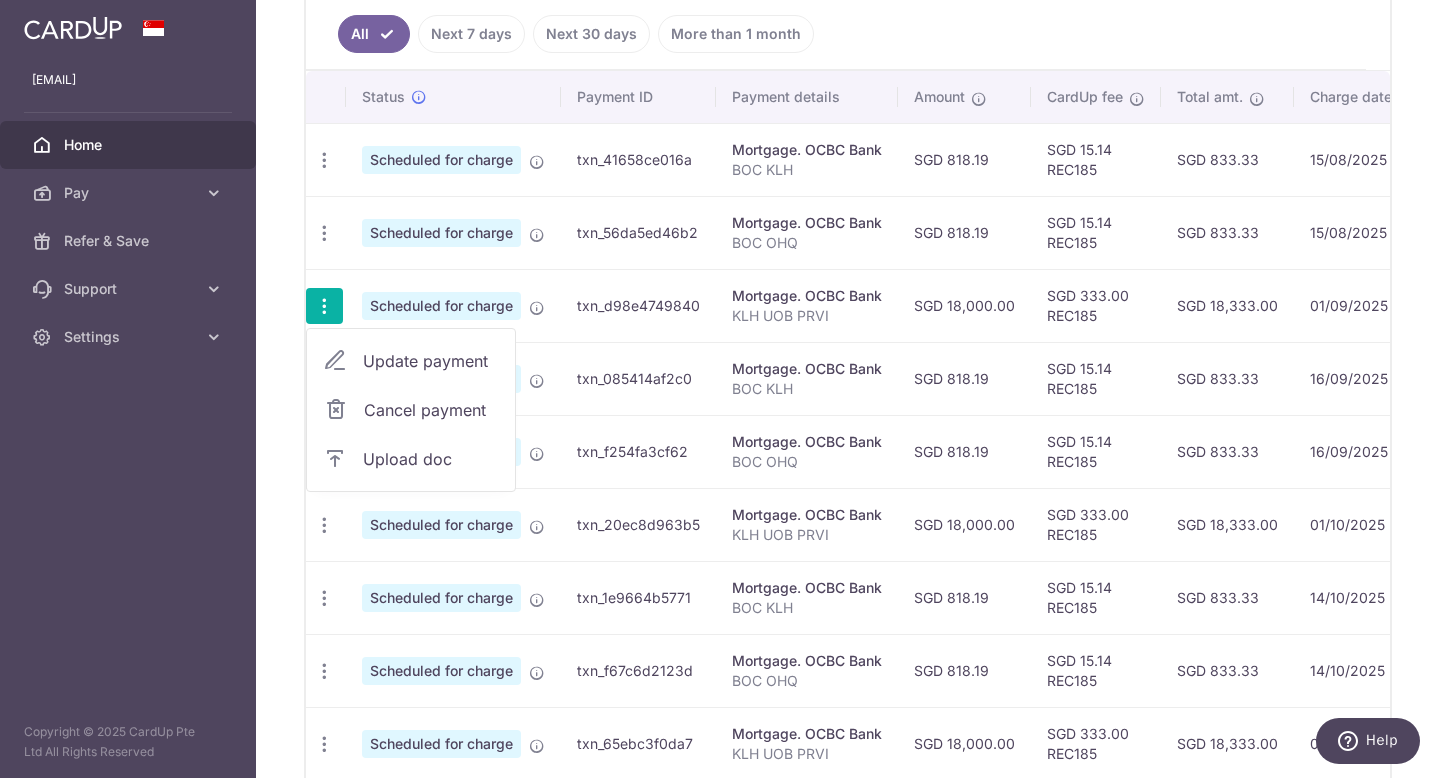 click on "Update payment" at bounding box center [431, 361] 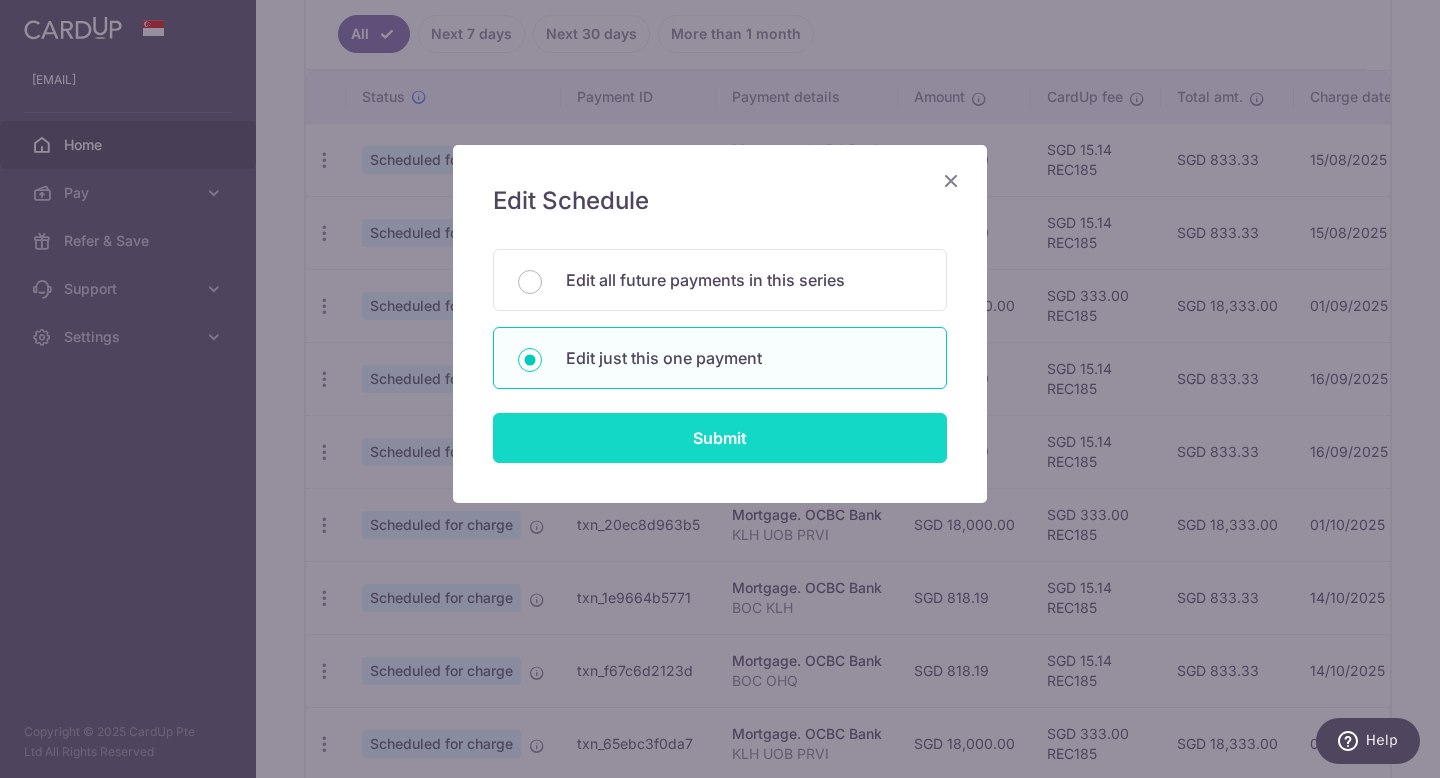 click on "Submit" at bounding box center [720, 438] 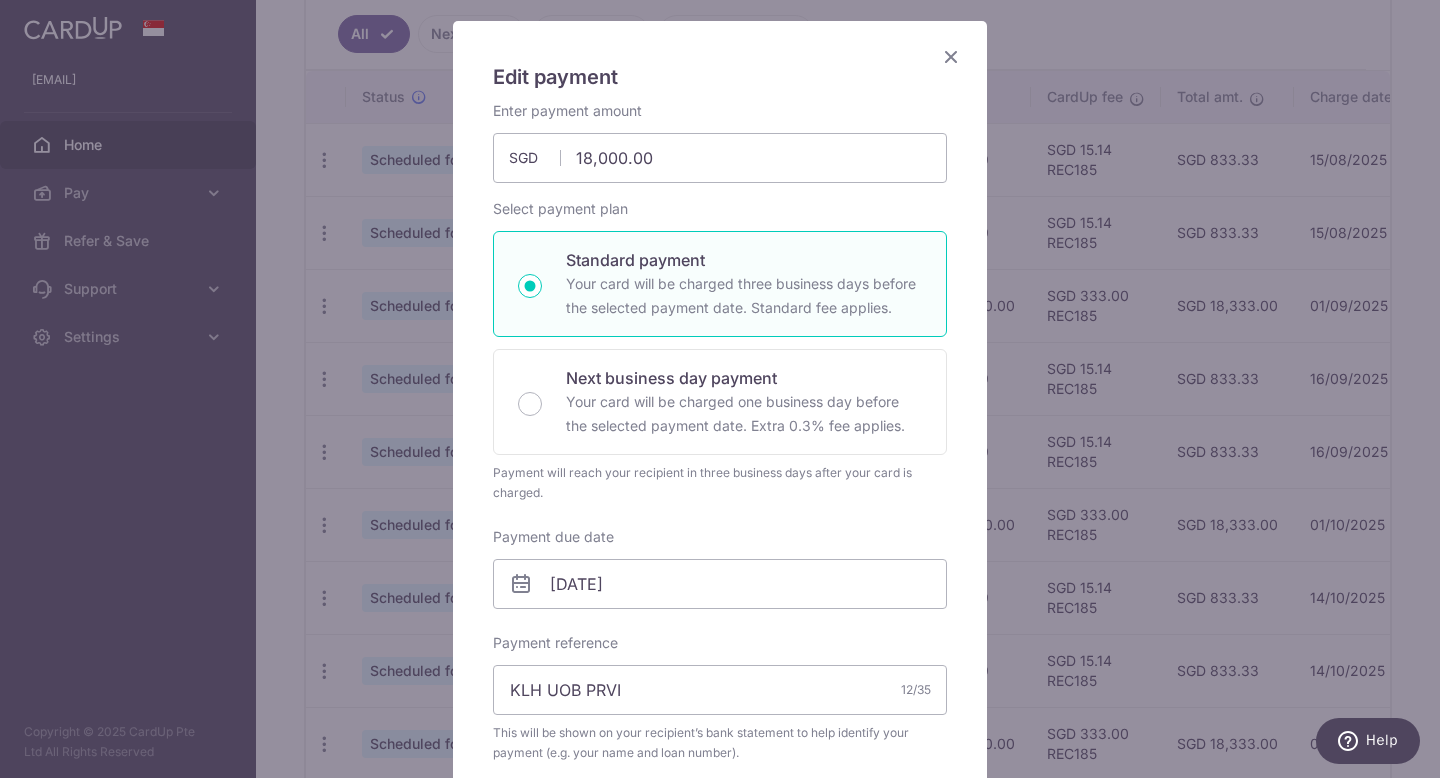 scroll, scrollTop: 156, scrollLeft: 0, axis: vertical 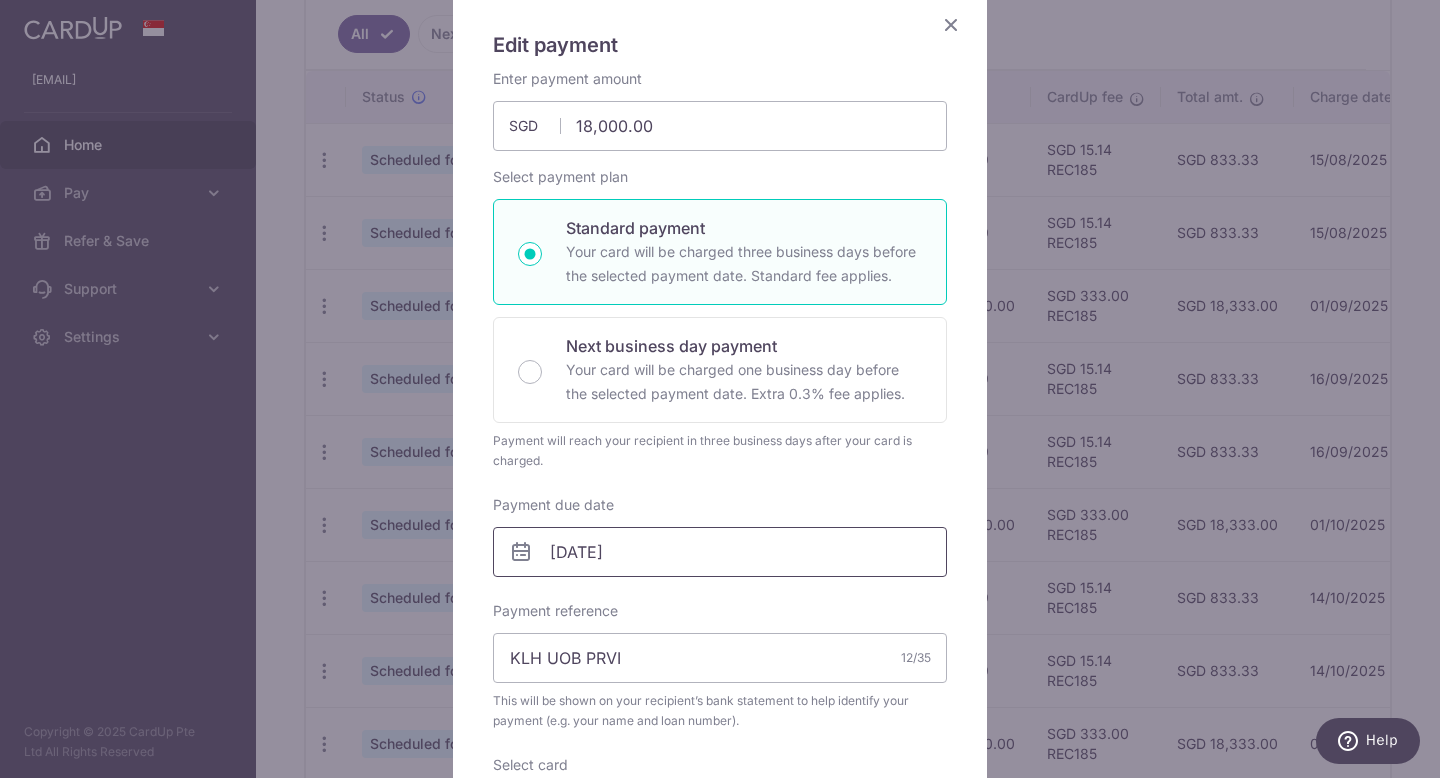 click on "[DATE]" at bounding box center [720, 552] 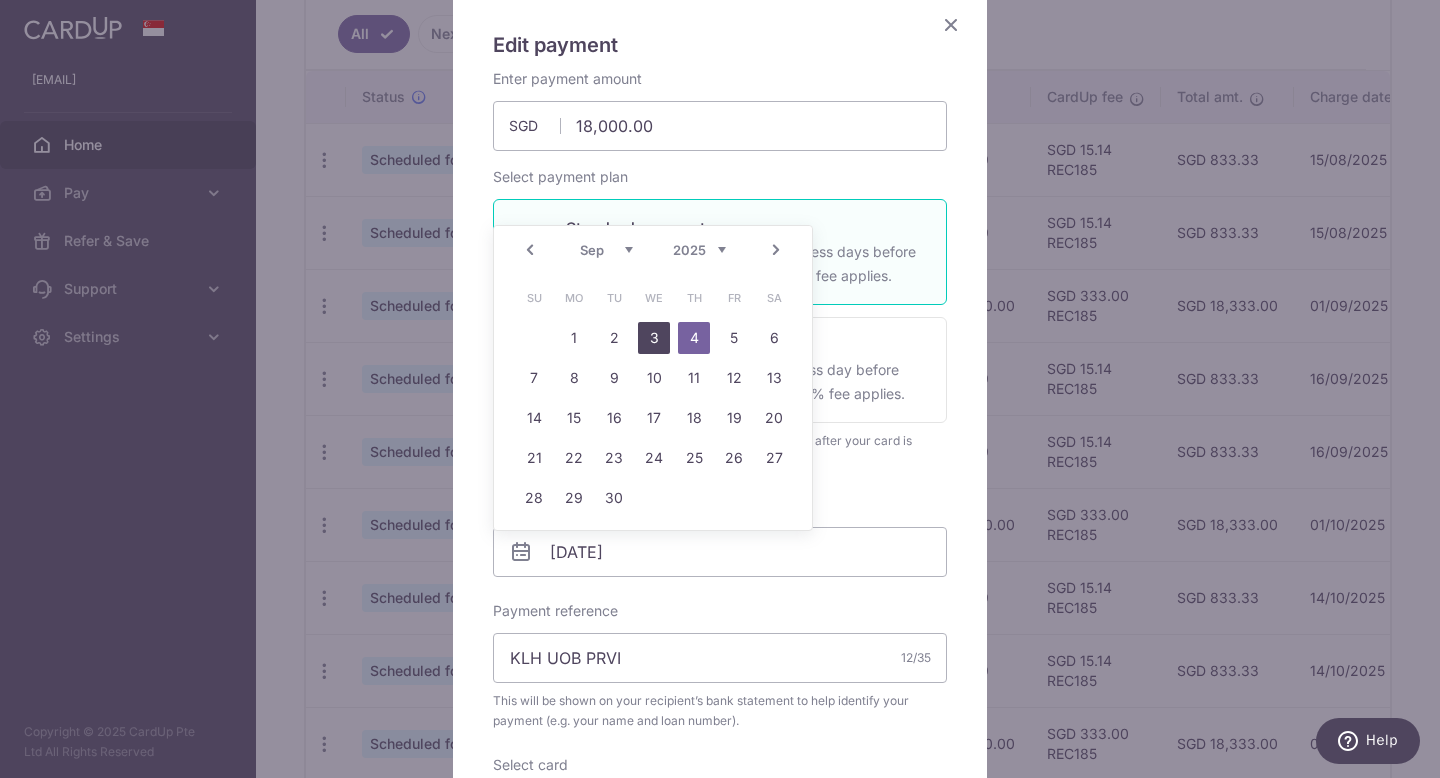 click on "3" at bounding box center [654, 338] 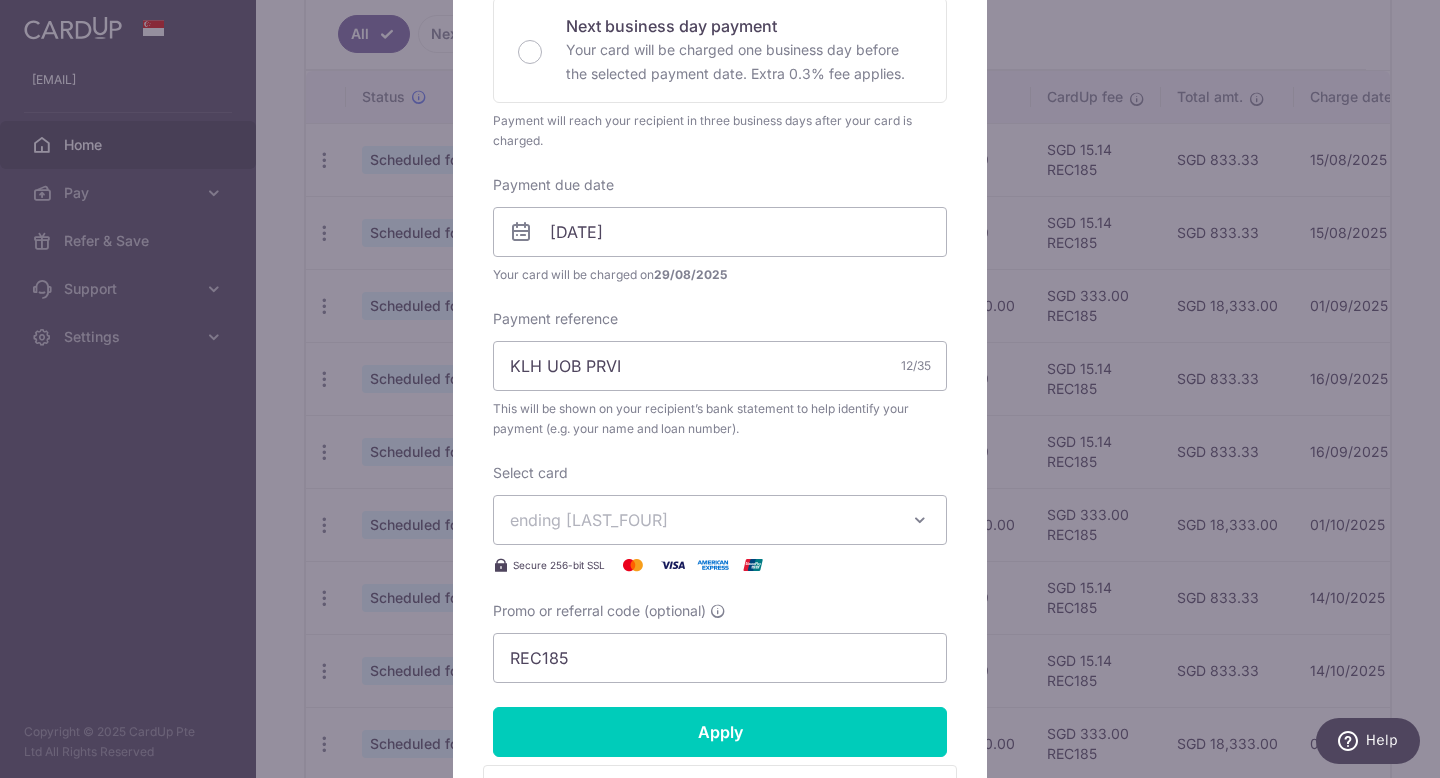 scroll, scrollTop: 608, scrollLeft: 0, axis: vertical 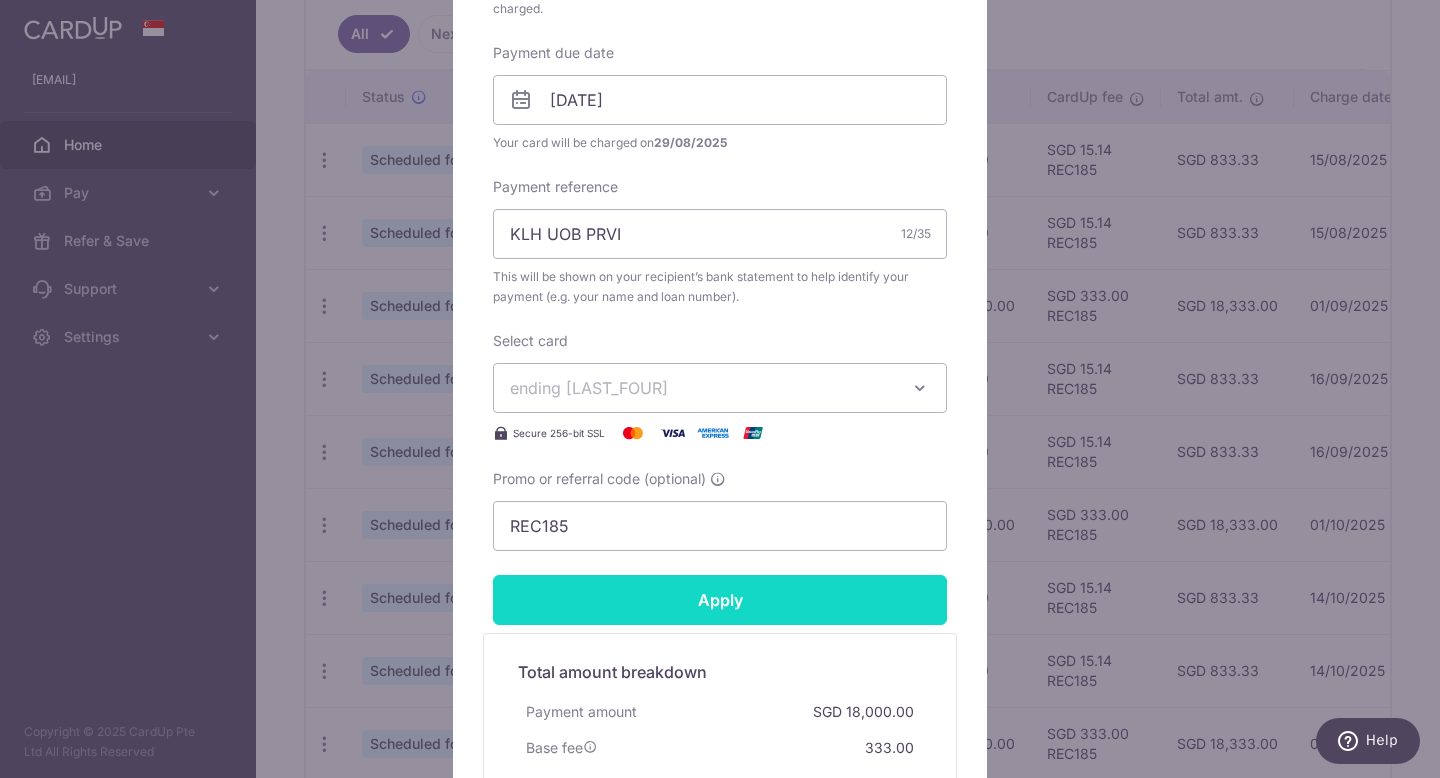 click on "Apply" at bounding box center [720, 600] 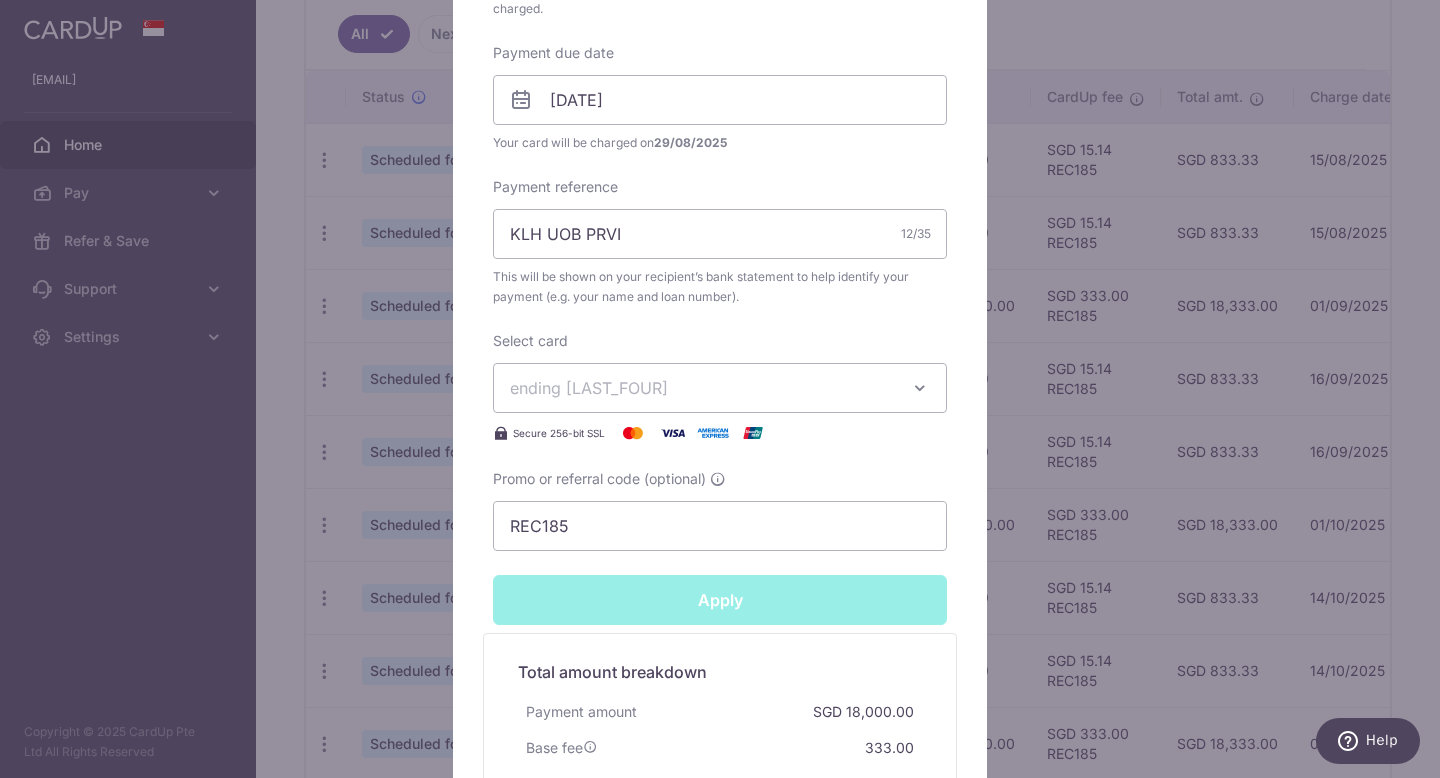 type on "Successfully Applied" 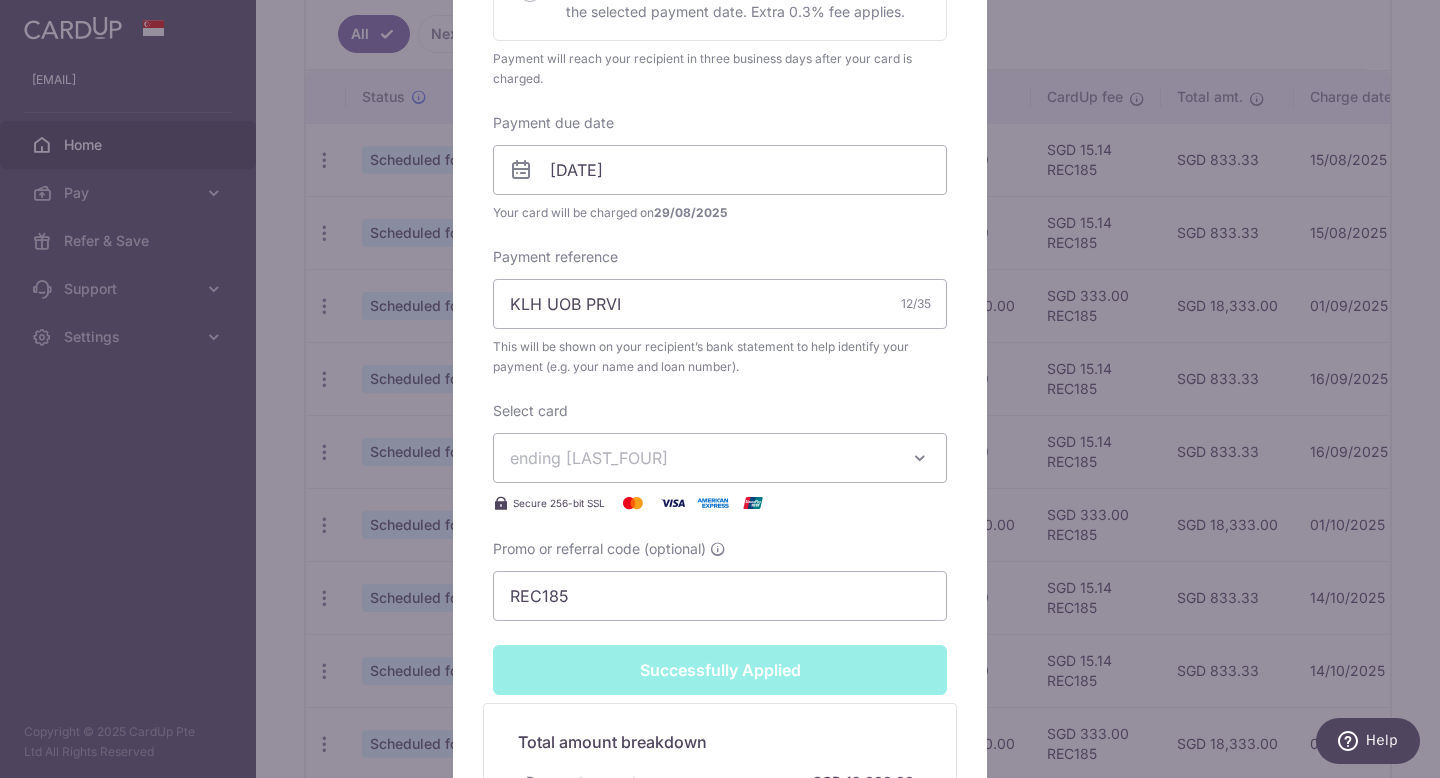 scroll, scrollTop: 678, scrollLeft: 0, axis: vertical 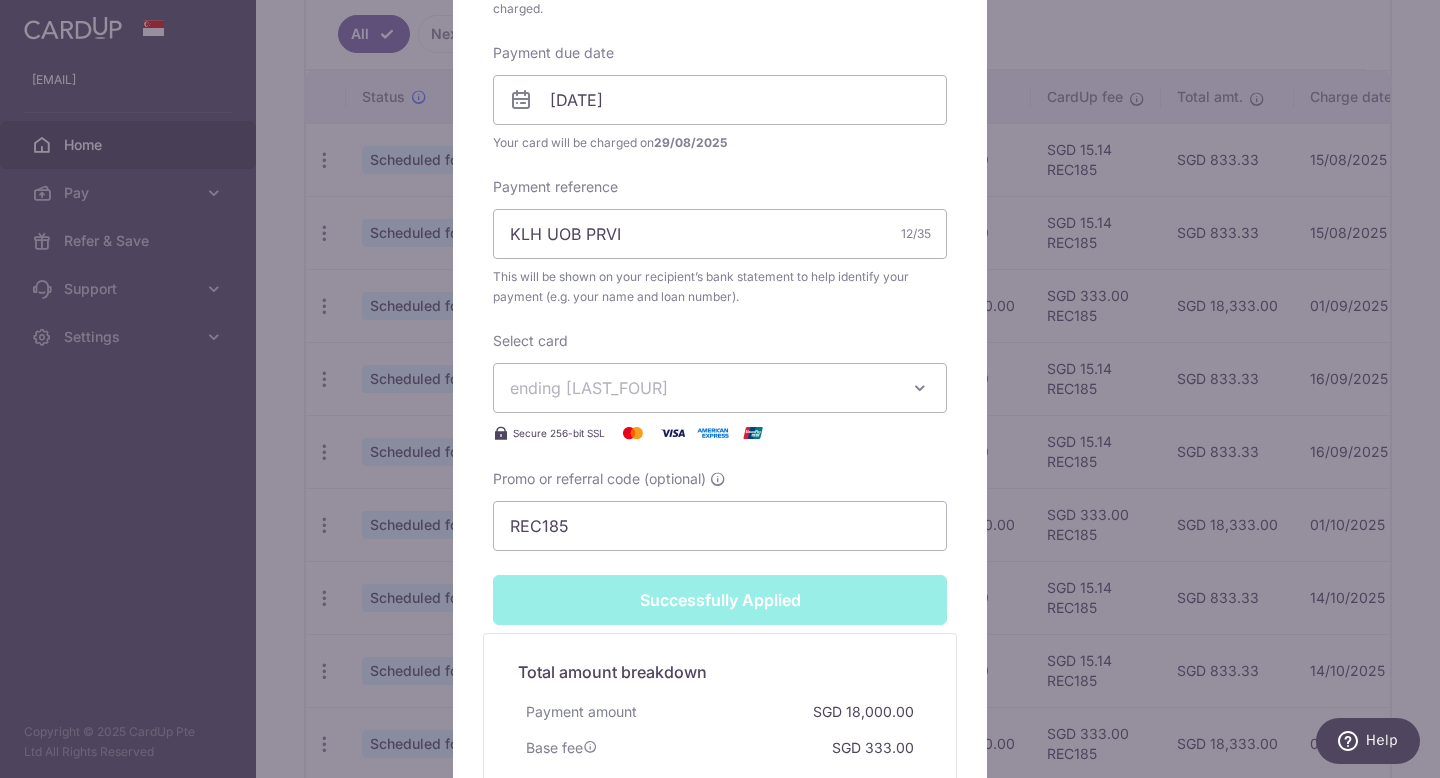 click on "Edit payment
By clicking apply,  you will make changes to all   payments to  OCBC Bank  scheduled from
.
By clicking below, you confirm you are editing this payment to  OCBC Bank  on
[DATE] .
Your payment is updated successfully
18,000.00" at bounding box center [720, 389] 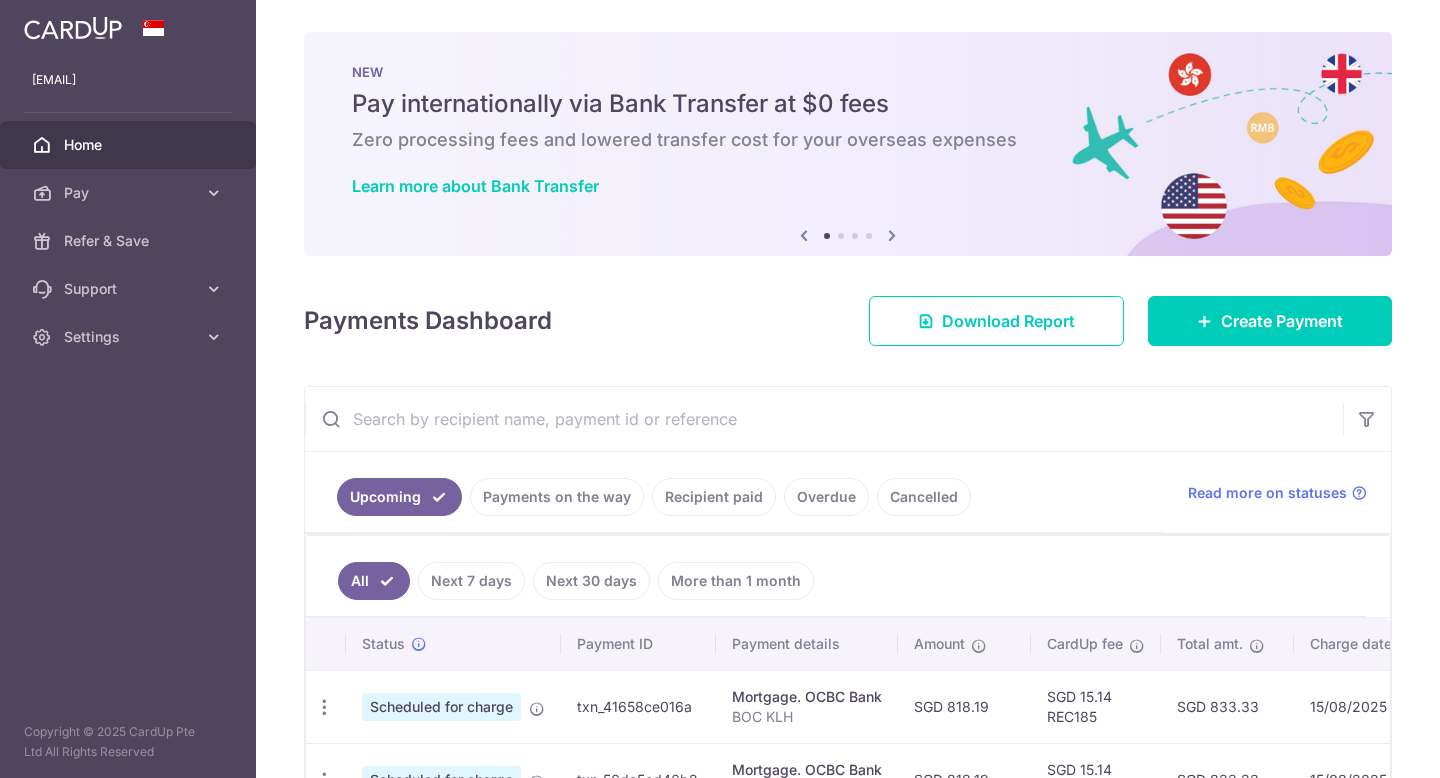 scroll, scrollTop: 0, scrollLeft: 0, axis: both 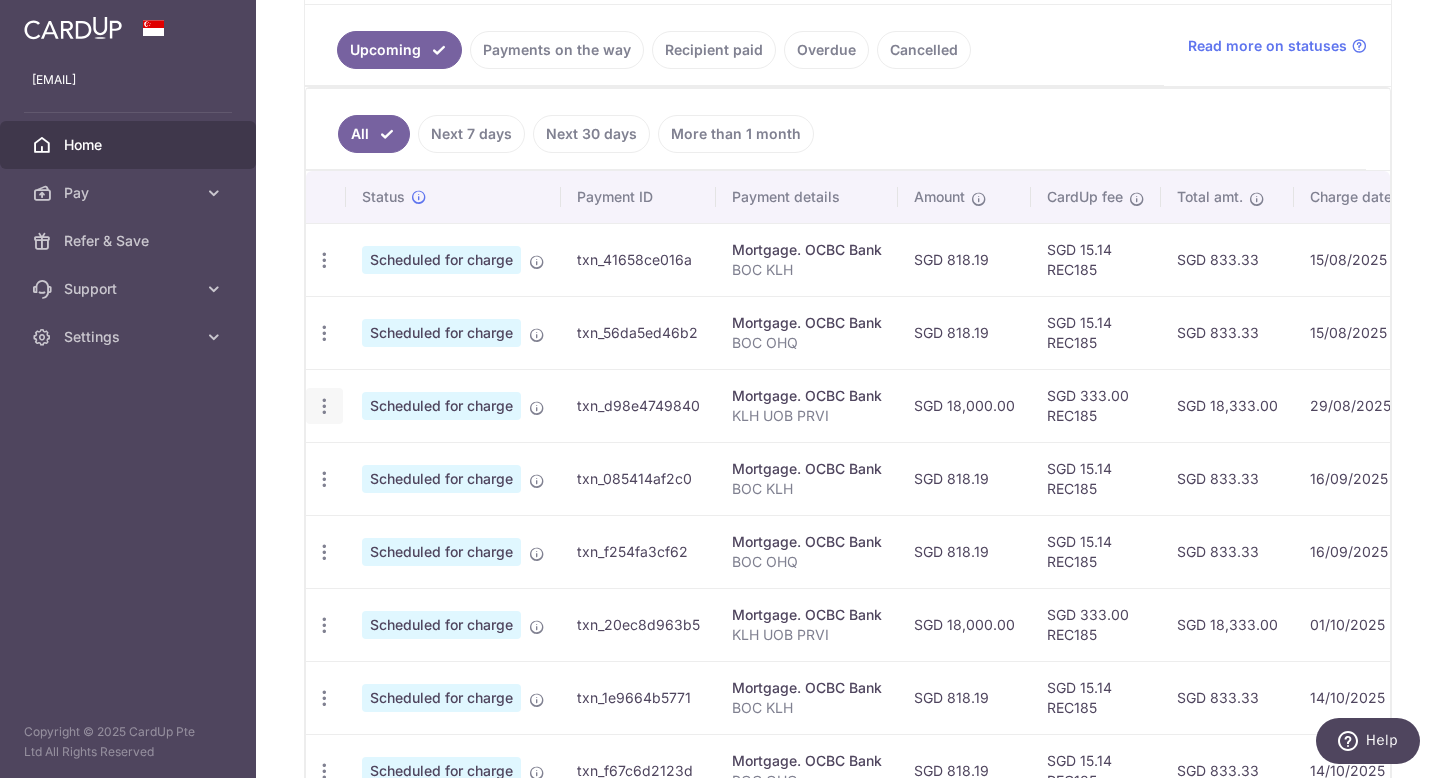 click on "Update payment
Cancel payment
Upload doc" at bounding box center (324, 406) 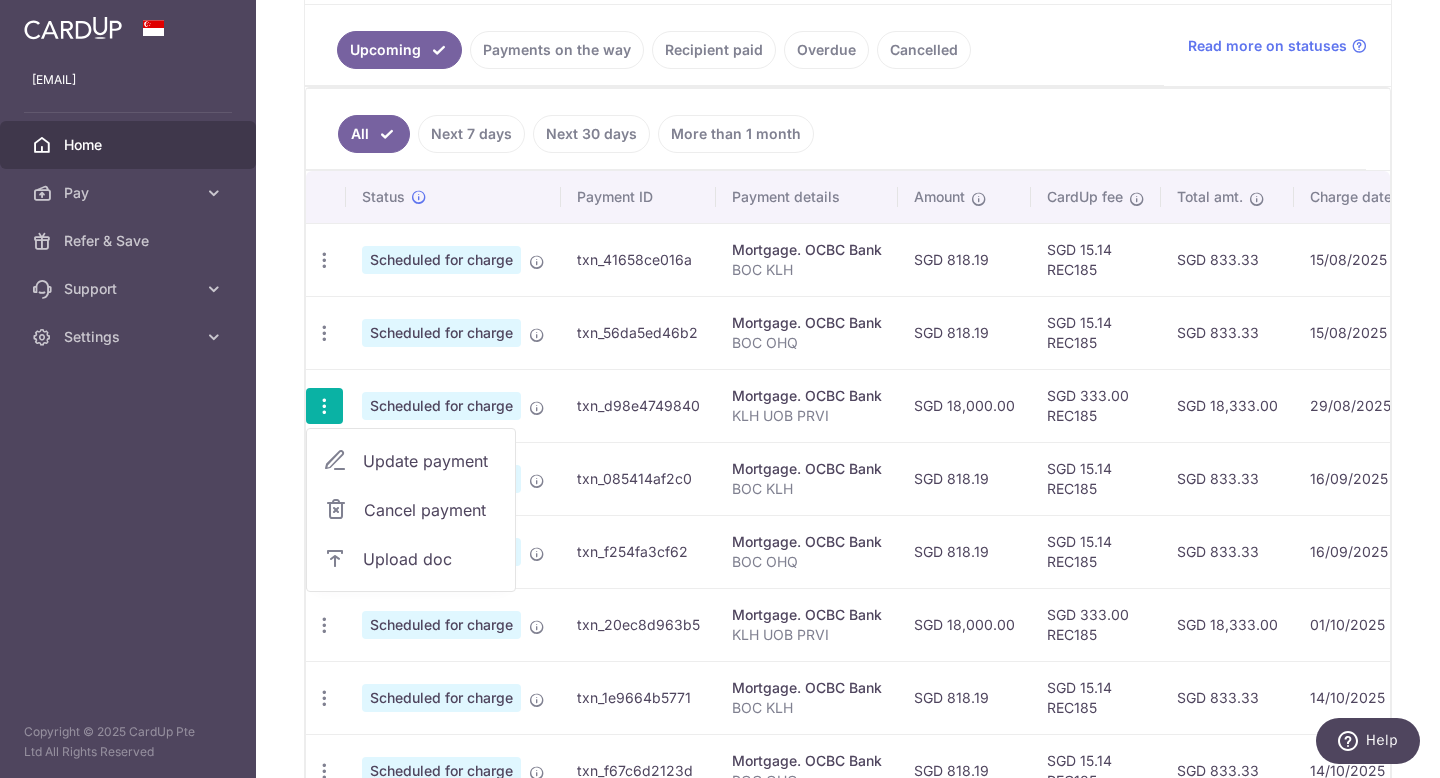 click on "Update payment" at bounding box center [431, 461] 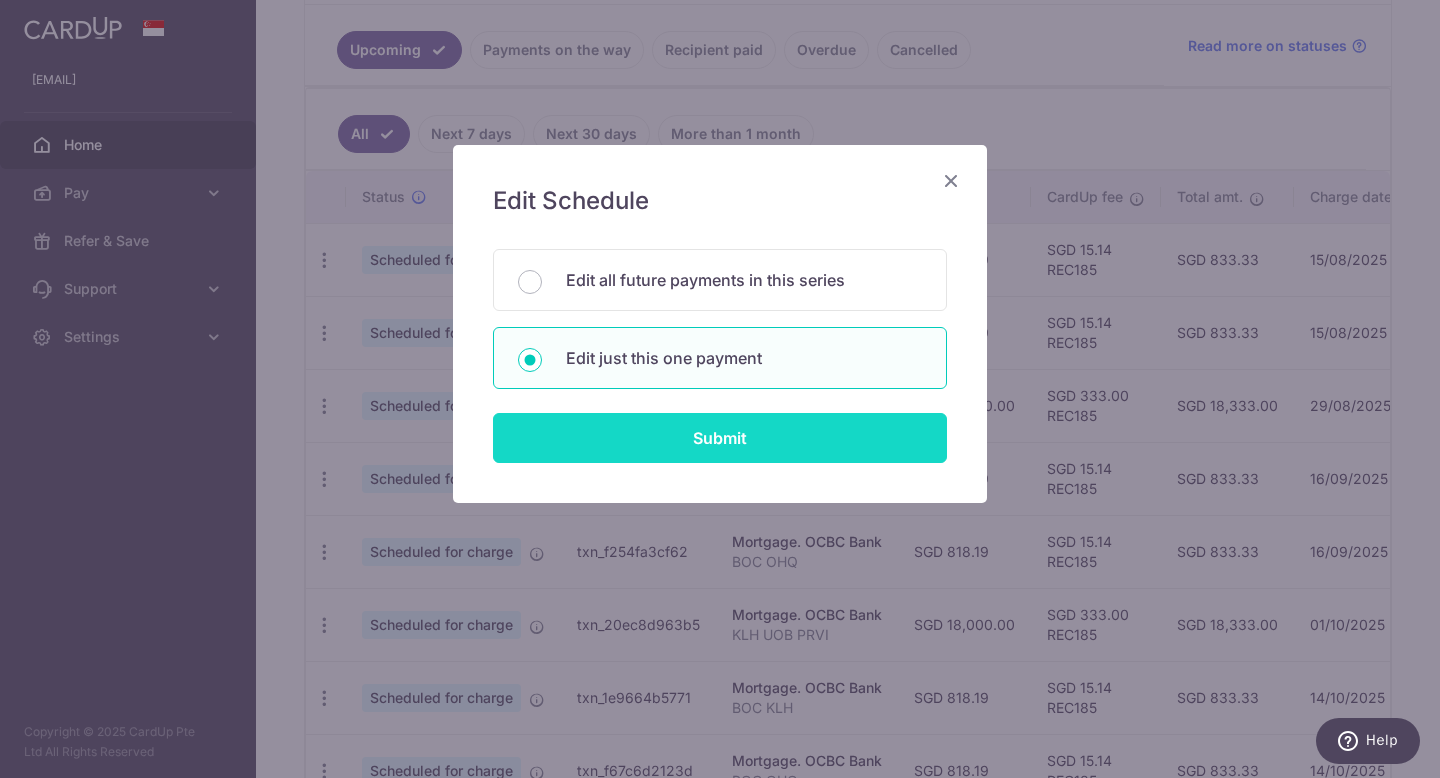 click on "Submit" at bounding box center [720, 438] 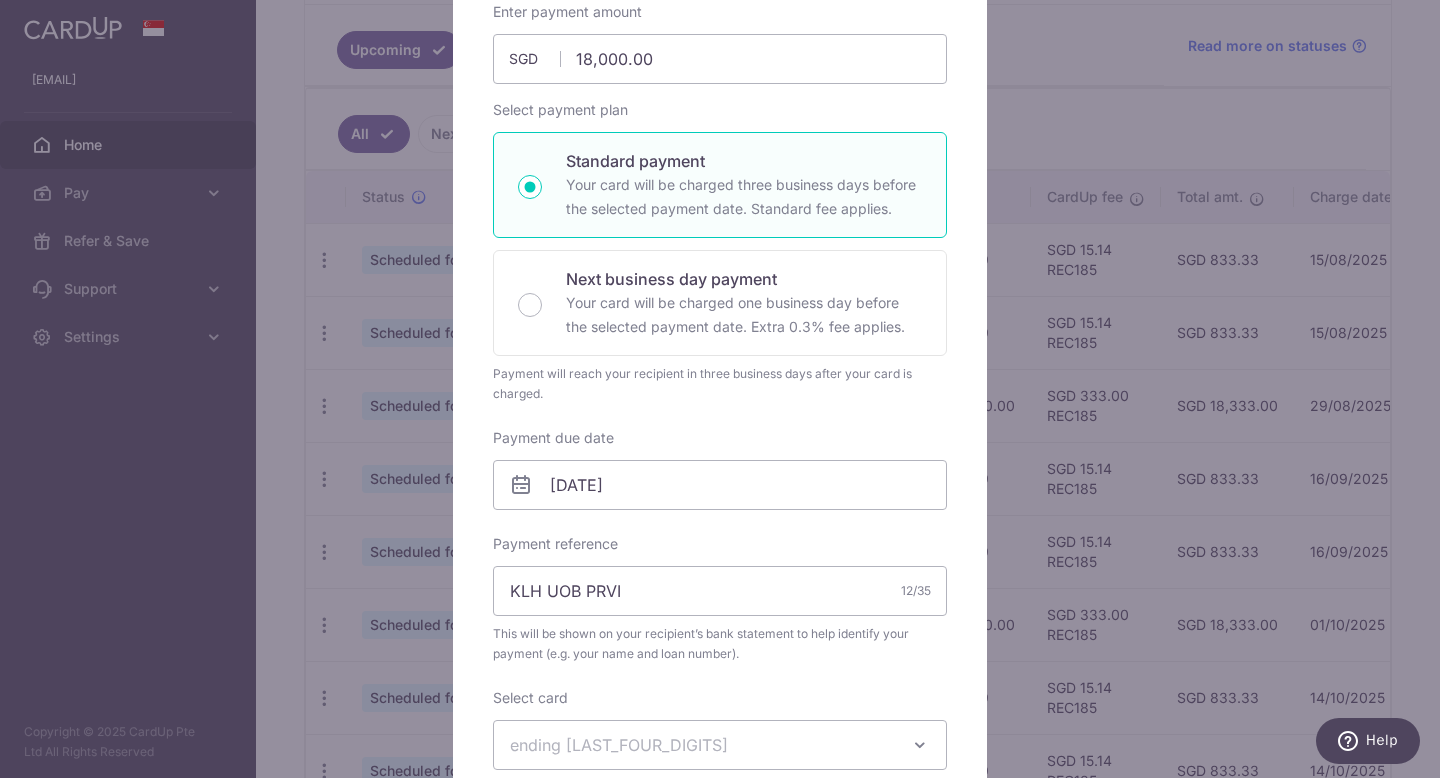 scroll, scrollTop: 226, scrollLeft: 0, axis: vertical 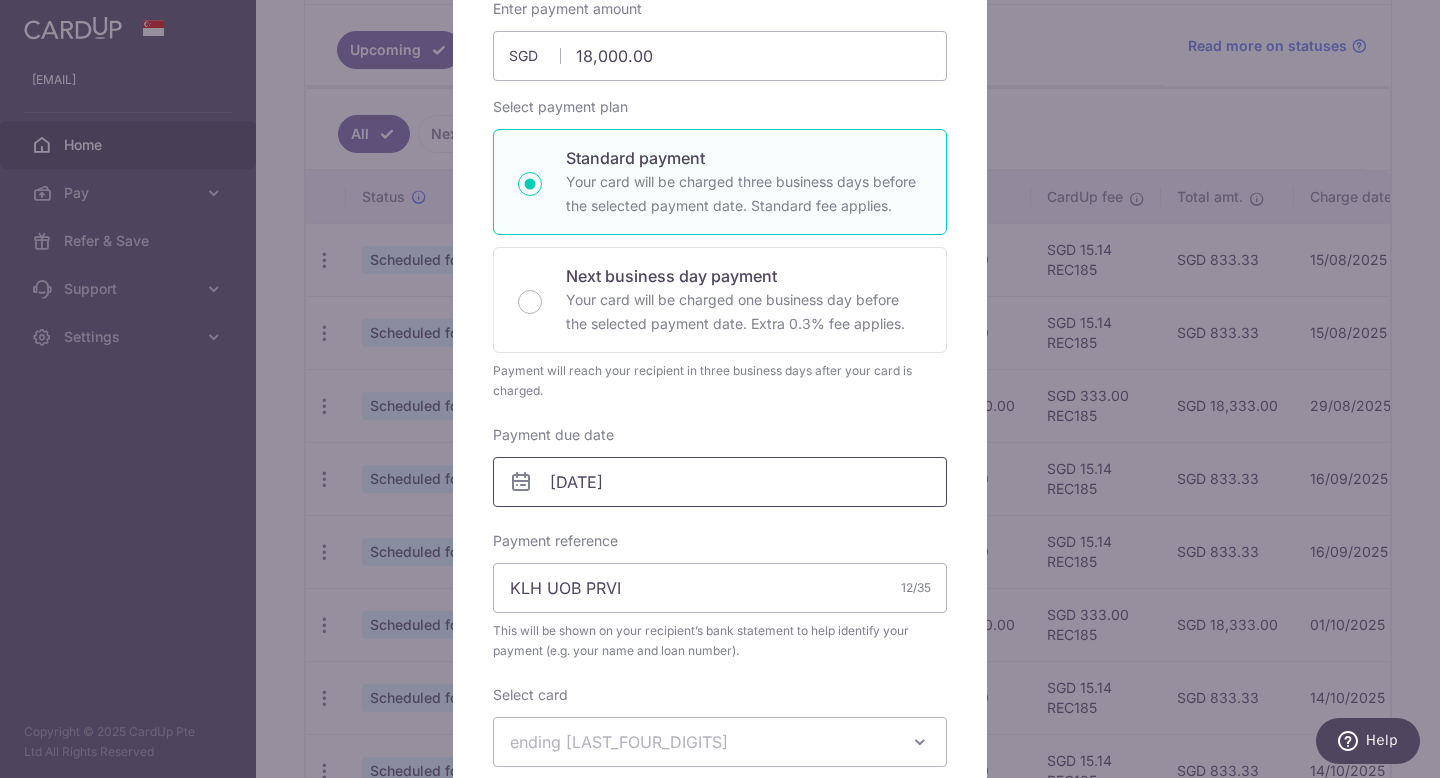 click on "03/09/2025" at bounding box center [720, 482] 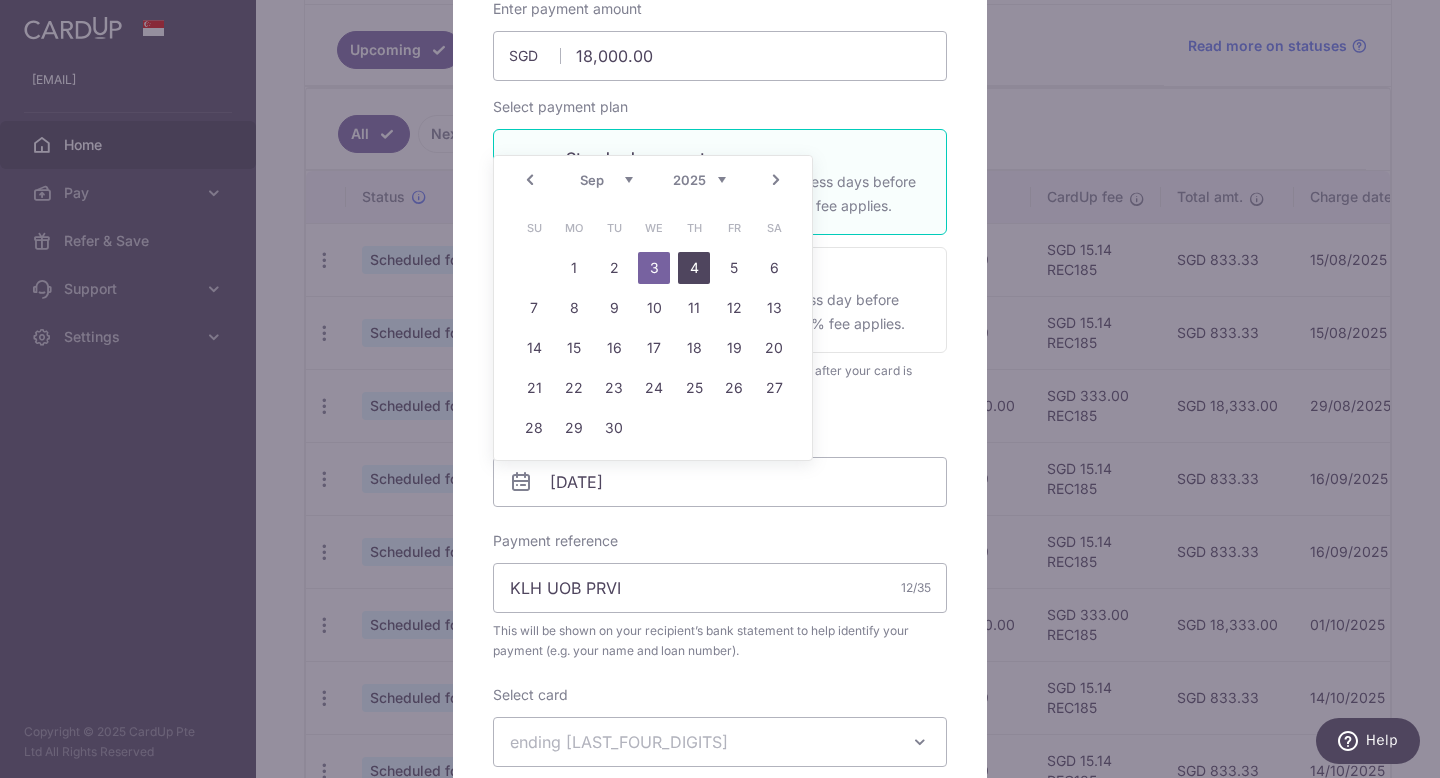 click on "4" at bounding box center [694, 268] 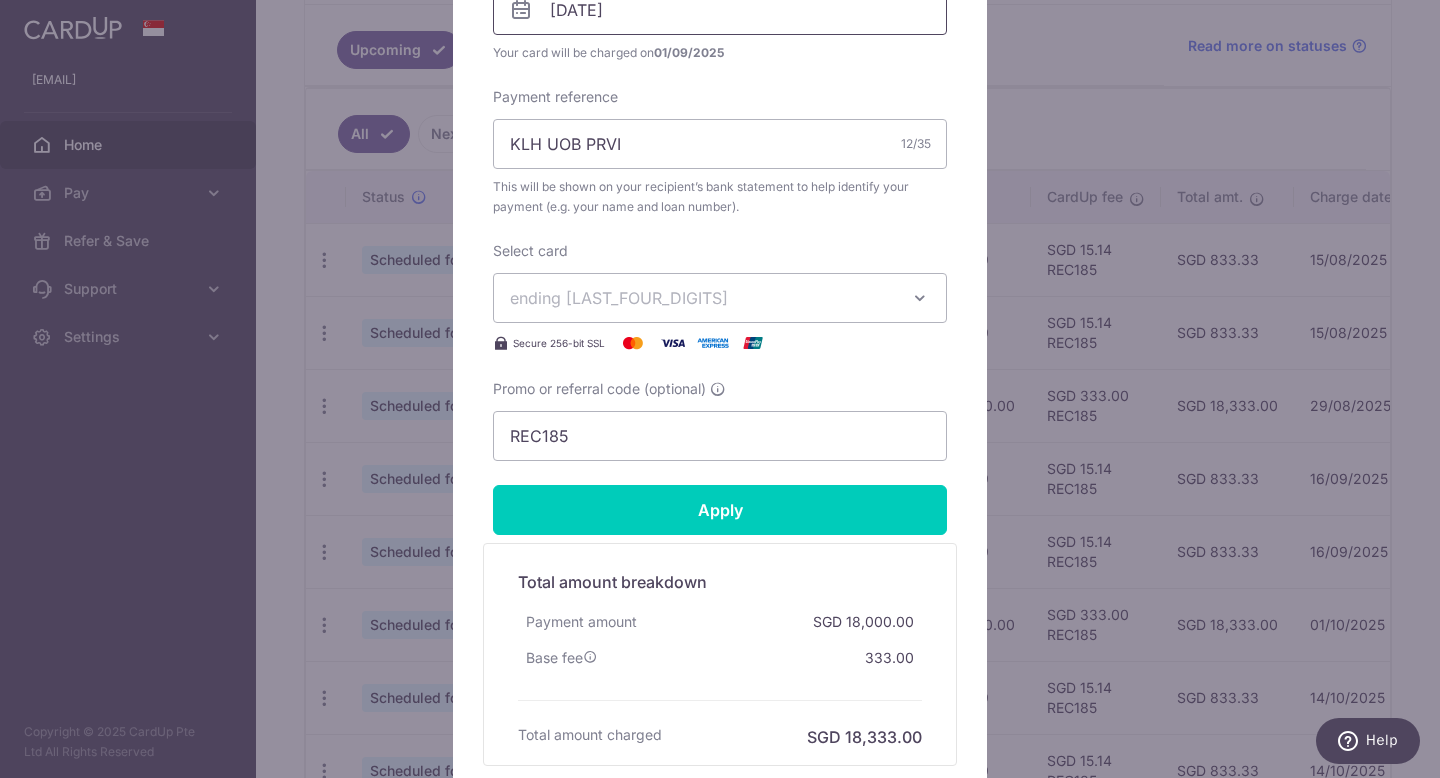 scroll, scrollTop: 747, scrollLeft: 0, axis: vertical 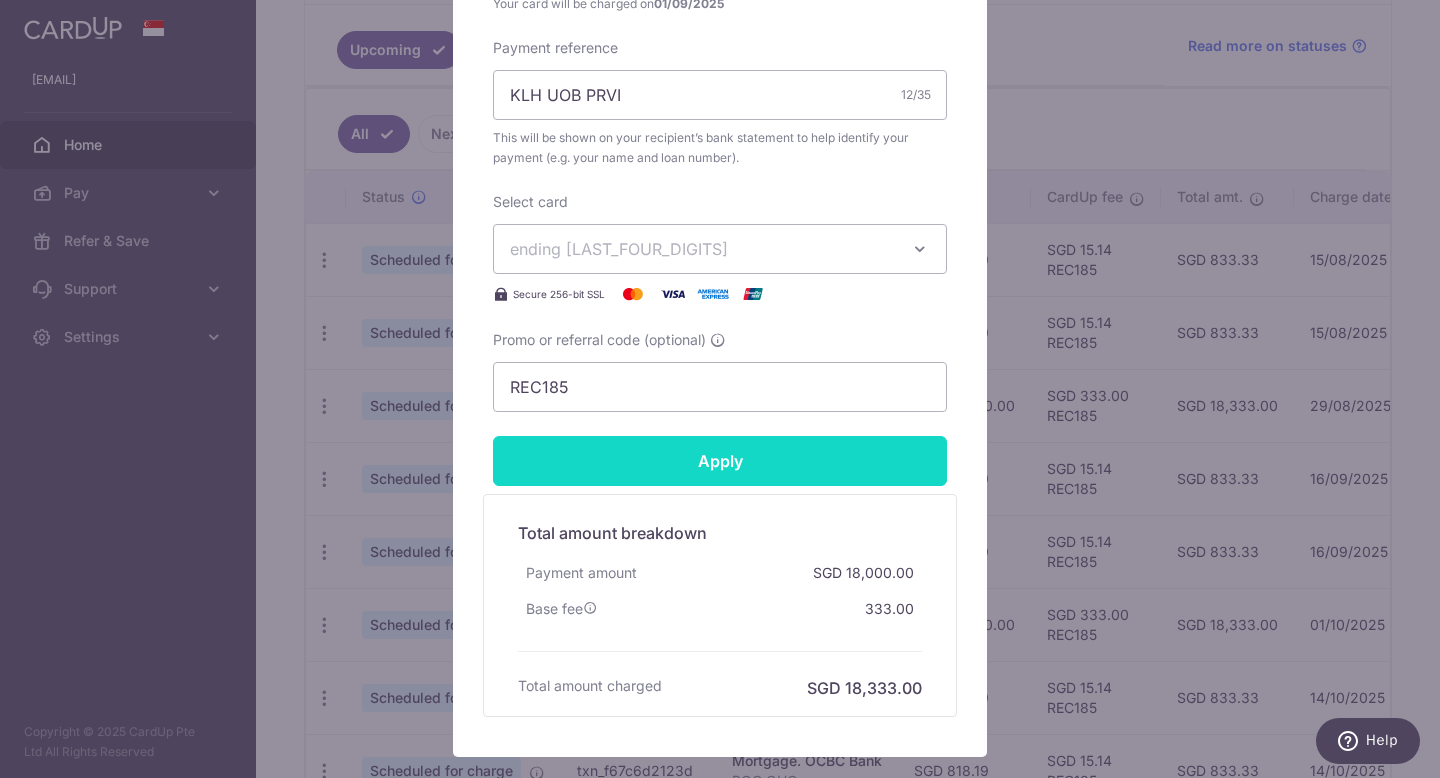 click on "Apply" at bounding box center [720, 461] 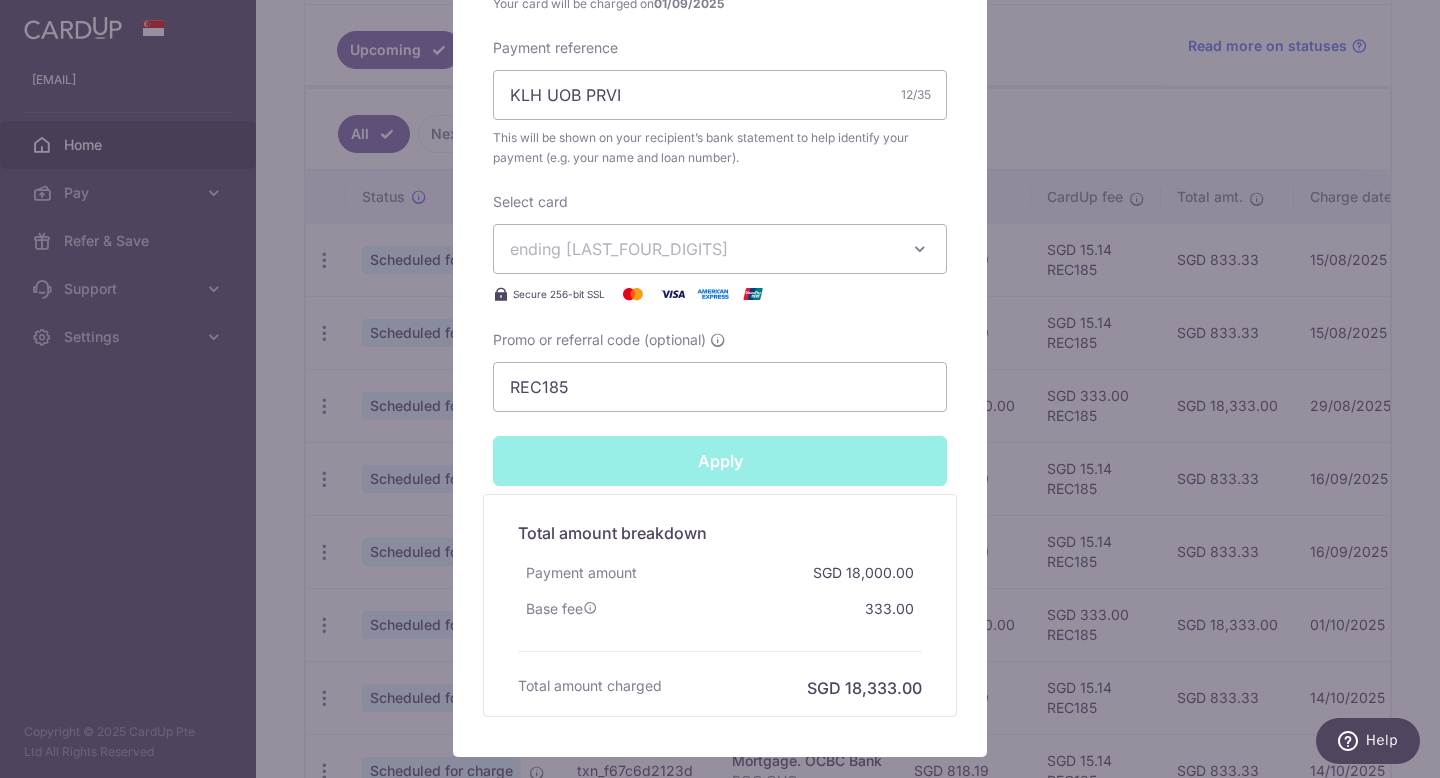type on "Successfully Applied" 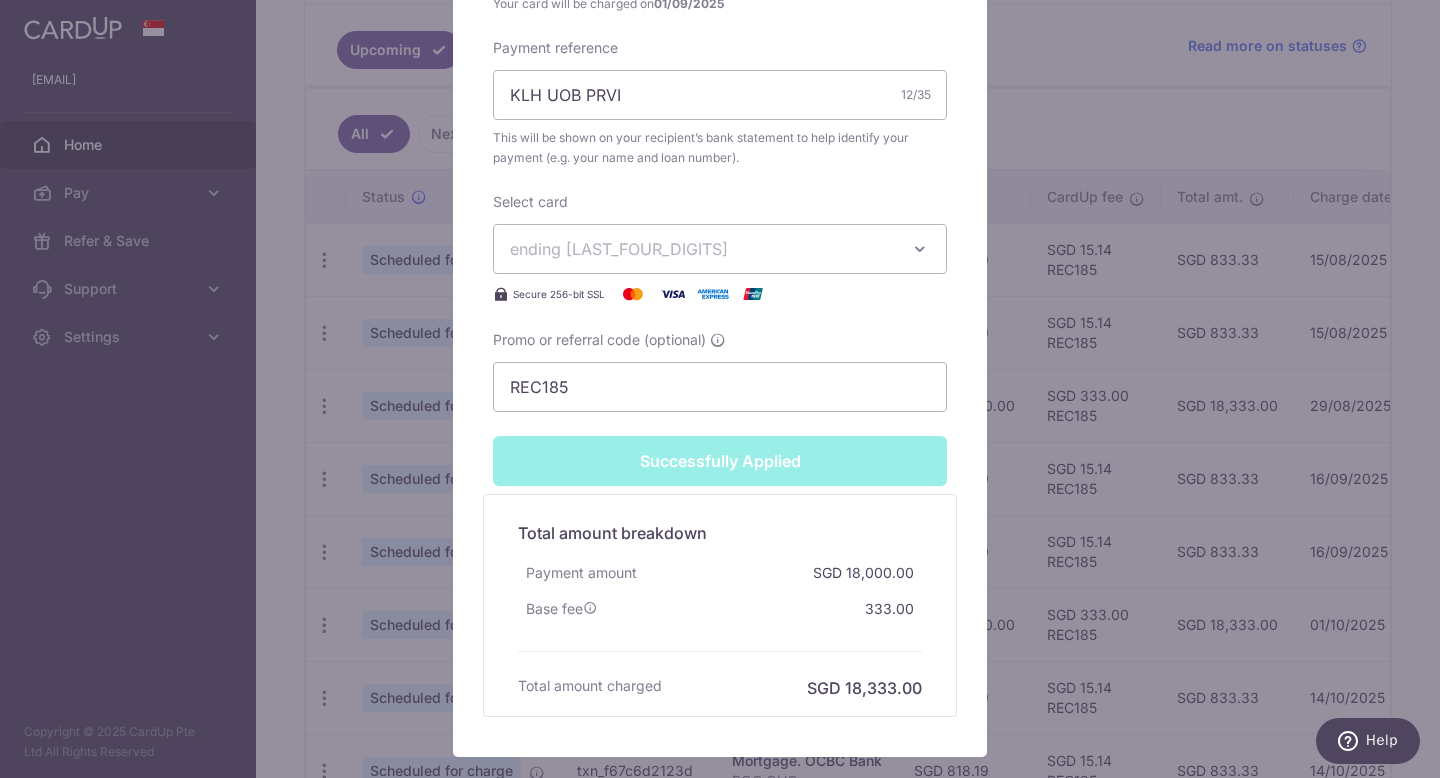scroll, scrollTop: 817, scrollLeft: 0, axis: vertical 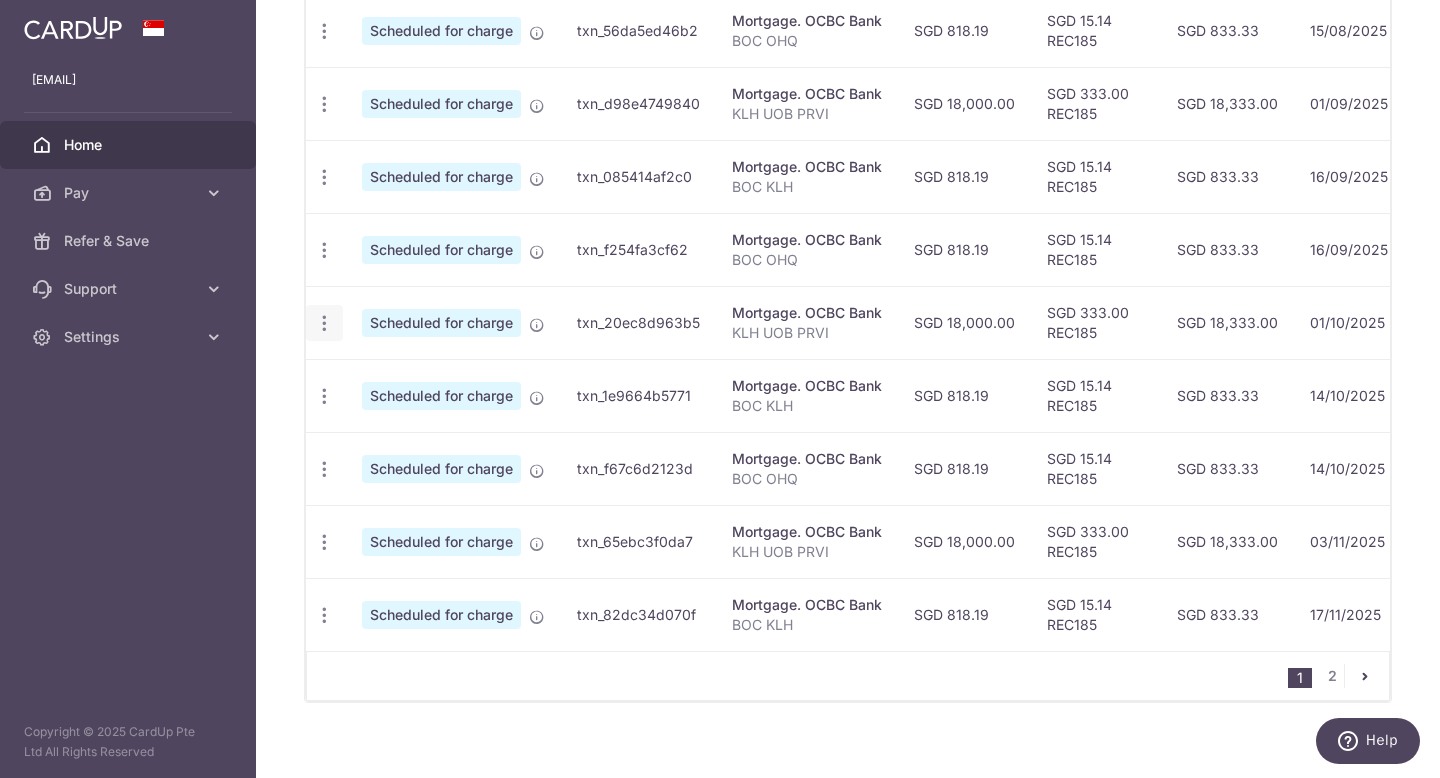 click at bounding box center [324, -42] 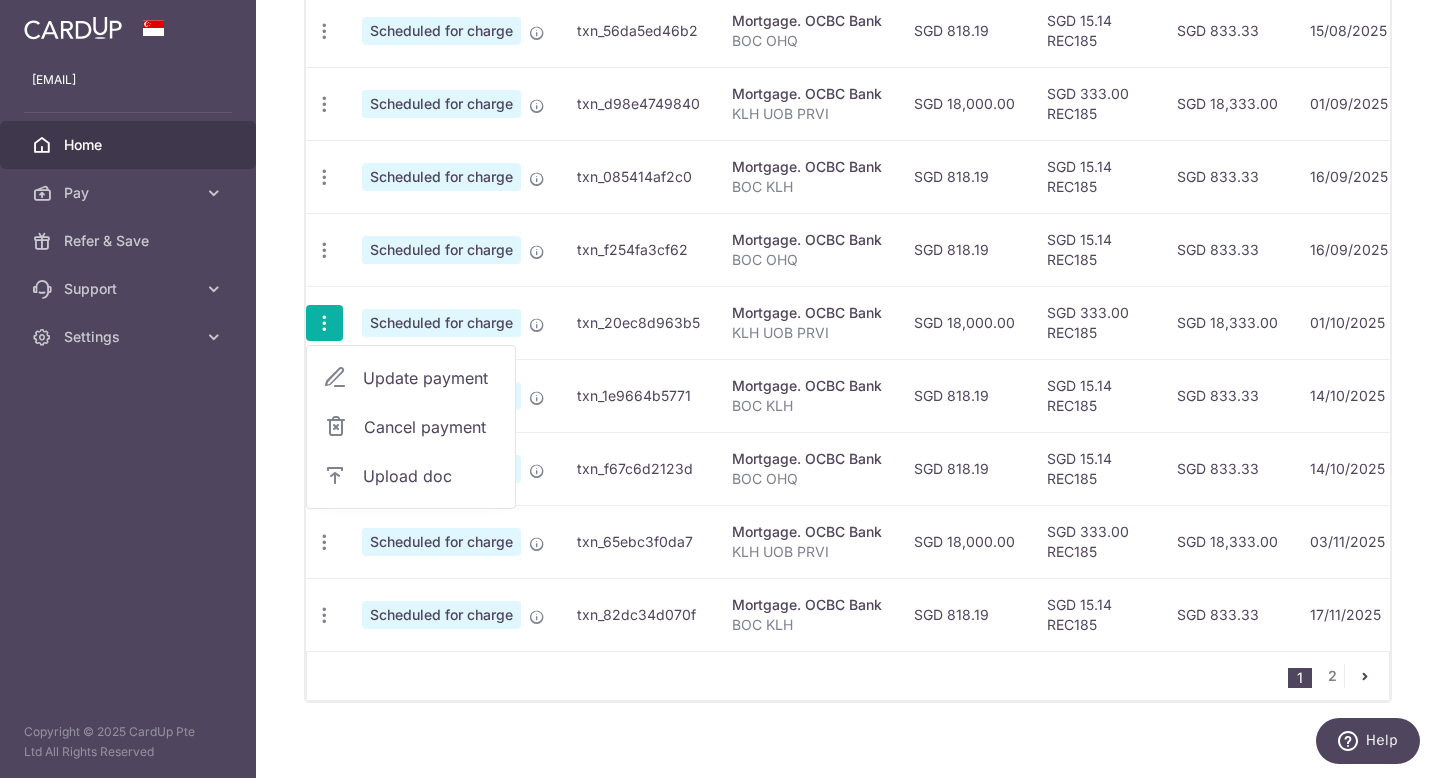 click on "Update payment" at bounding box center [411, 378] 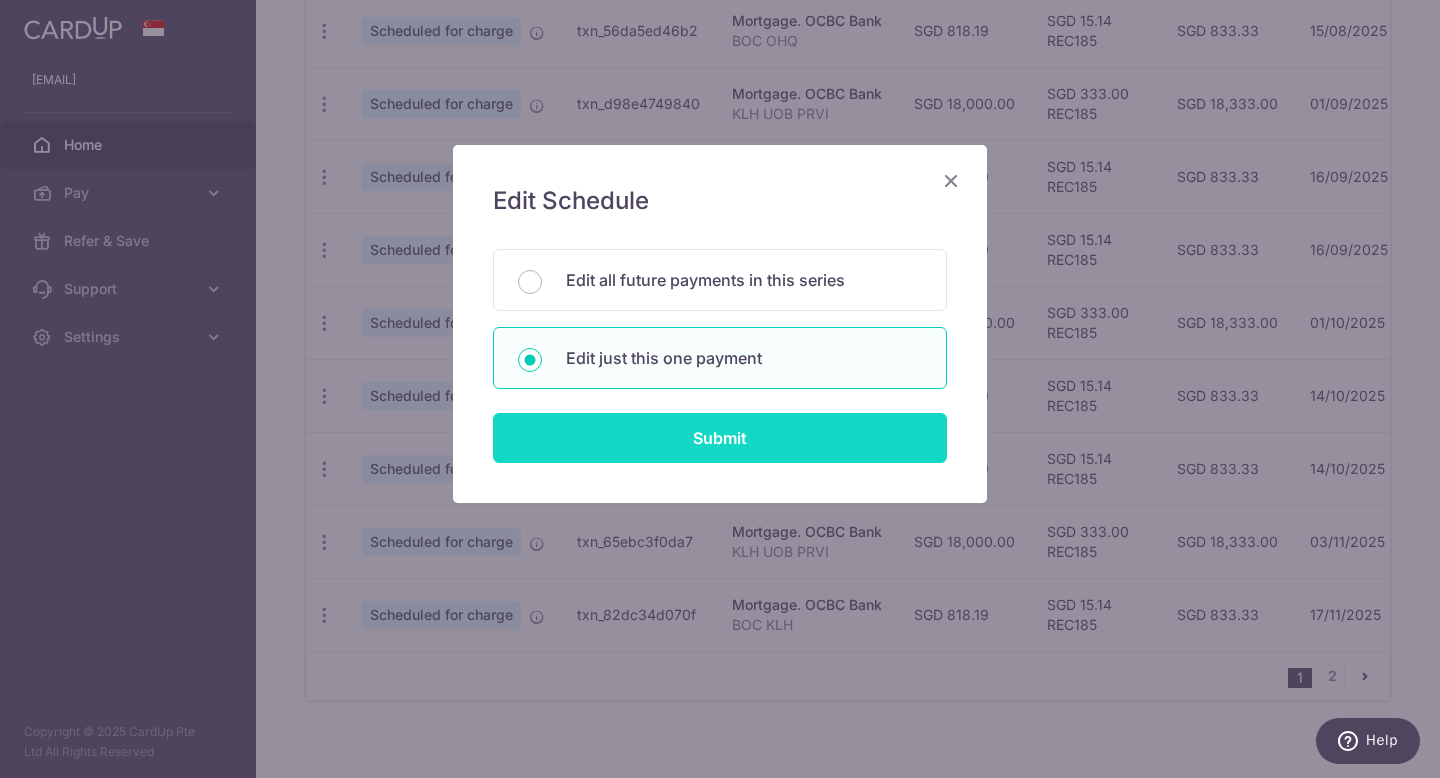 click on "Submit" at bounding box center (720, 438) 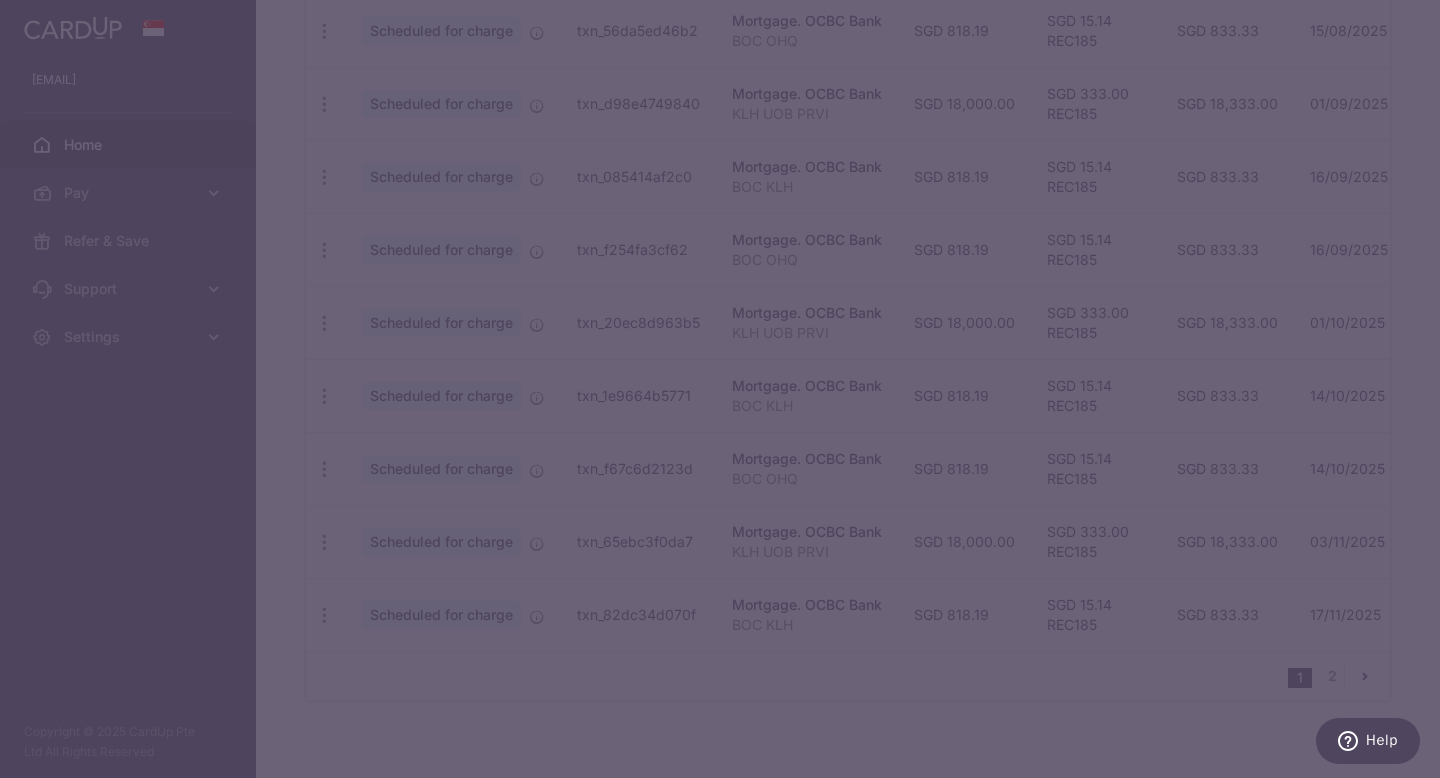 type on "REC185" 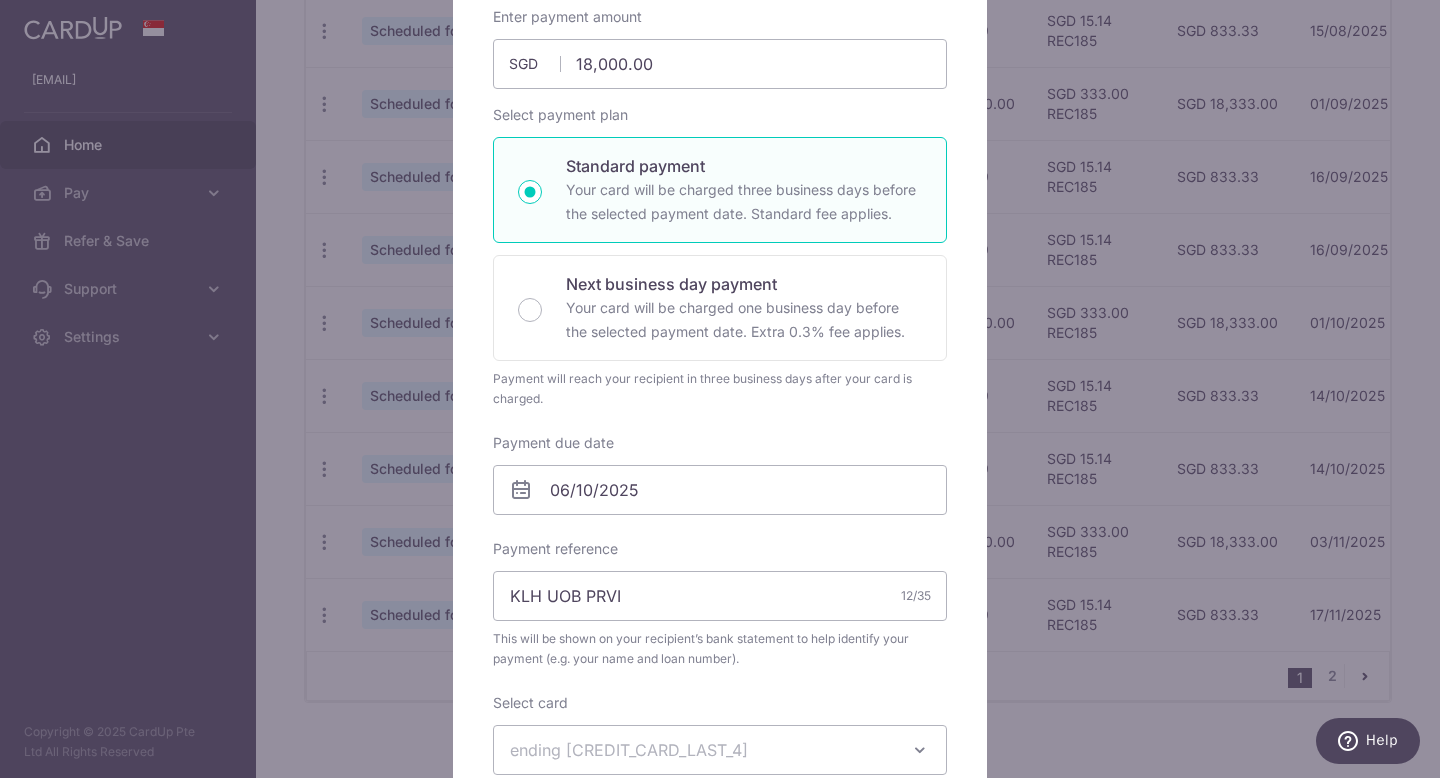 scroll, scrollTop: 227, scrollLeft: 0, axis: vertical 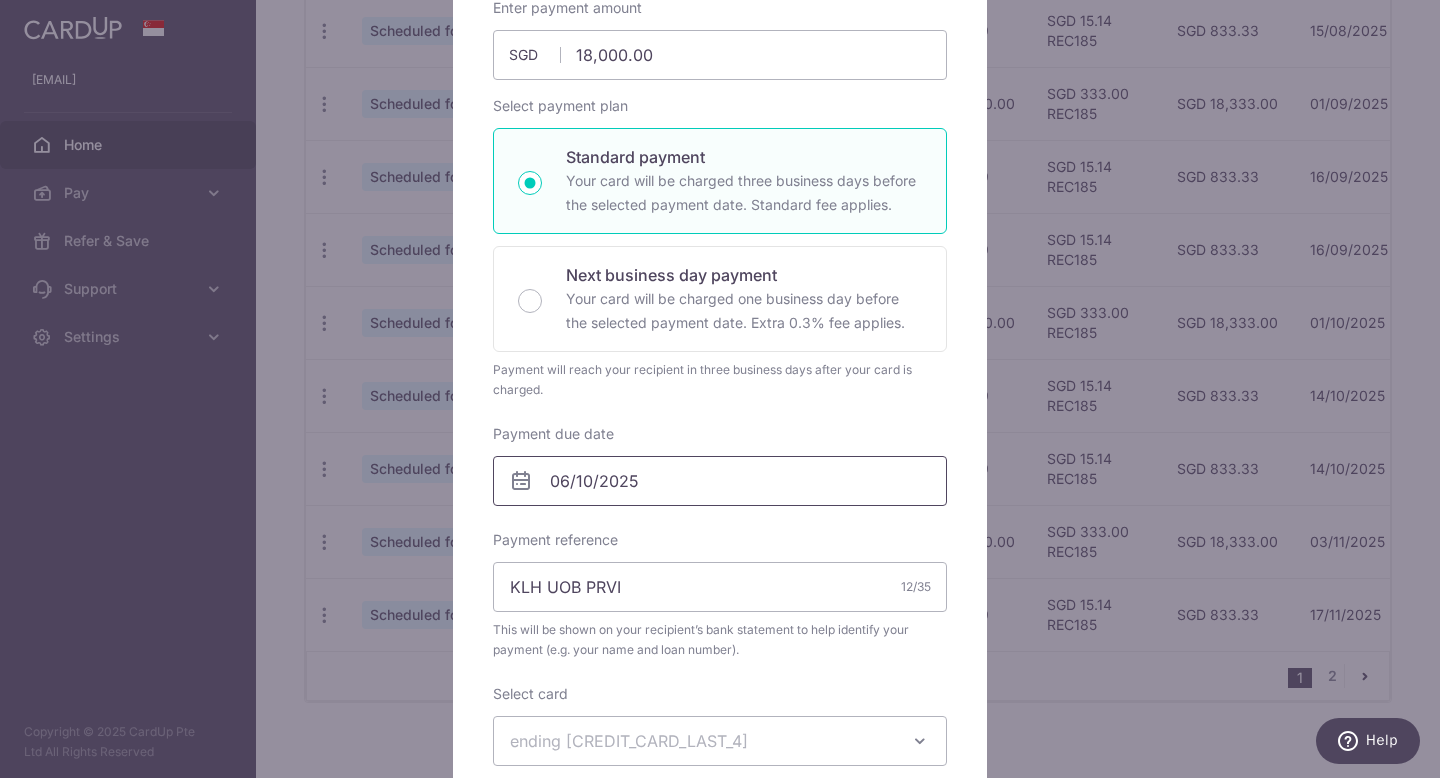 click on "06/10/2025" at bounding box center [720, 481] 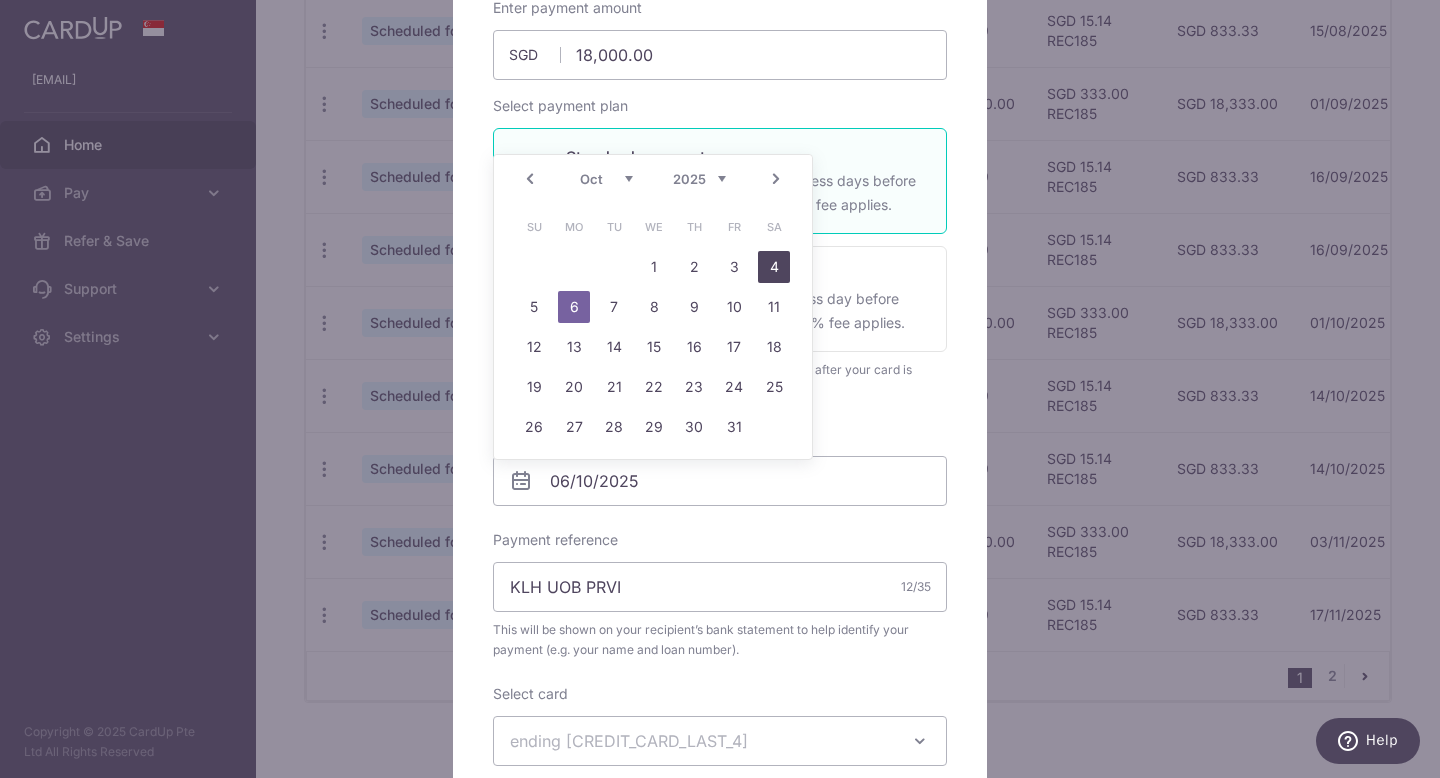 click on "4" at bounding box center (774, 267) 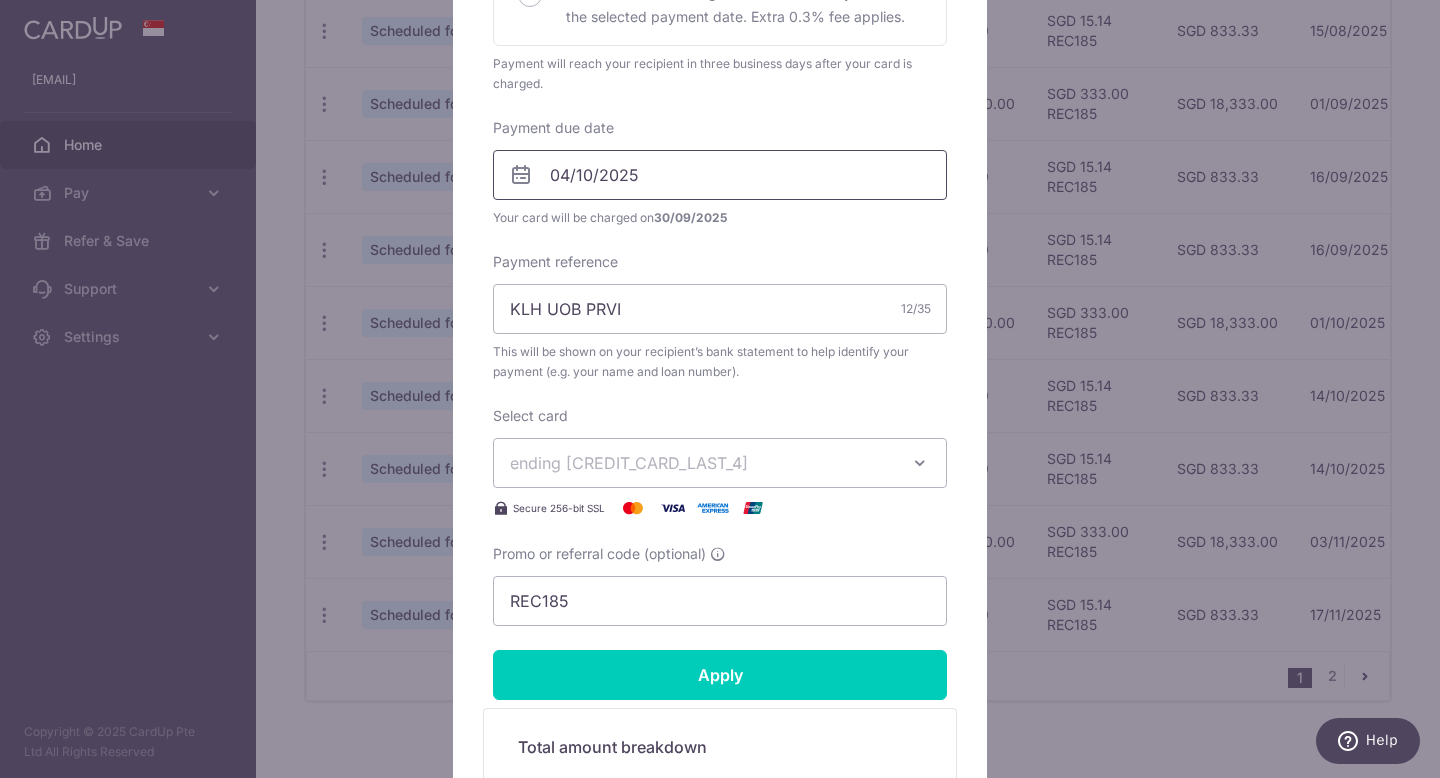 scroll, scrollTop: 572, scrollLeft: 0, axis: vertical 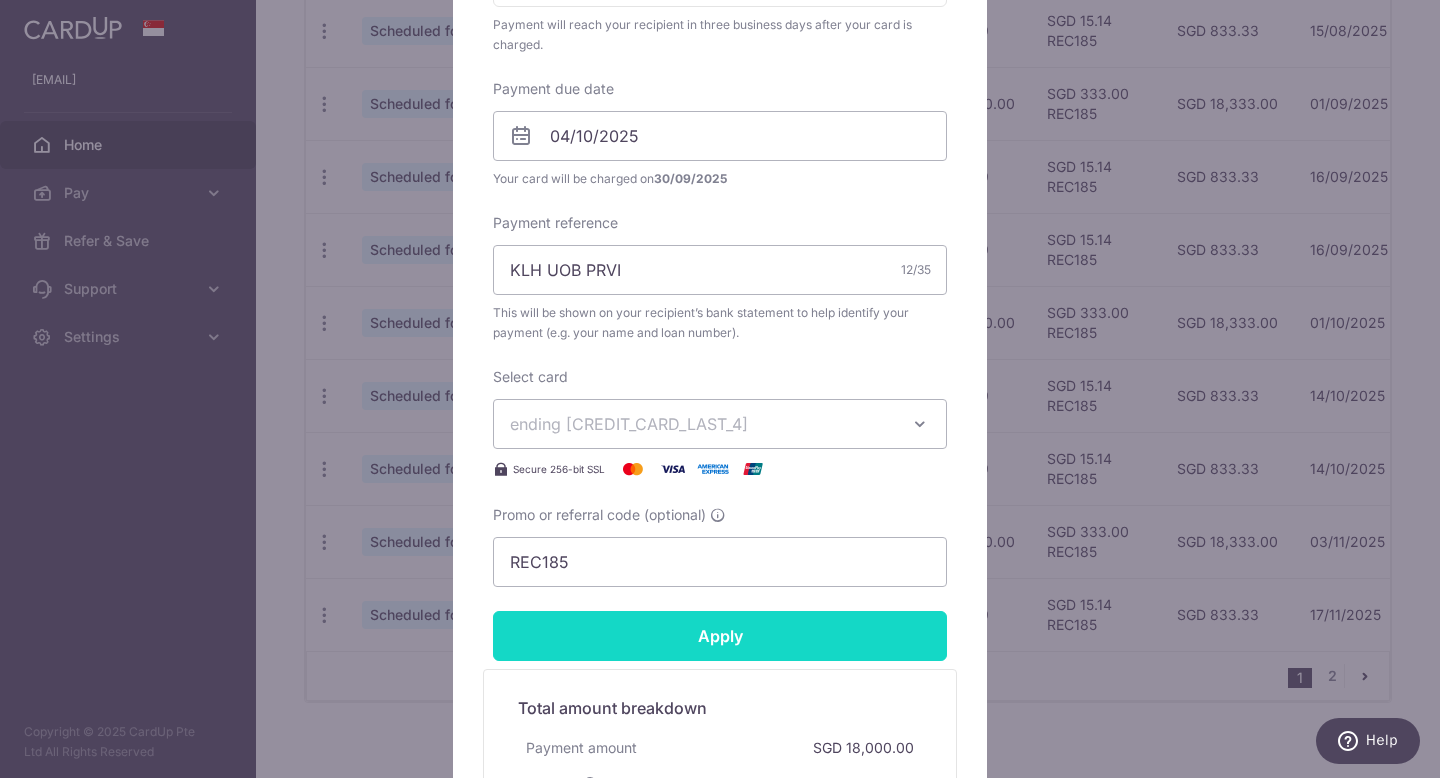 click on "Apply" at bounding box center [720, 636] 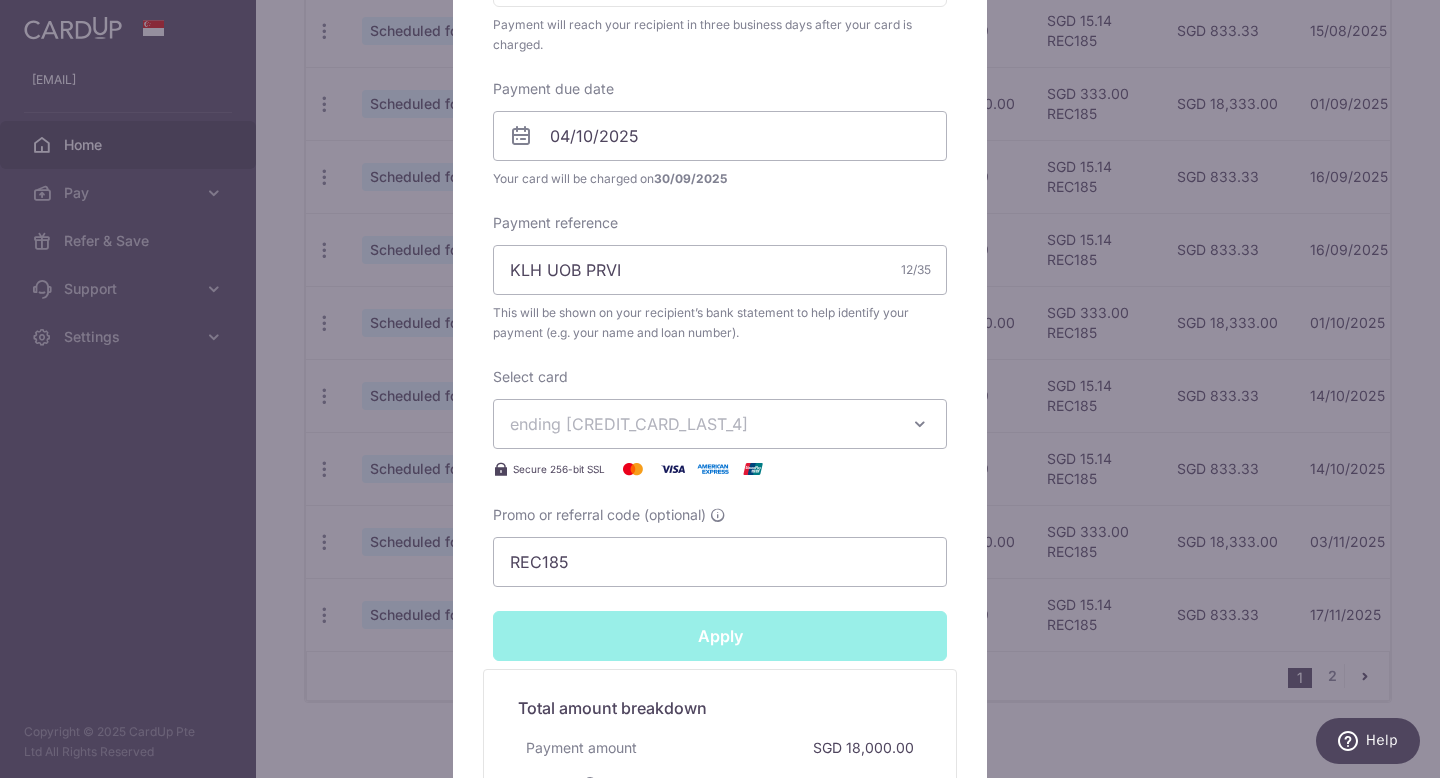 type on "Successfully Applied" 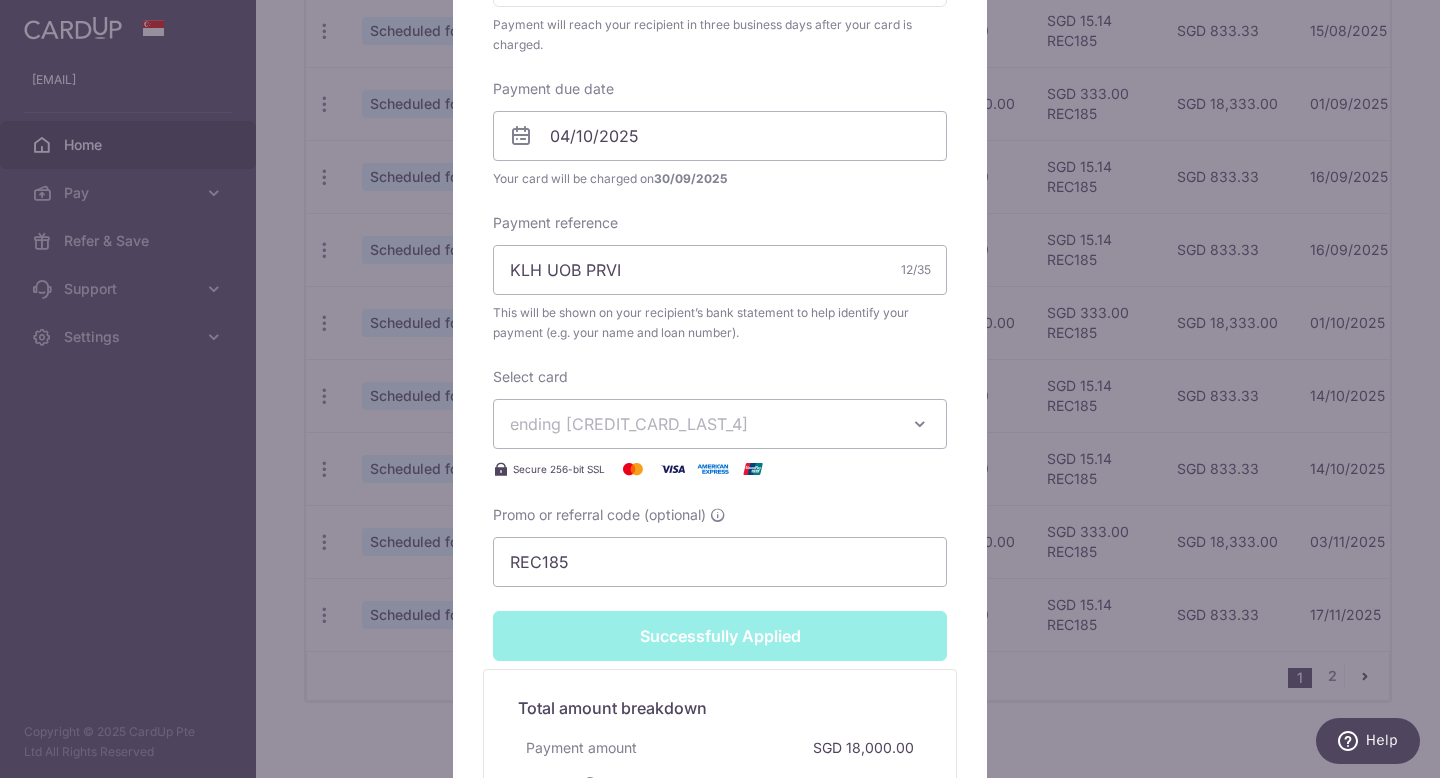 scroll, scrollTop: 642, scrollLeft: 0, axis: vertical 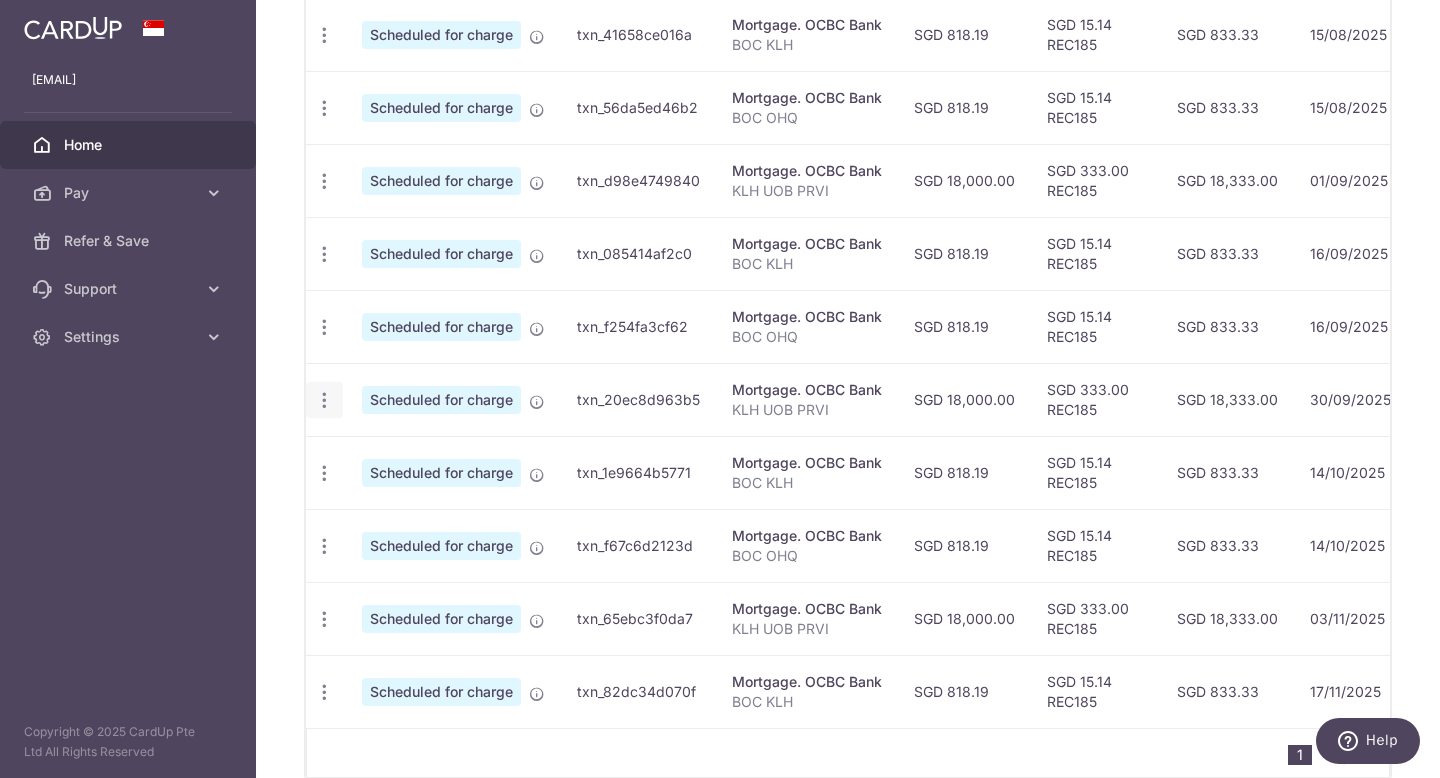 click at bounding box center [324, 35] 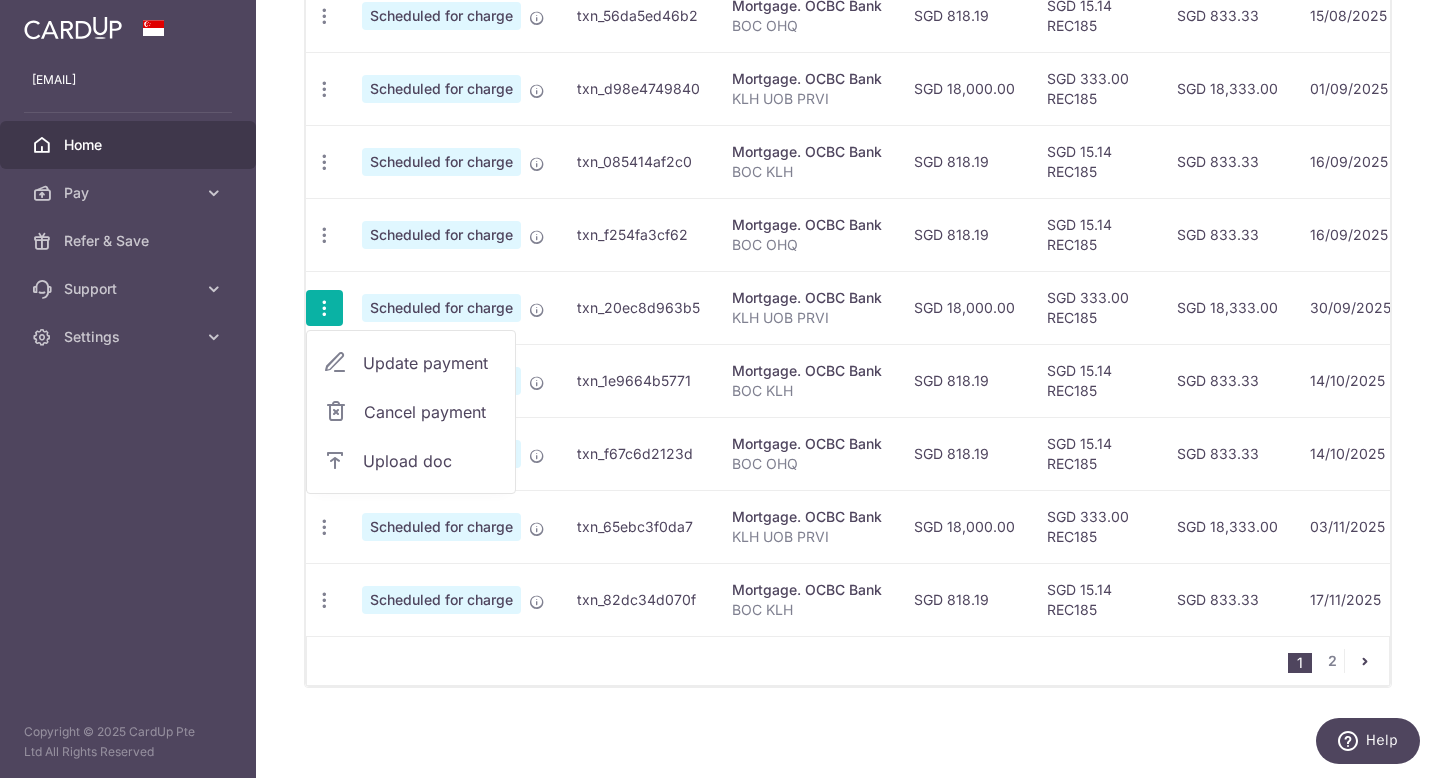 scroll, scrollTop: 765, scrollLeft: 0, axis: vertical 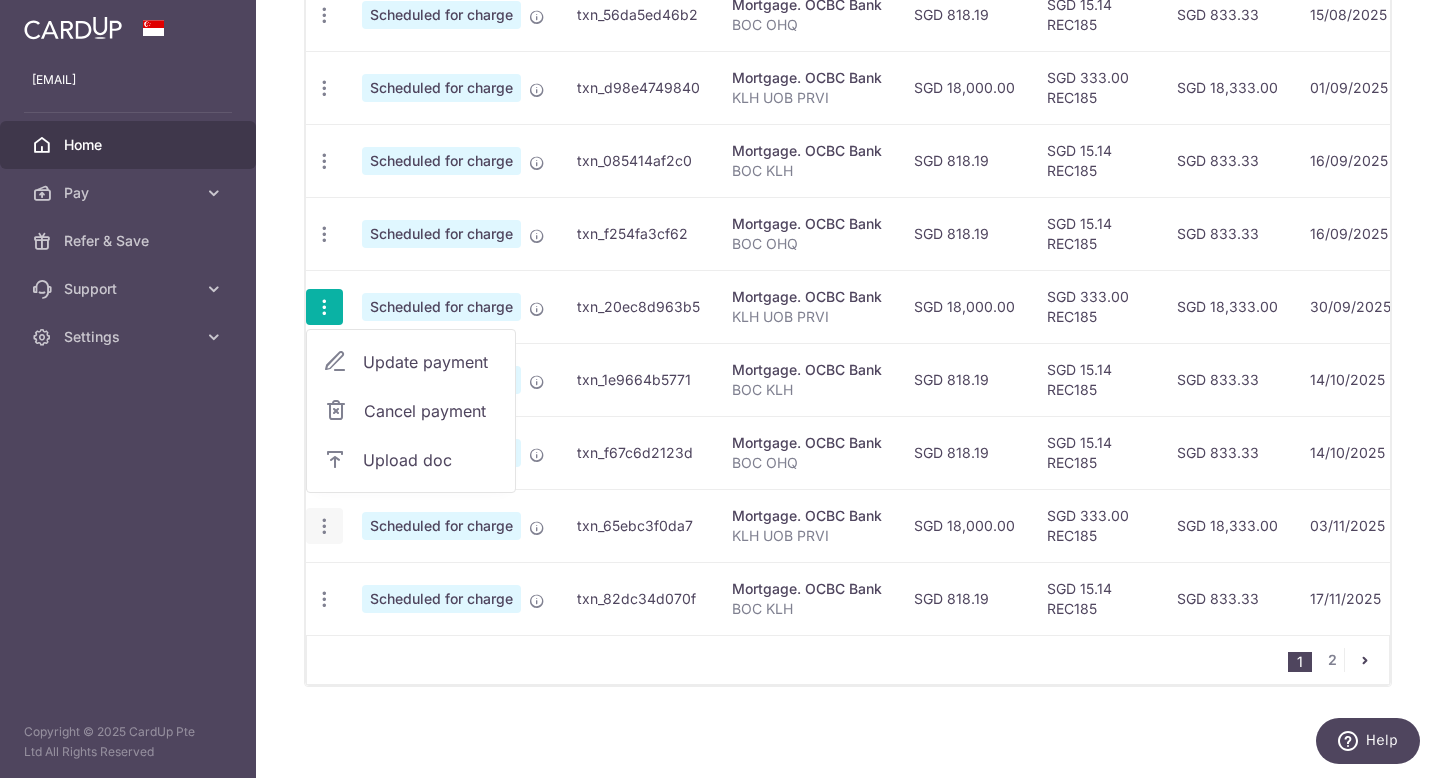 click on "Update payment
Cancel payment
Upload doc" at bounding box center (324, 526) 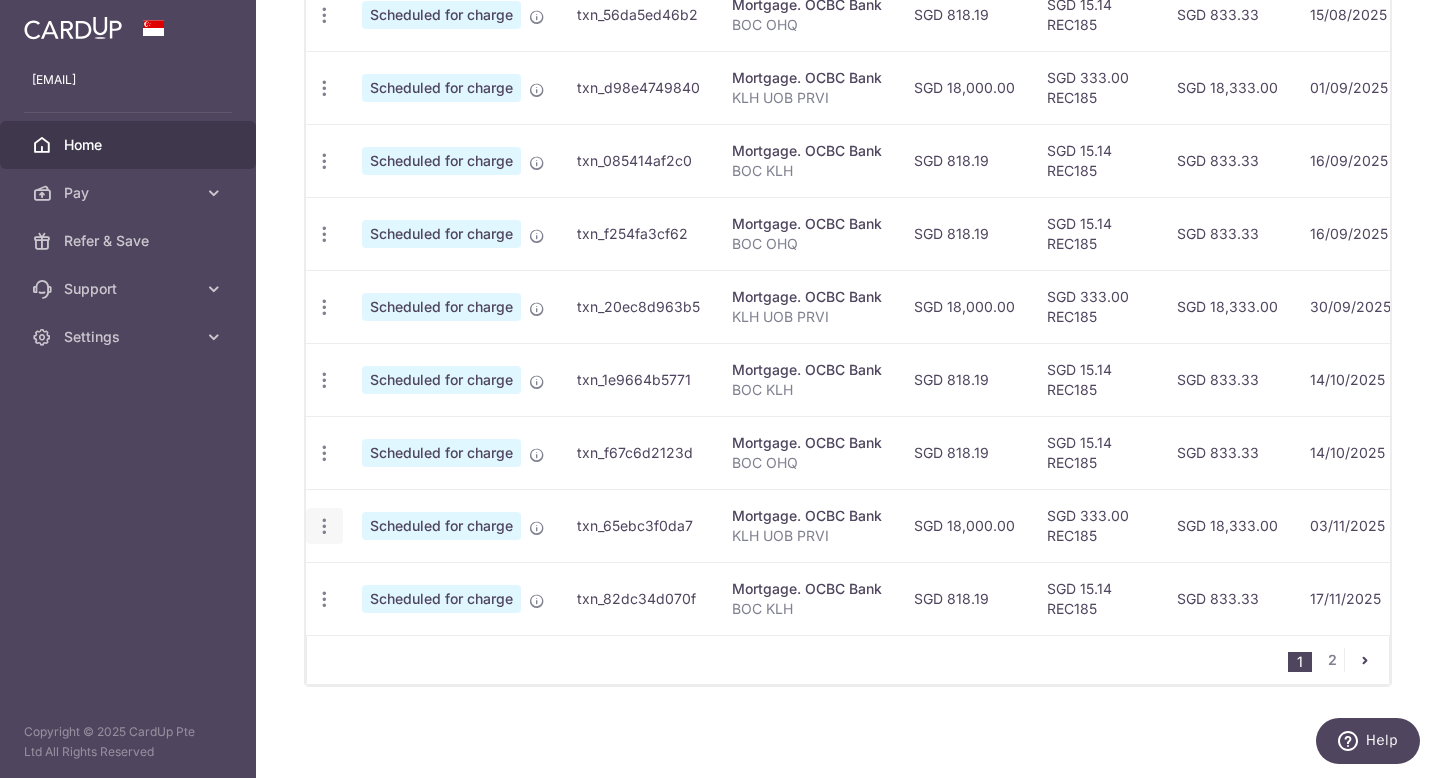 click at bounding box center [324, -58] 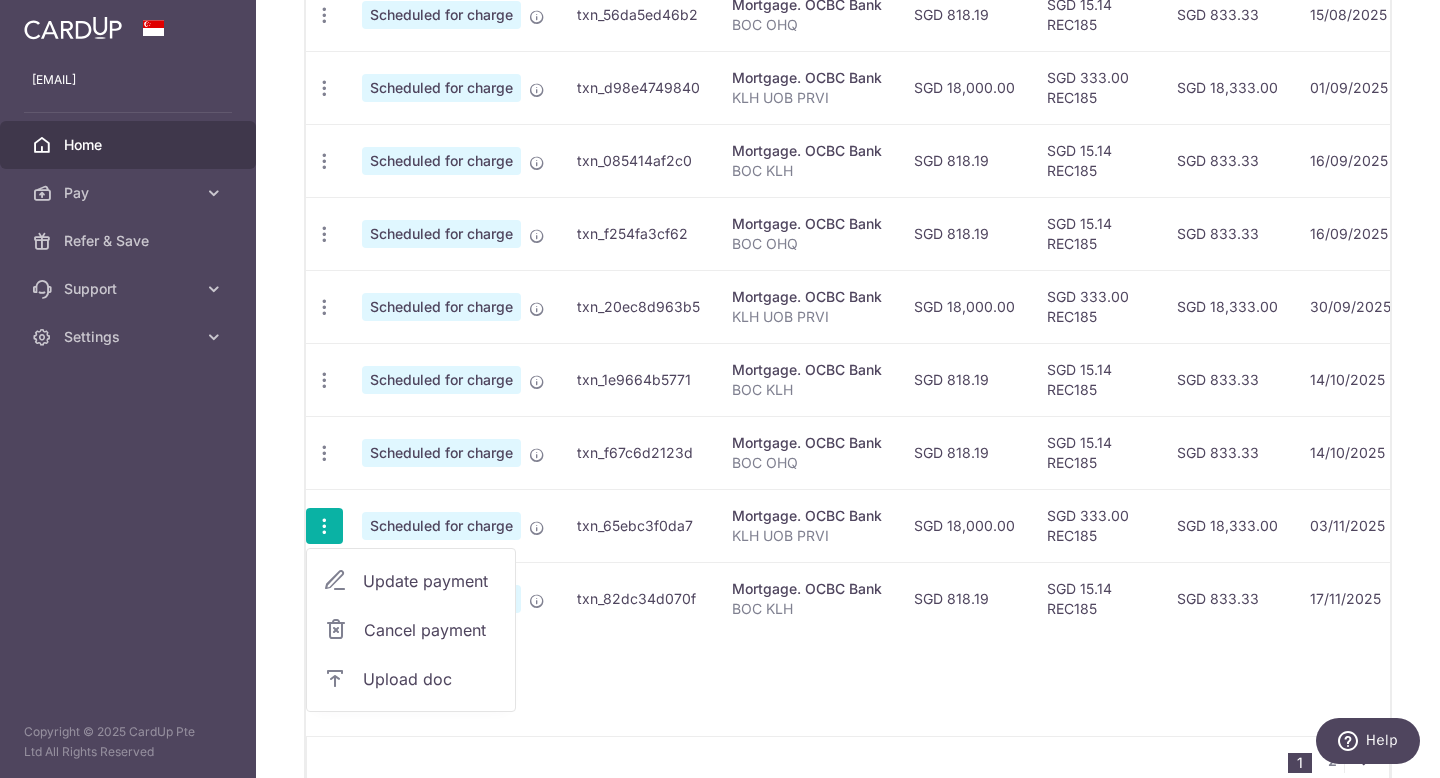 click on "Update payment" at bounding box center [431, 581] 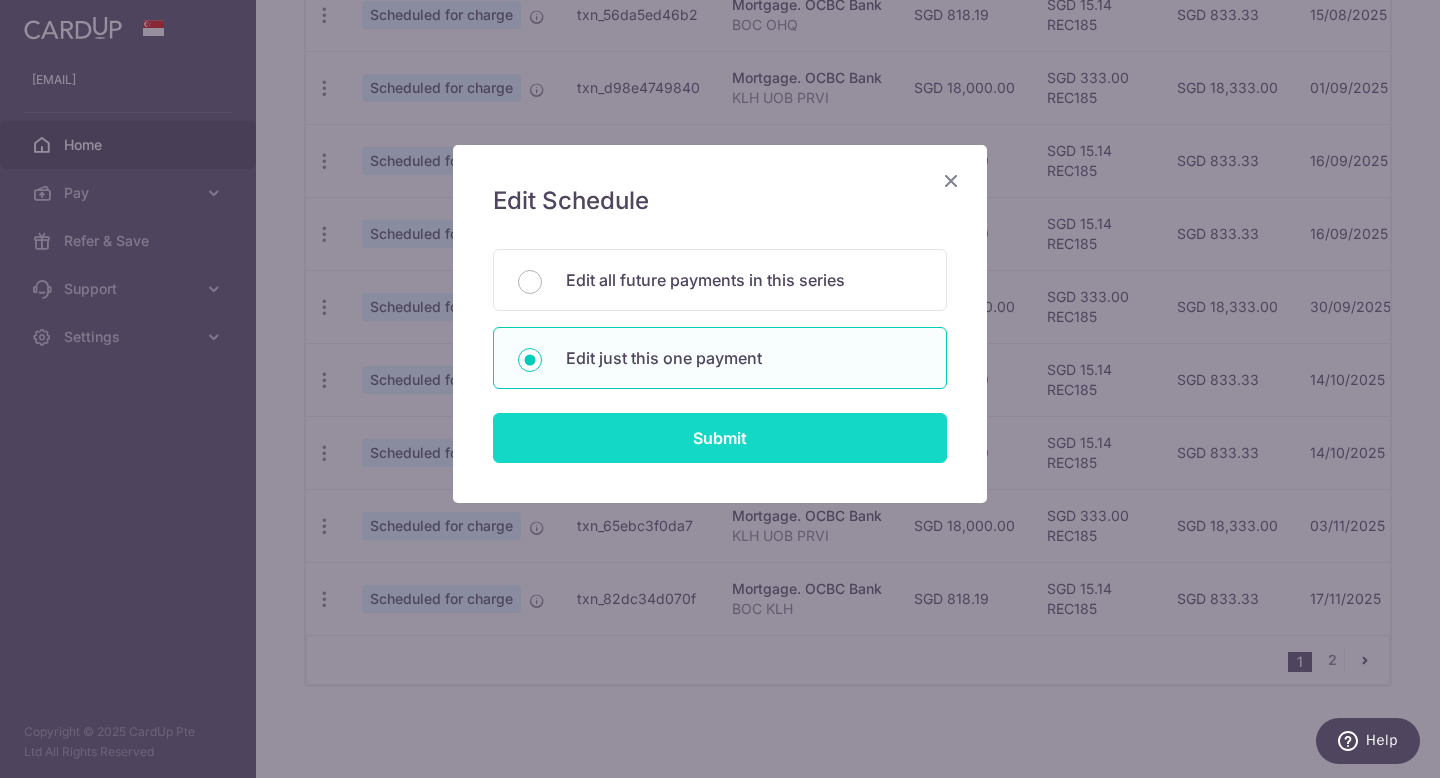 click on "Submit" at bounding box center (720, 438) 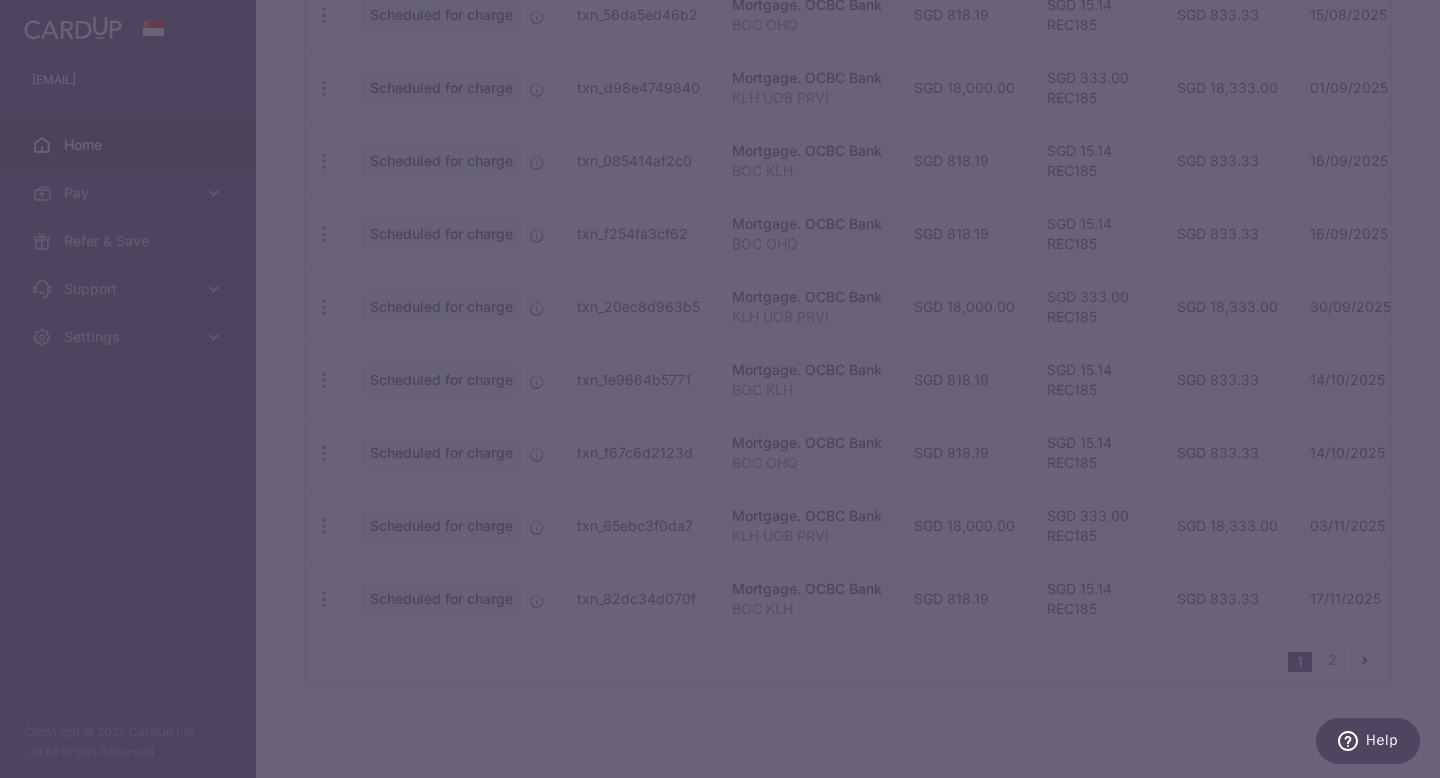 type on "REC185" 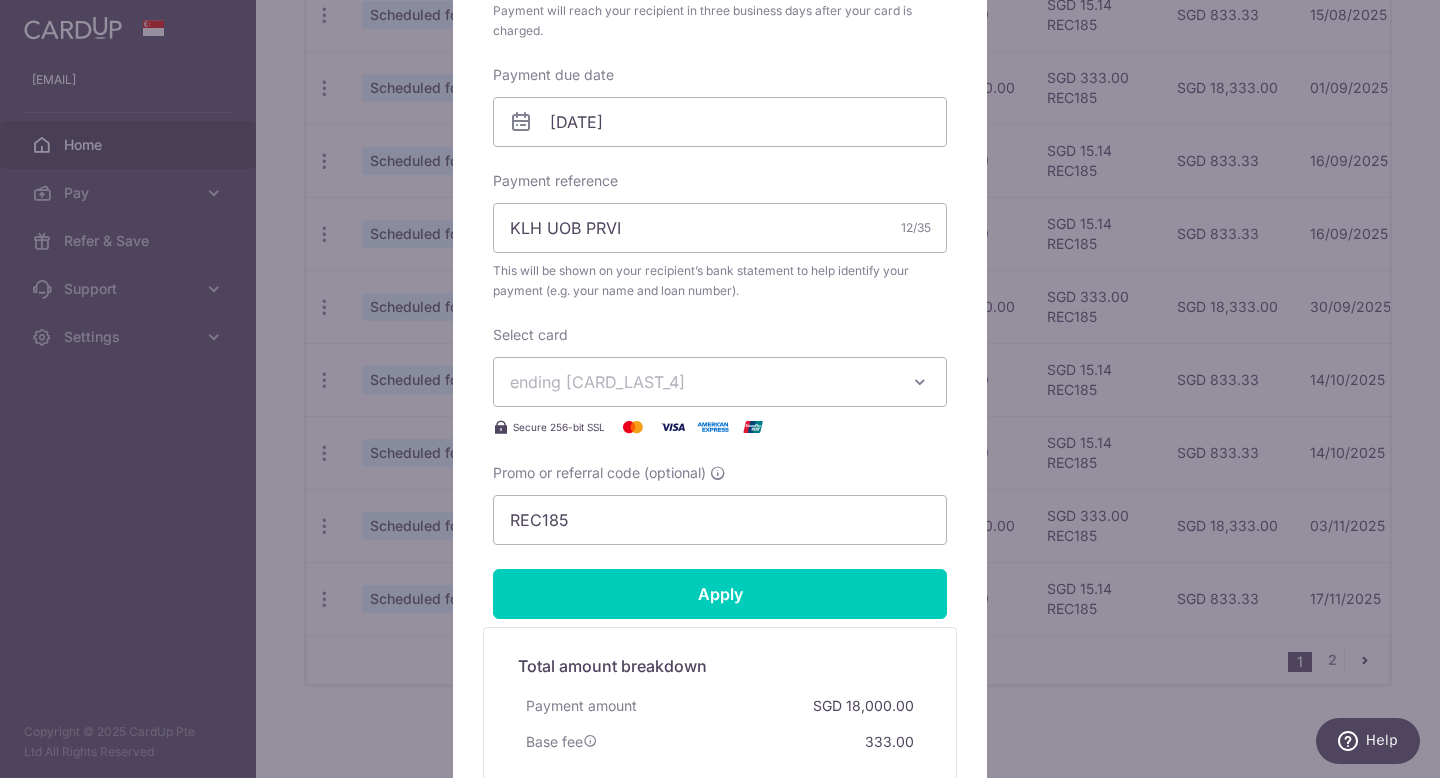 scroll, scrollTop: 557, scrollLeft: 0, axis: vertical 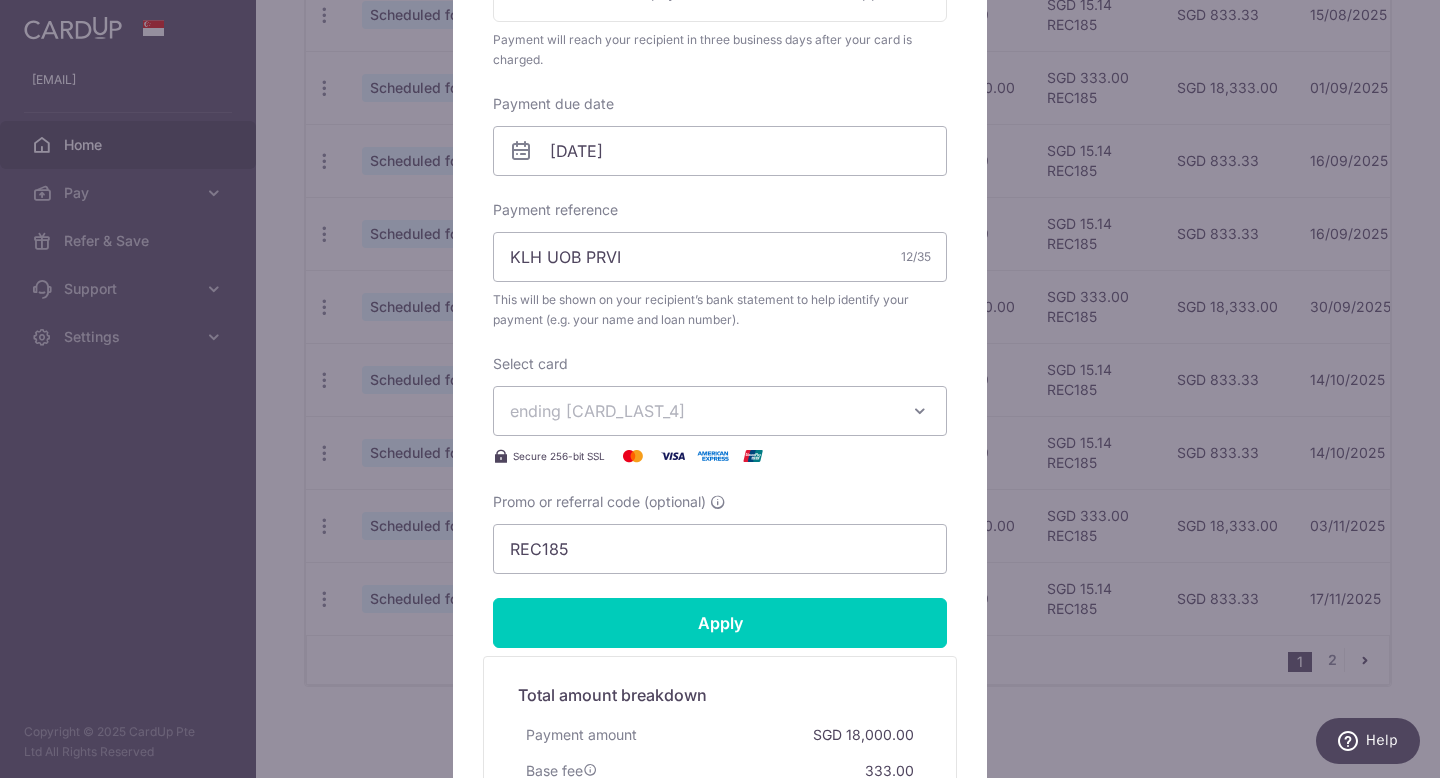 click on "Enter payment amount
18,000.00
18000.00
SGD
To change the payment amount, please cancel this payment and create a new payment with updated supporting documents.
As the payment amount is large, for your account security we will send you a notification via SMS and email on the payment charge date requiring your response to confirm the charge.
Select payment plan
Standard payment" at bounding box center [720, 121] 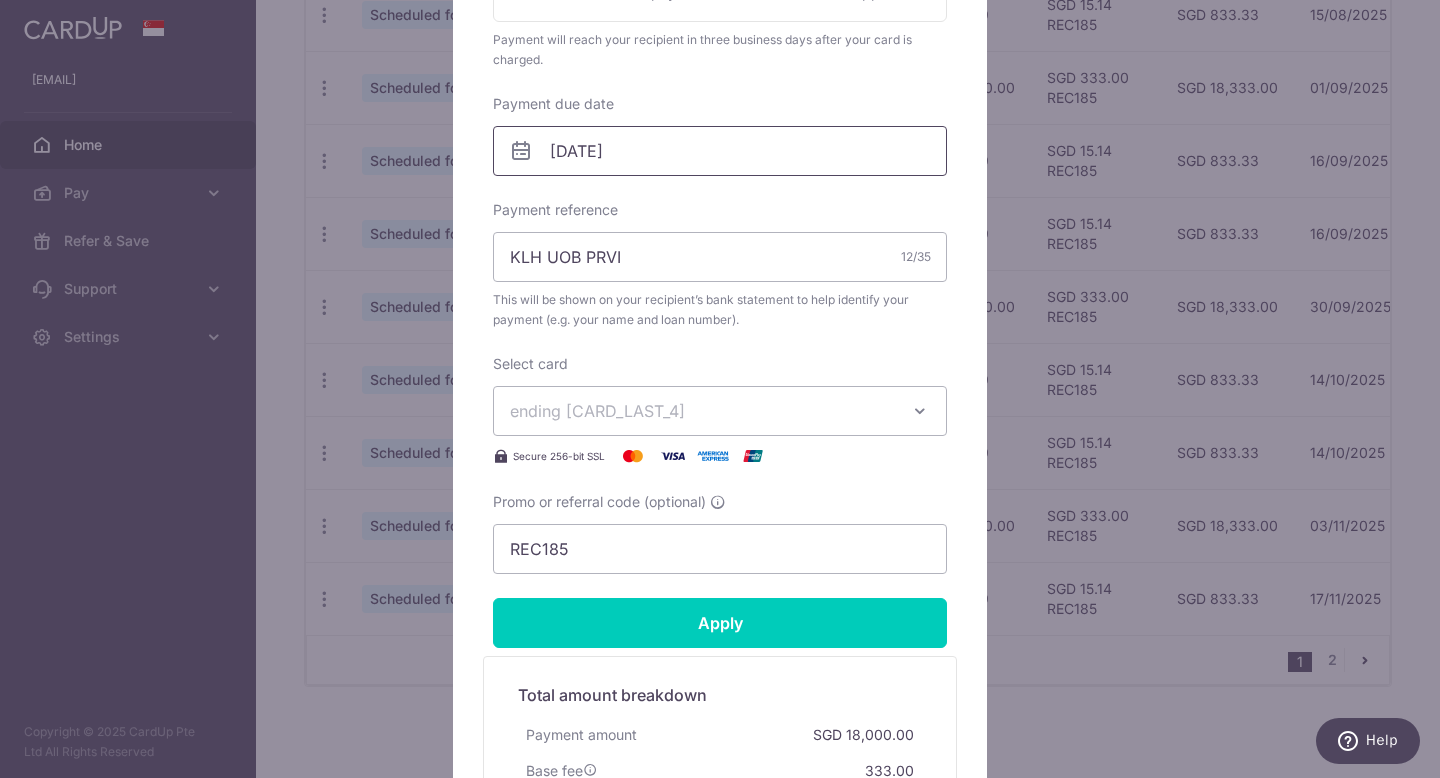 click on "06/11/2025" at bounding box center (720, 151) 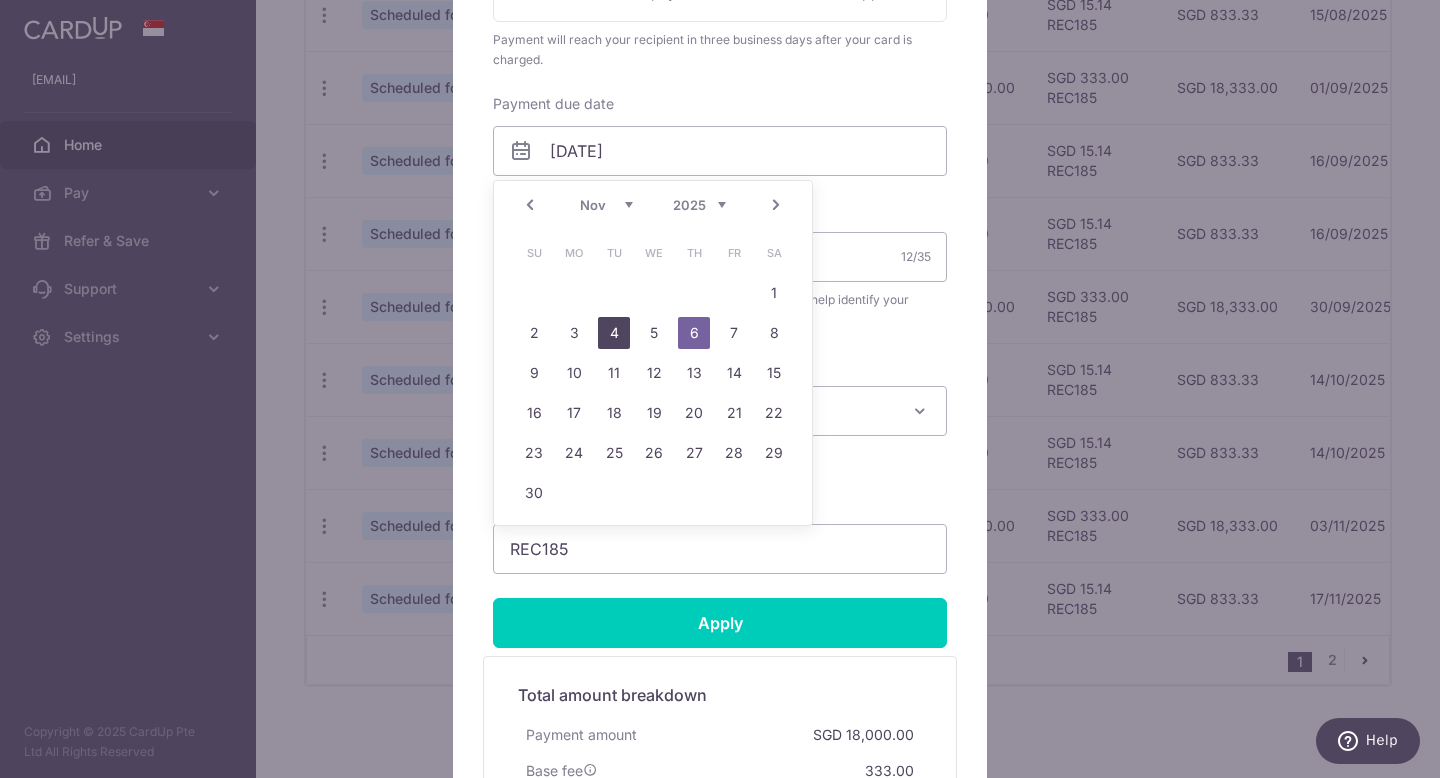 click on "4" at bounding box center [614, 333] 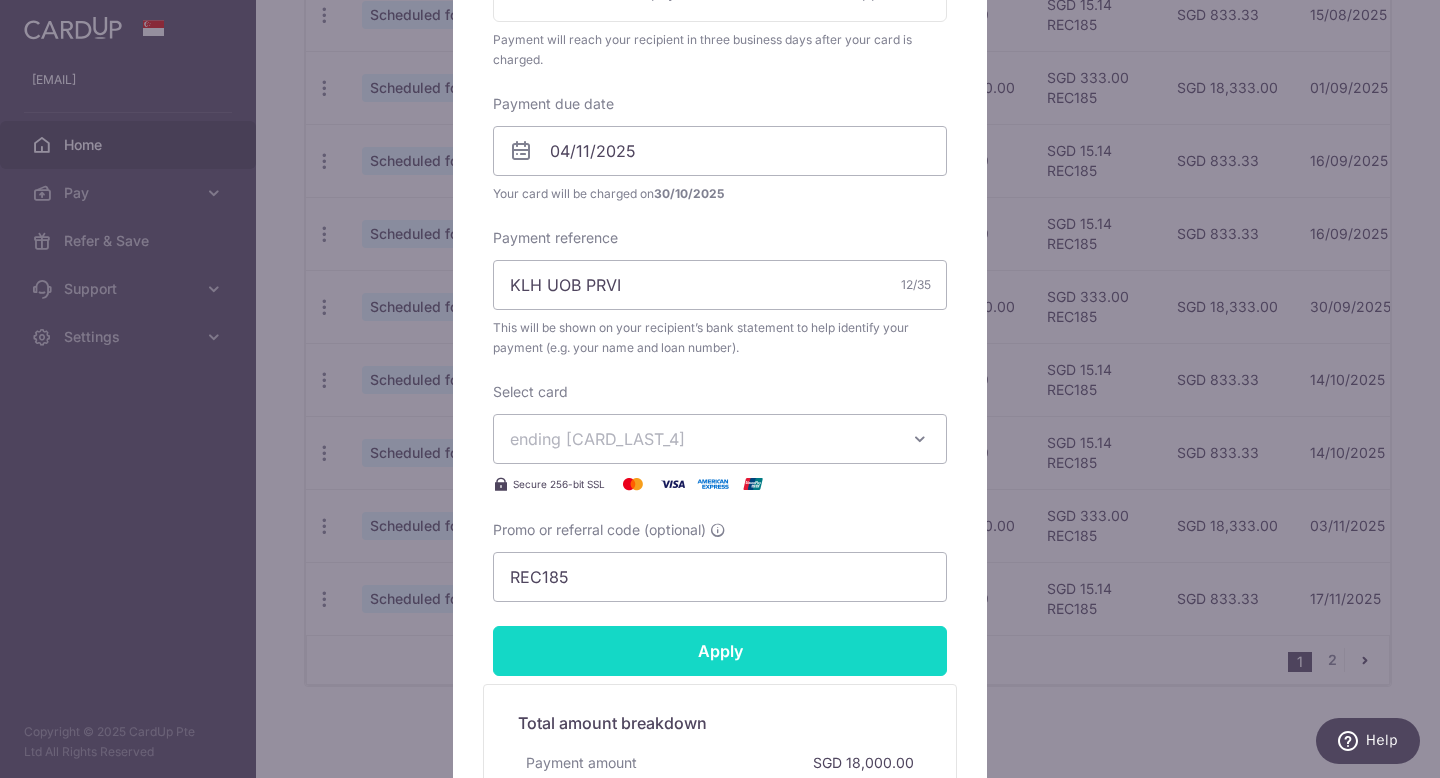 click on "Apply" at bounding box center (720, 651) 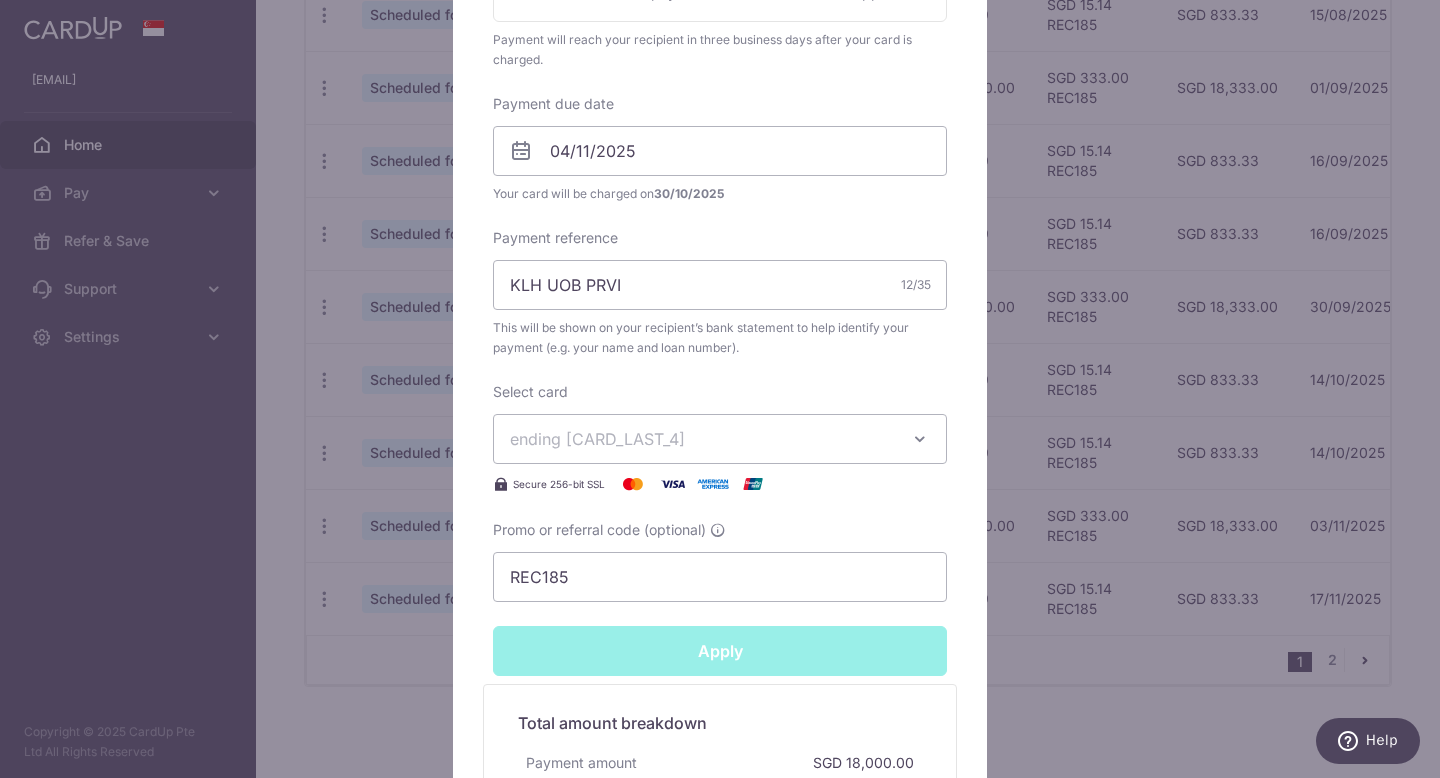 type on "Successfully Applied" 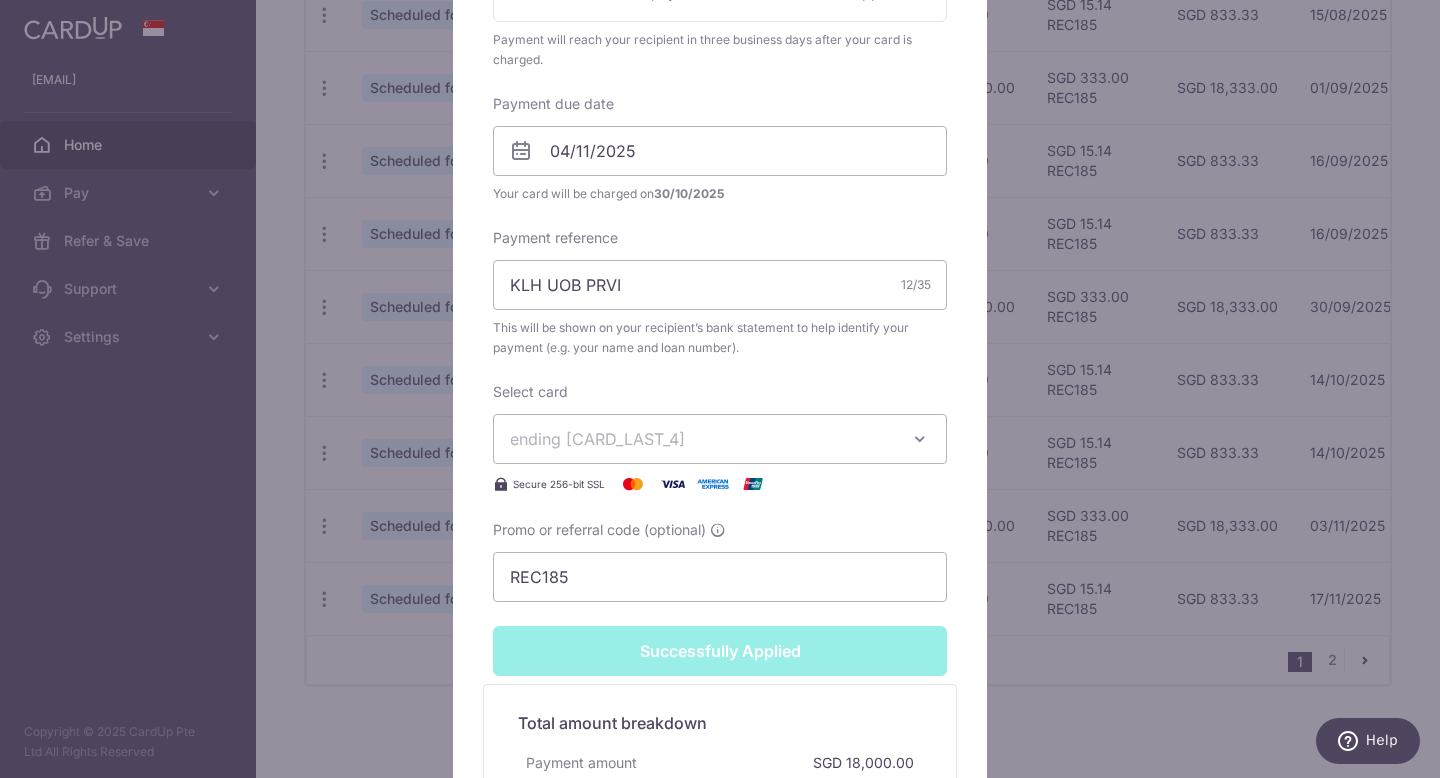 scroll, scrollTop: 627, scrollLeft: 0, axis: vertical 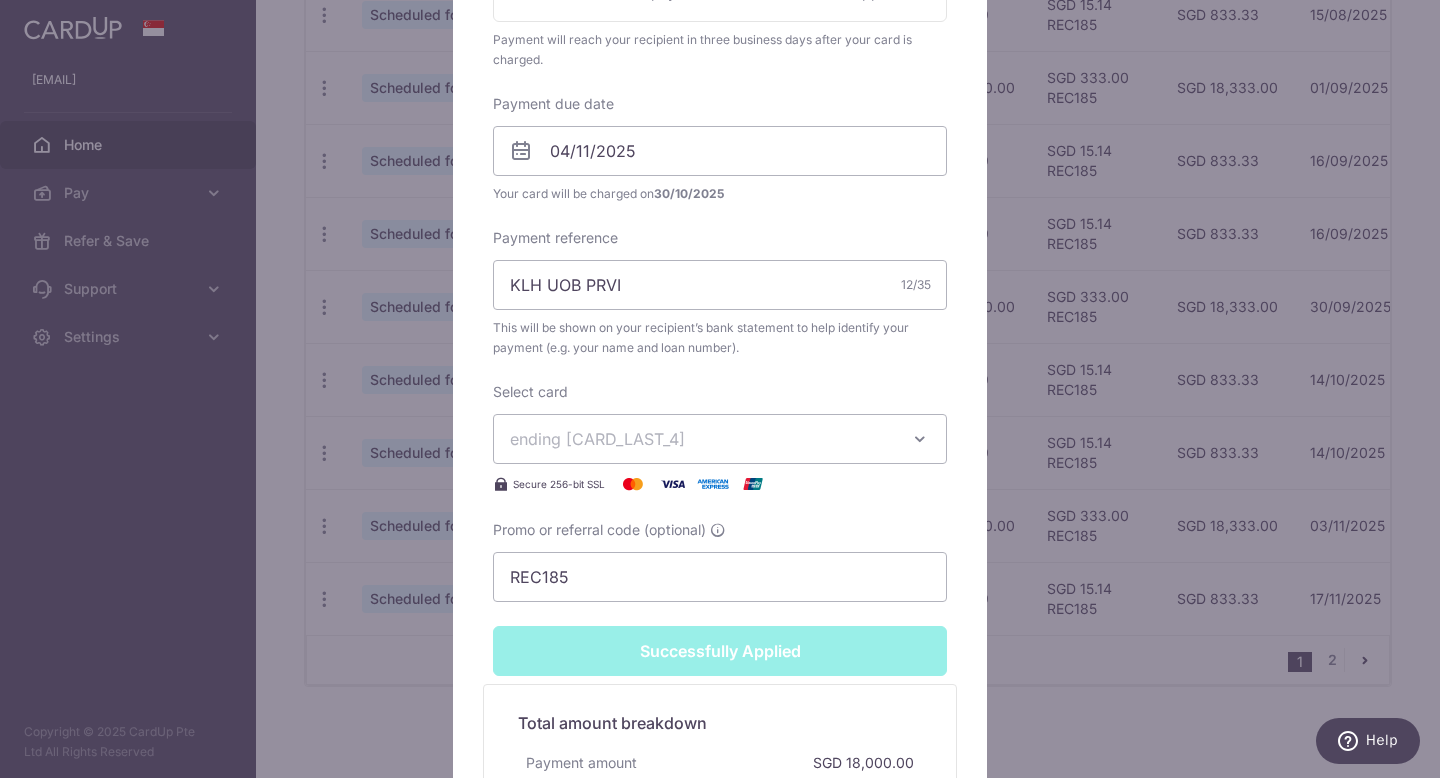 click on "Edit payment
By clicking apply,  you will make changes to all   payments to  OCBC Bank  scheduled from
.
By clicking below, you confirm you are editing this payment to  OCBC Bank  on
06/11/2025 .
Your payment is updated successfully
18,000.00" at bounding box center [720, 389] 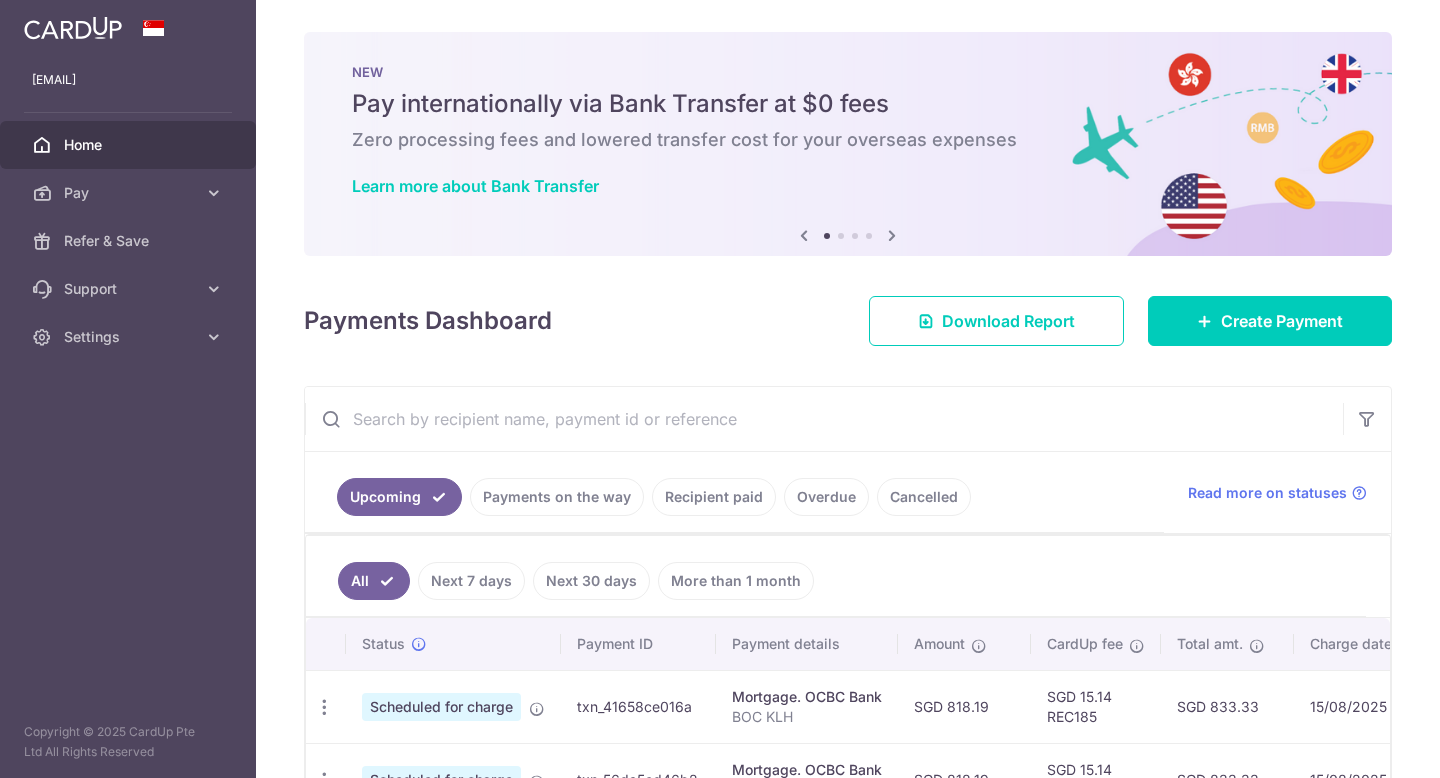 scroll, scrollTop: 0, scrollLeft: 0, axis: both 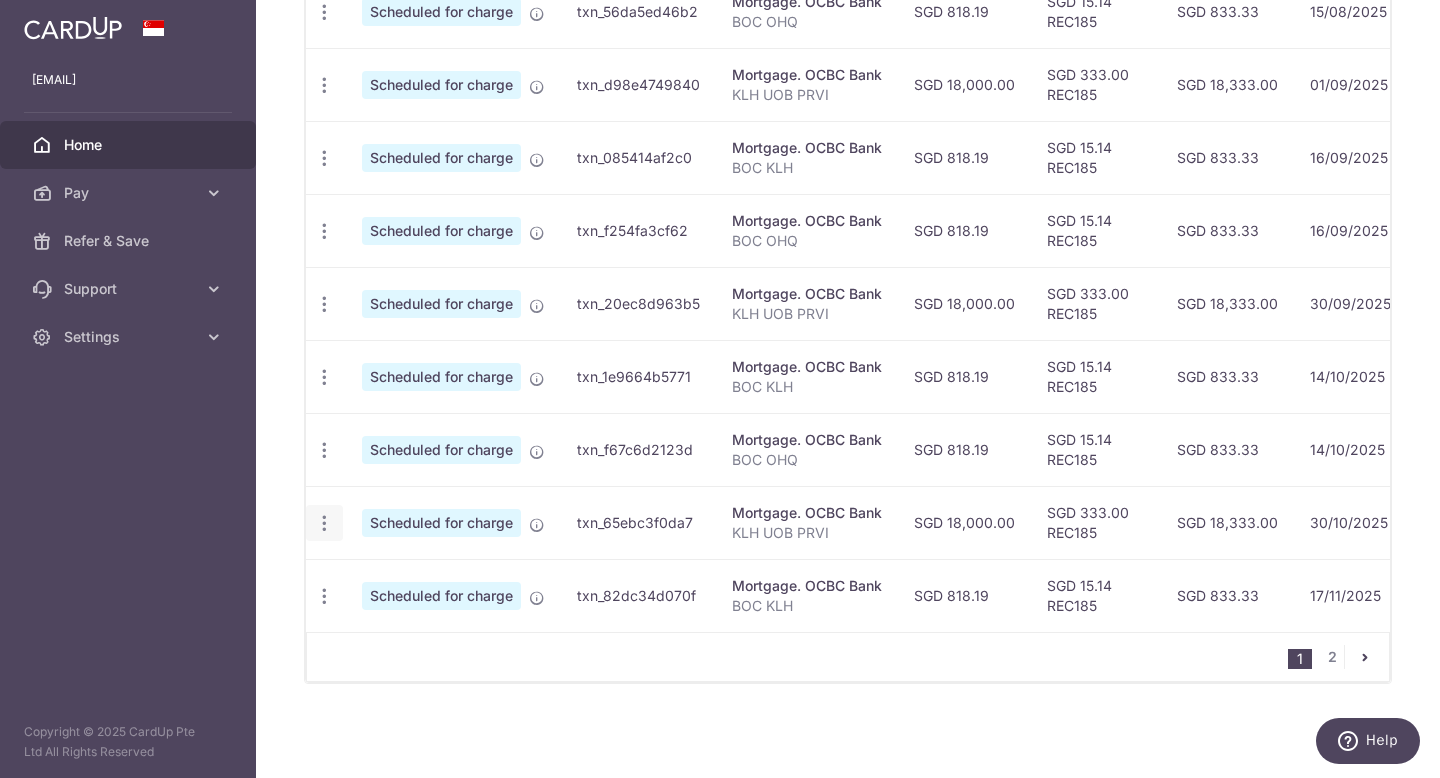 click at bounding box center [324, -61] 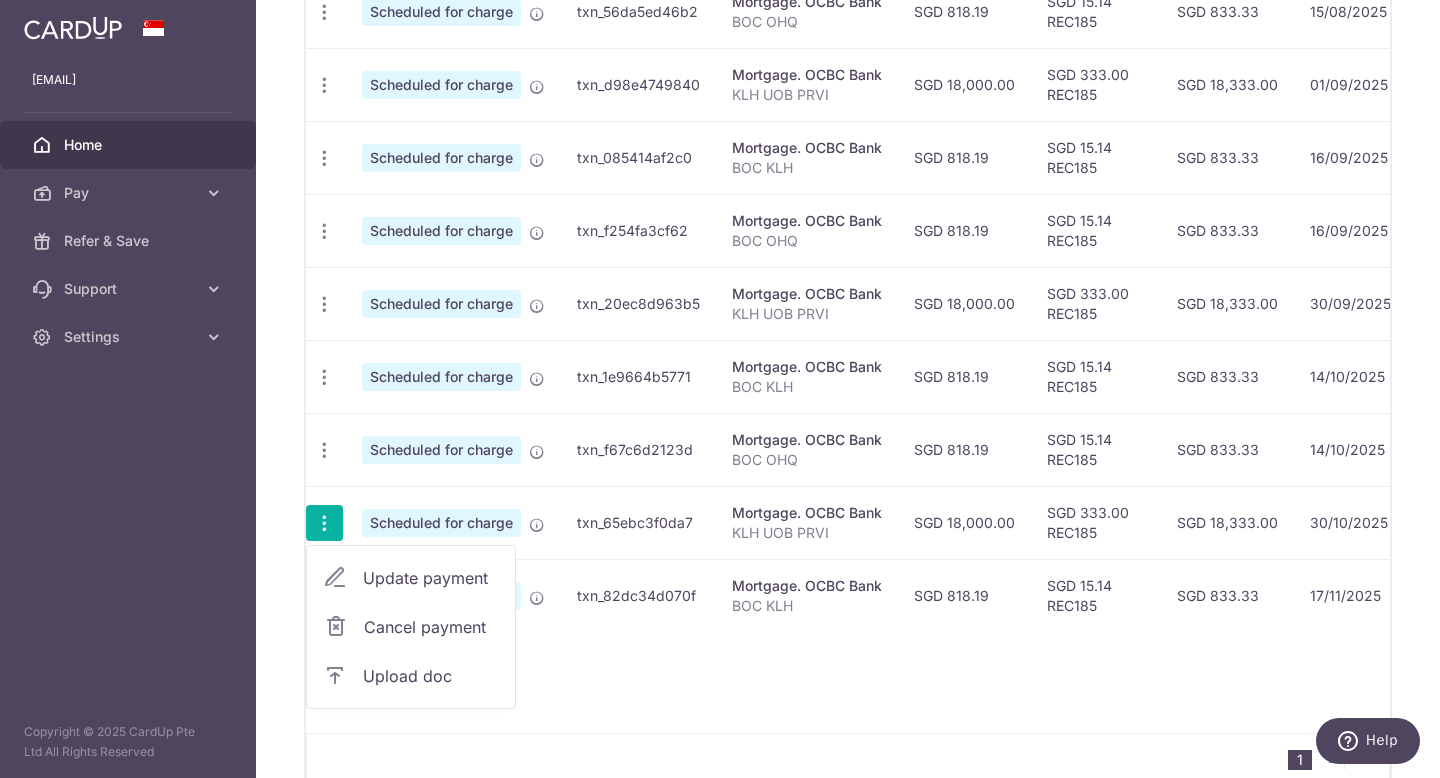 click on "Update payment" at bounding box center (431, 578) 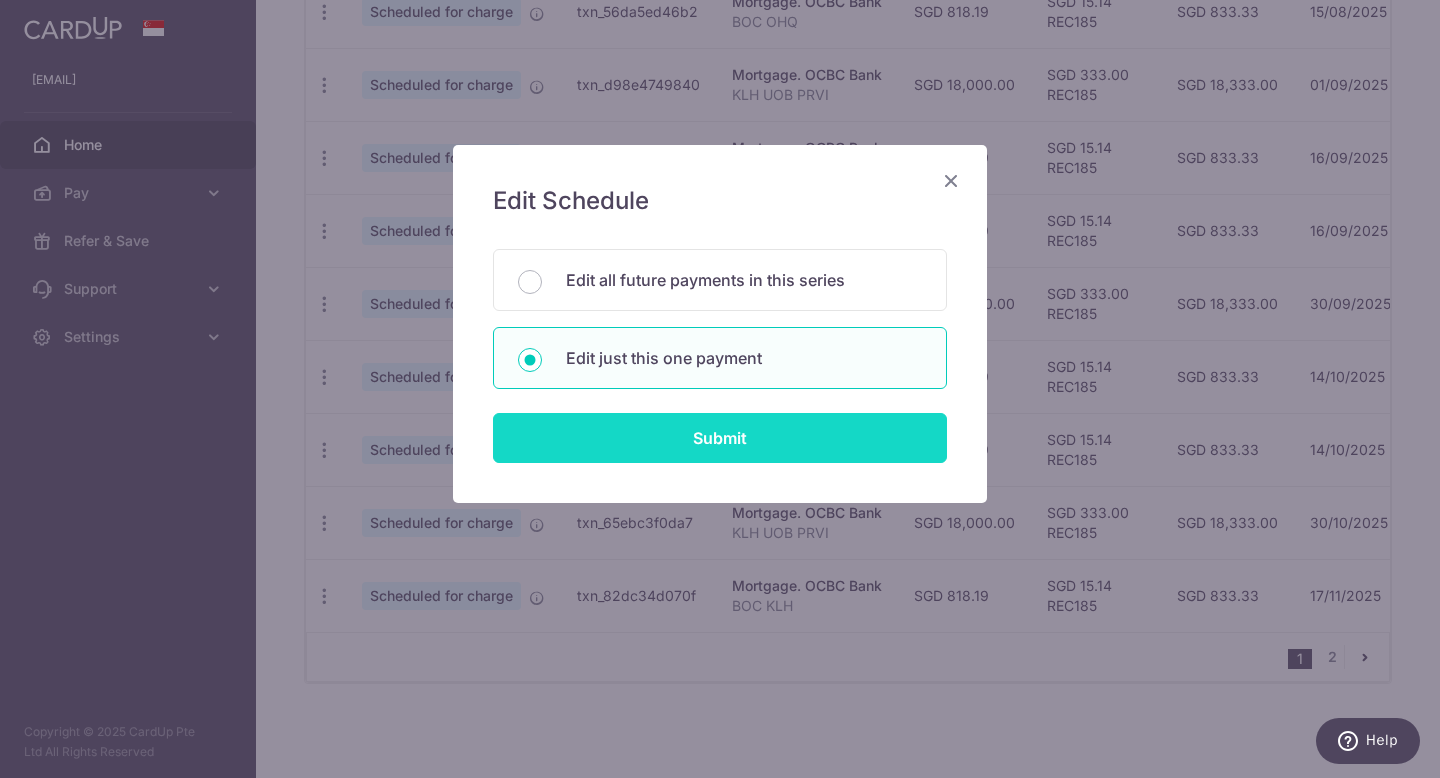 click on "Submit" at bounding box center [720, 438] 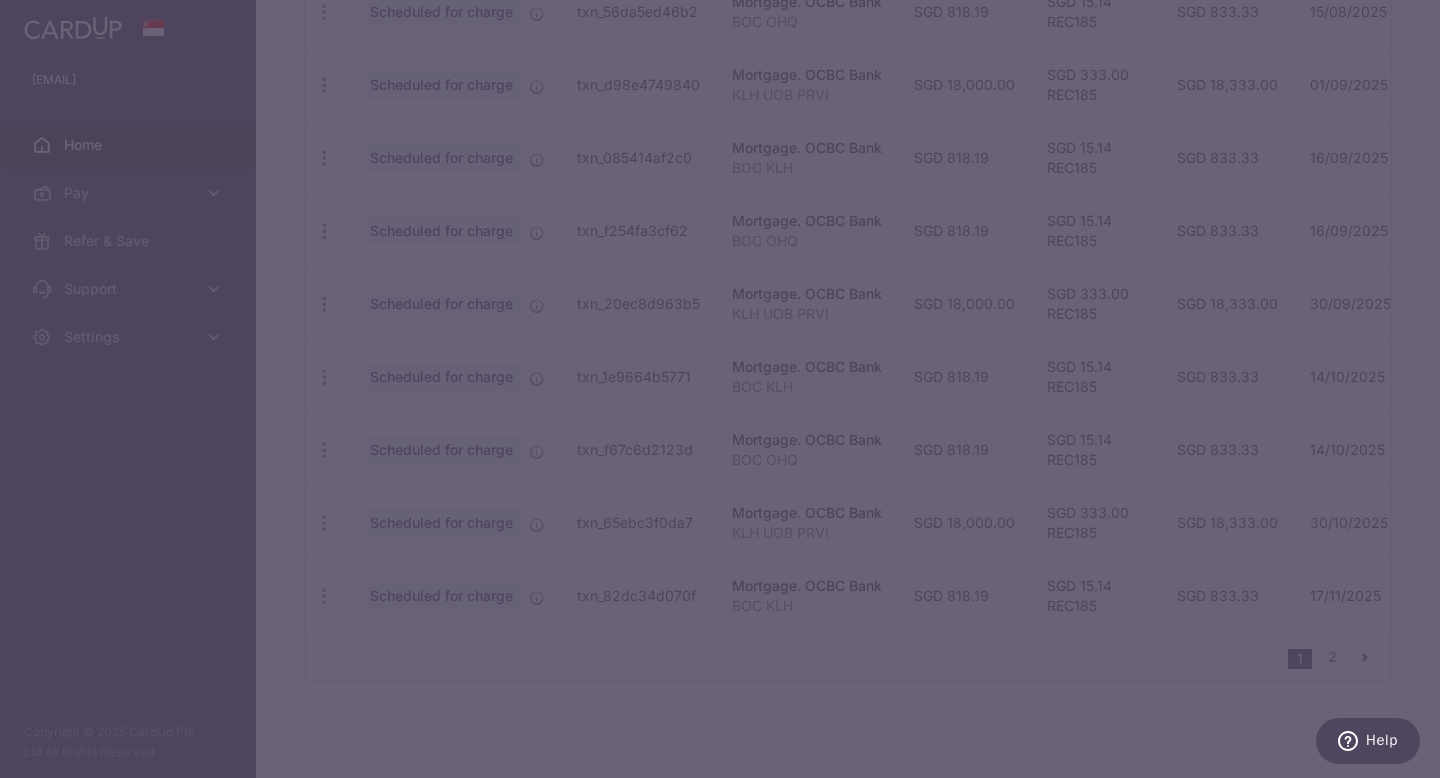 type on "REC185" 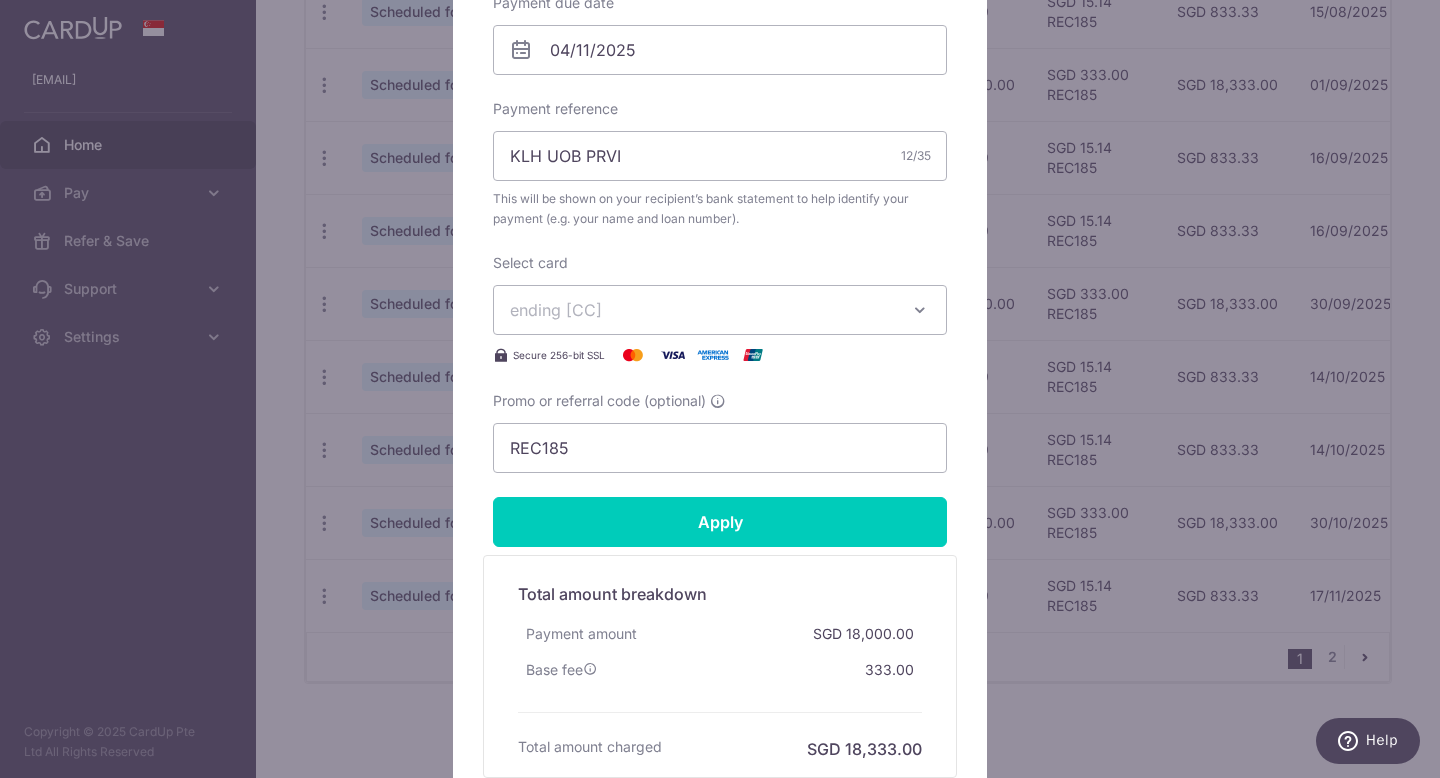 scroll, scrollTop: 0, scrollLeft: 0, axis: both 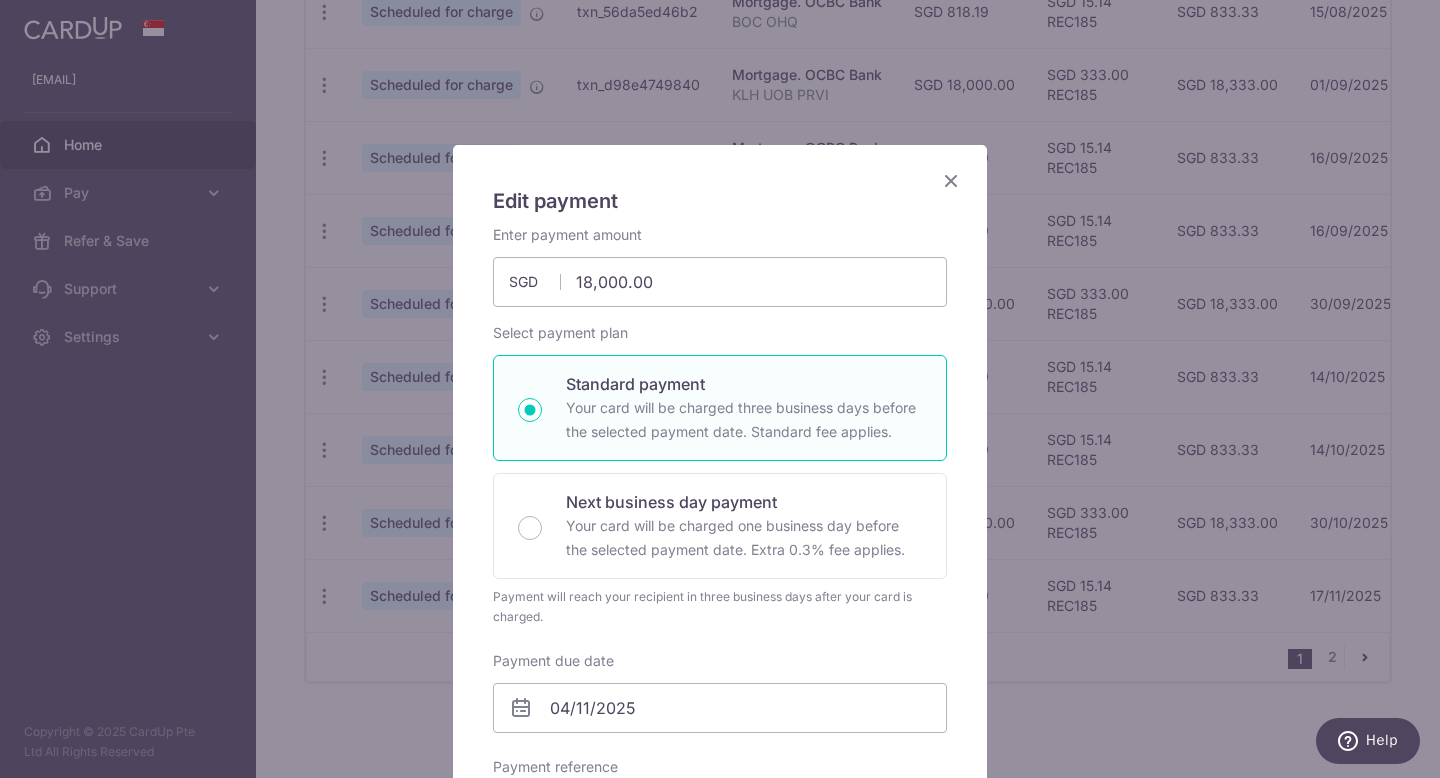 click at bounding box center [951, 180] 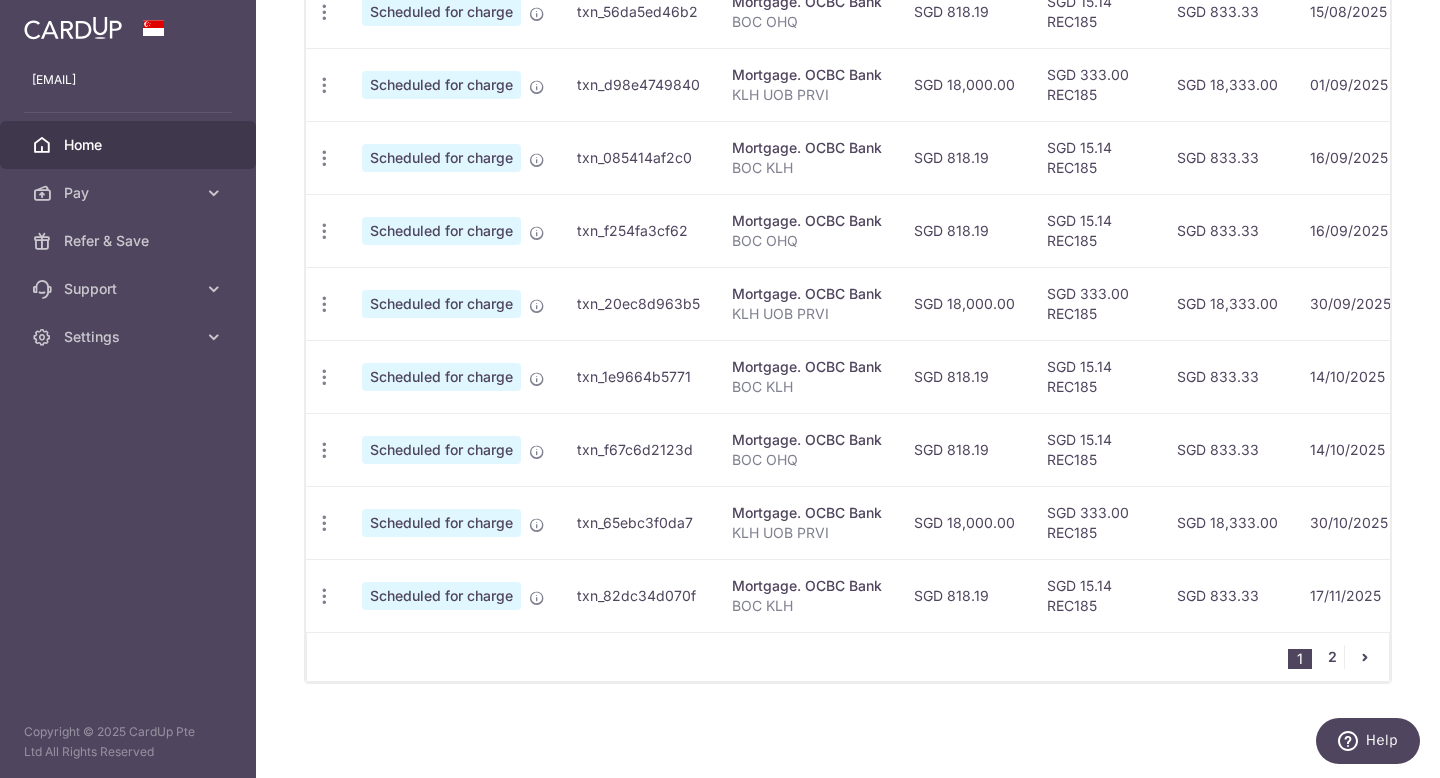 click on "2" at bounding box center [1332, 657] 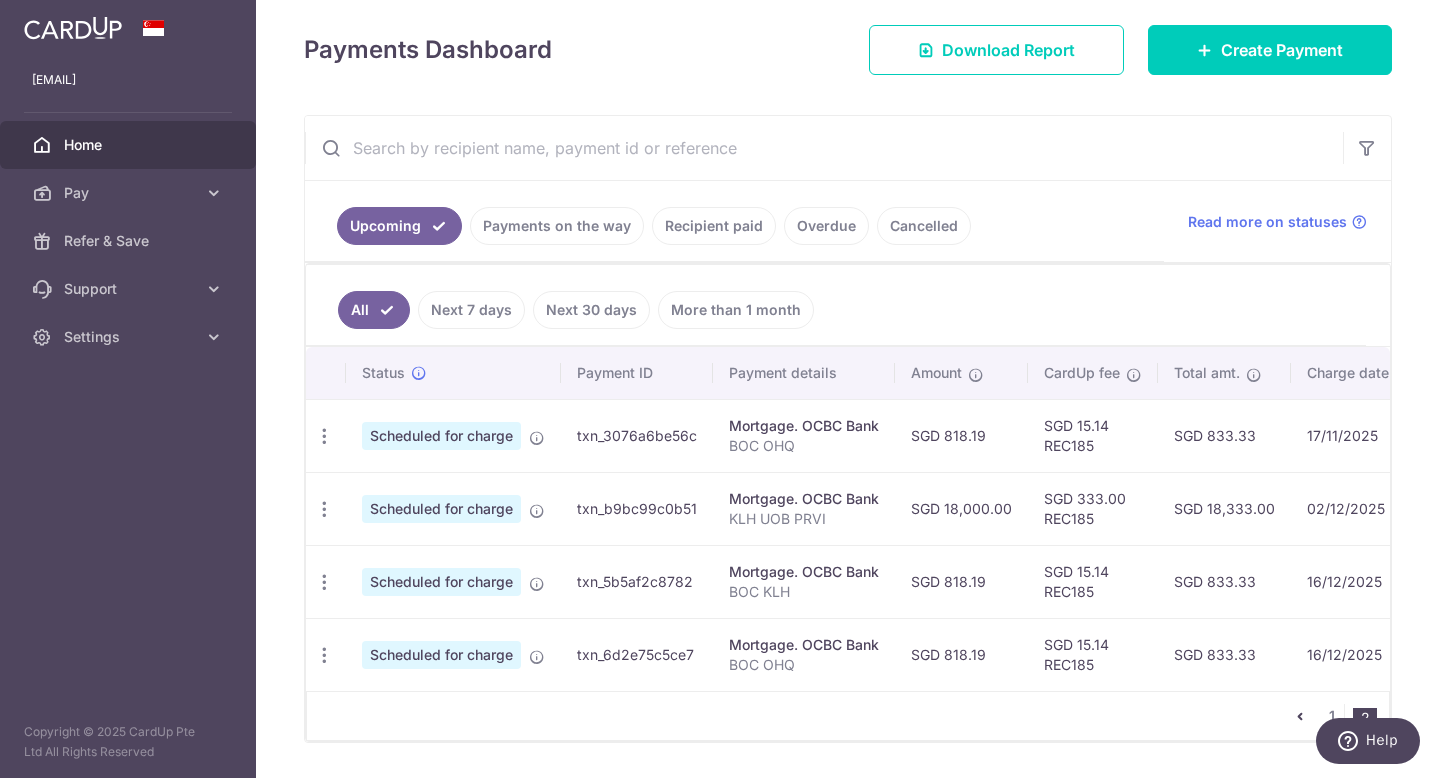 scroll, scrollTop: 330, scrollLeft: 0, axis: vertical 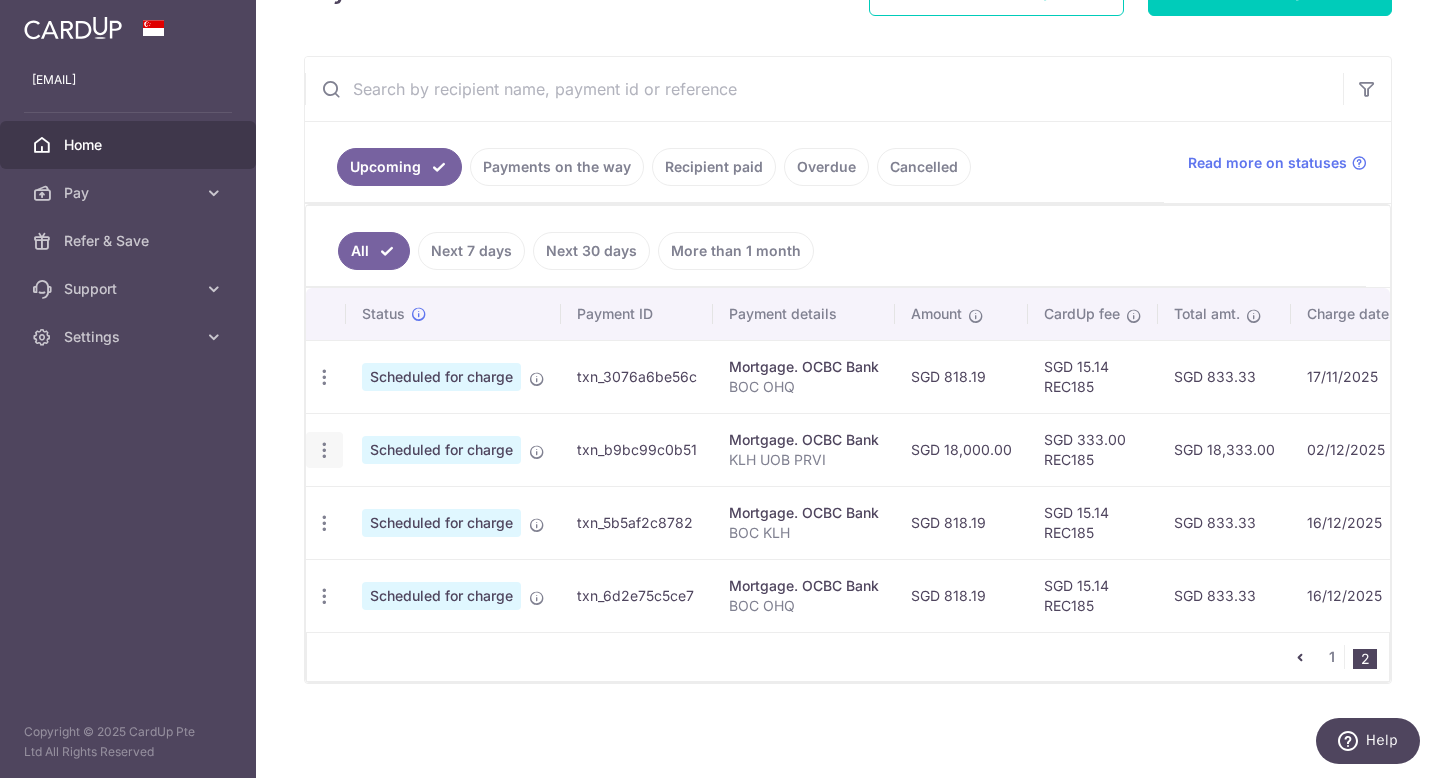click at bounding box center [324, 377] 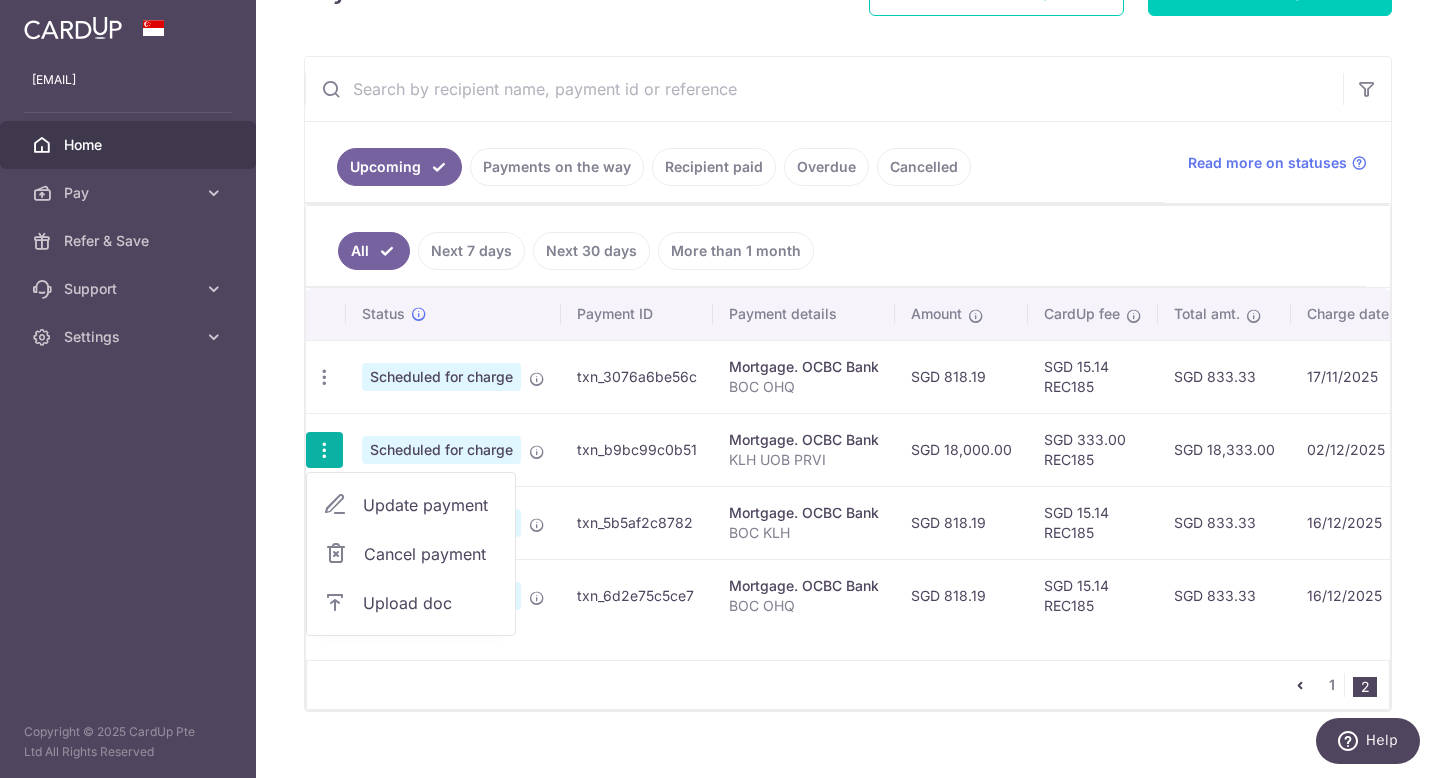 click on "Update payment" at bounding box center [431, 505] 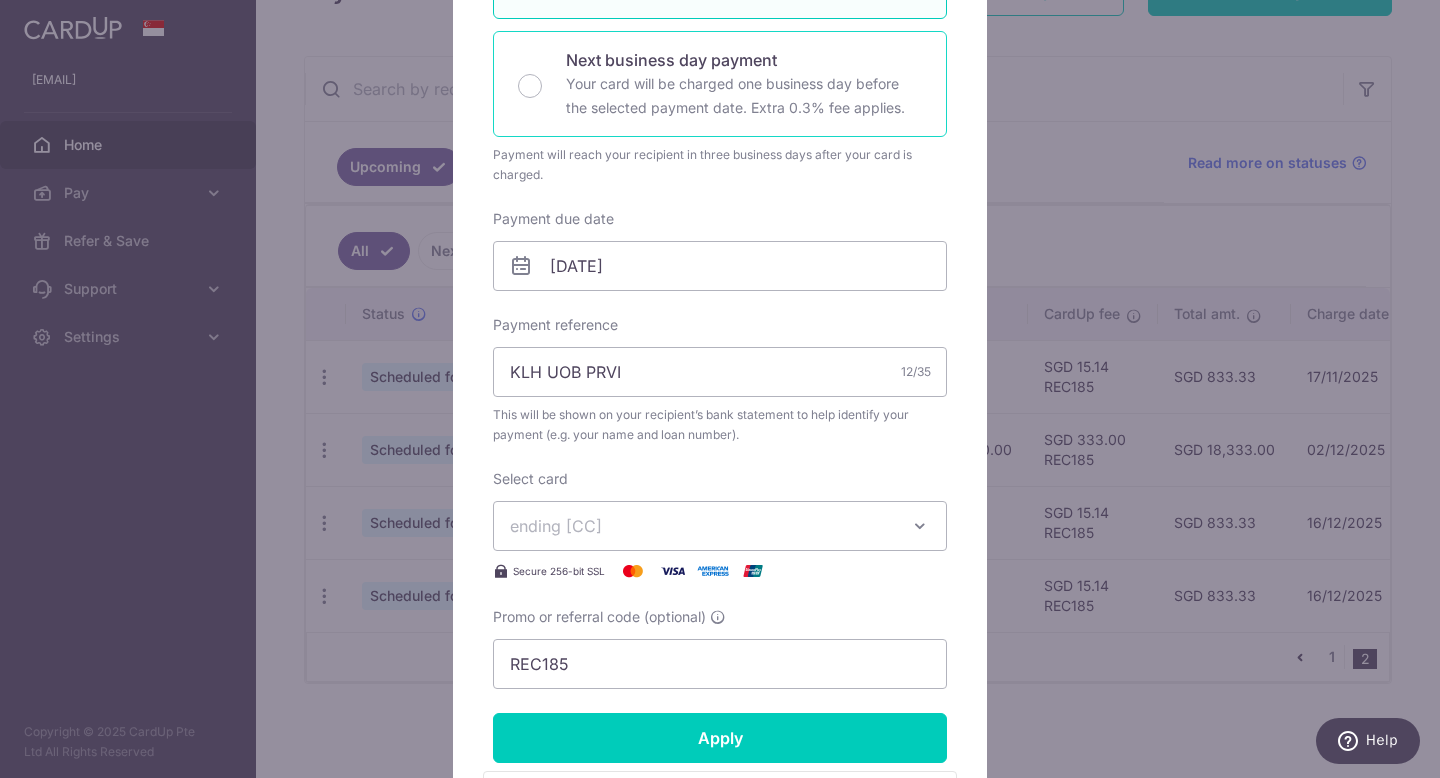 scroll, scrollTop: 524, scrollLeft: 0, axis: vertical 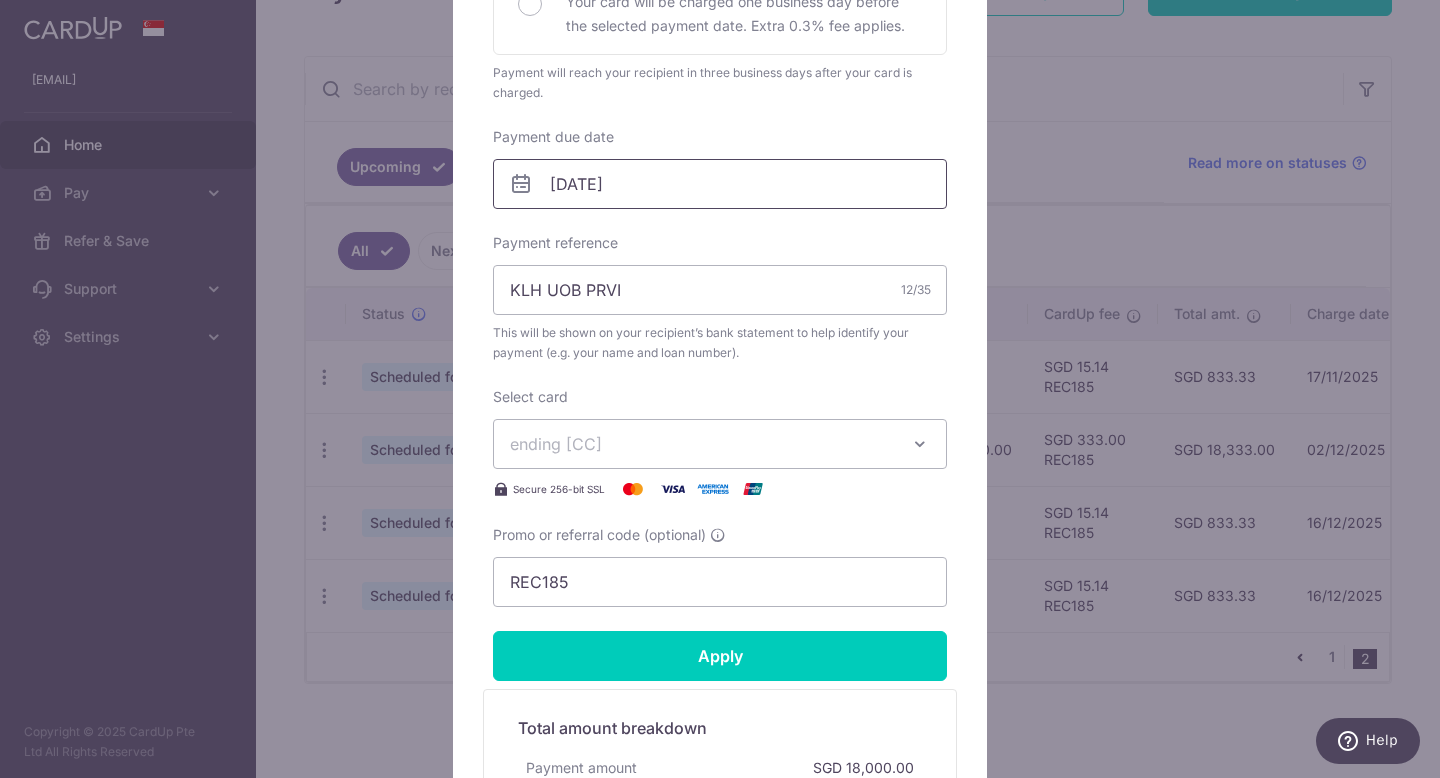 click on "06/12/2025" at bounding box center [720, 184] 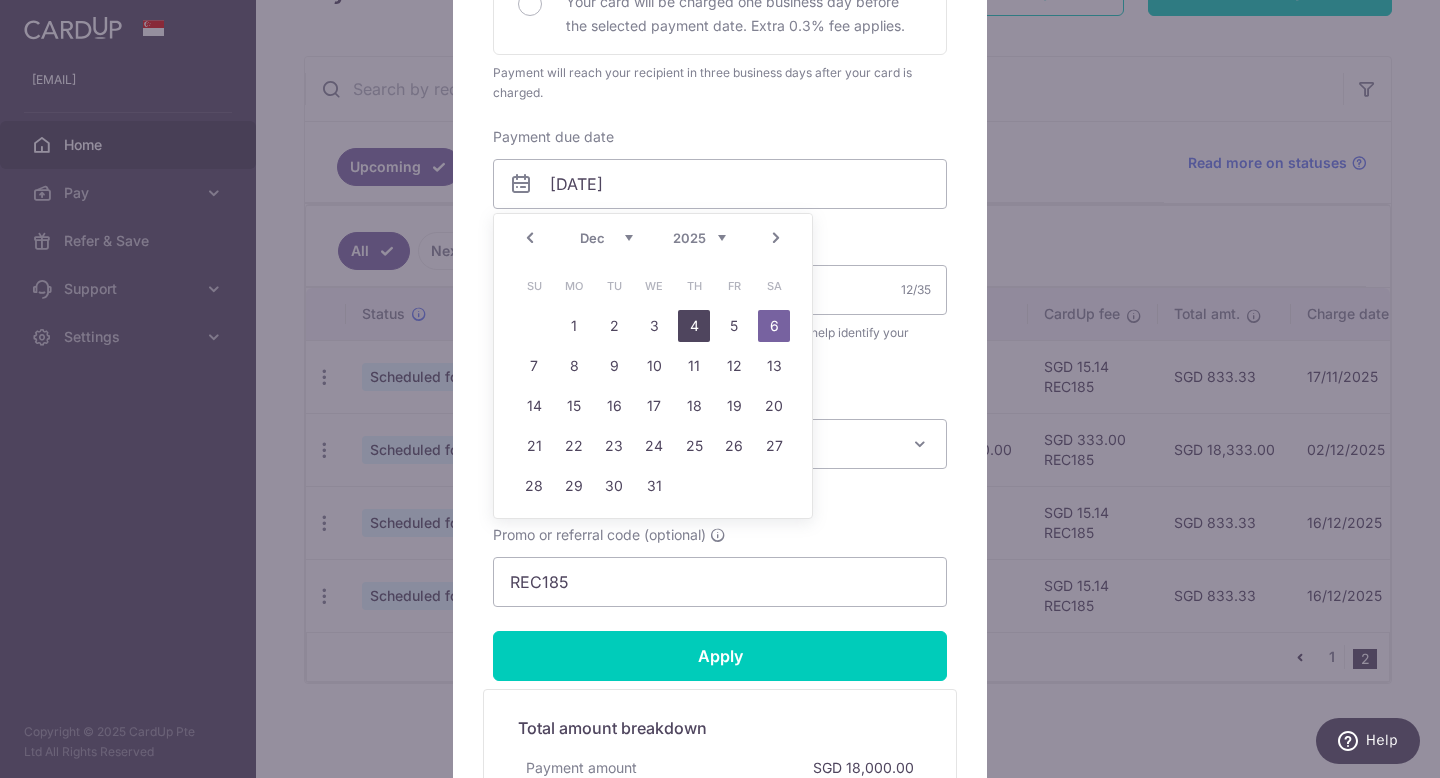 click on "4" at bounding box center [694, 326] 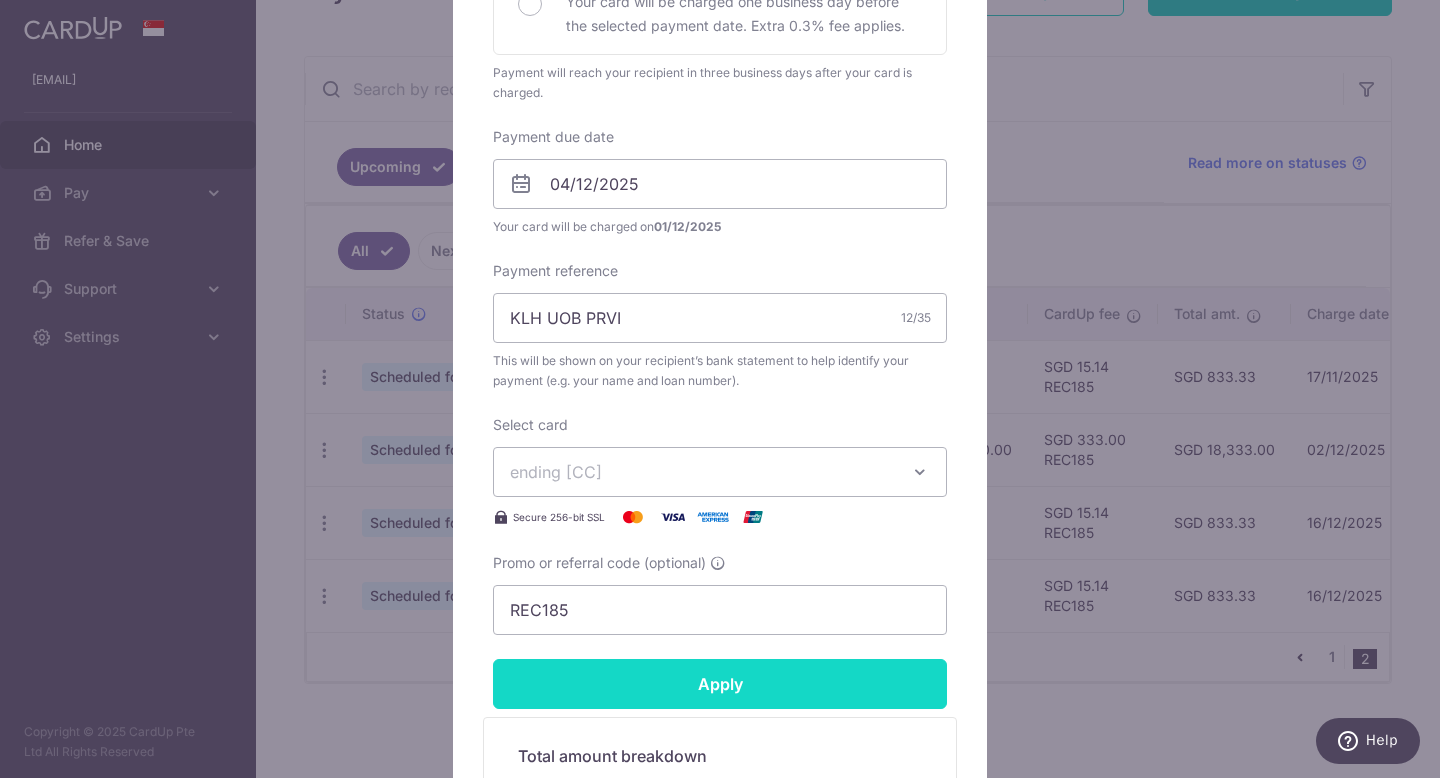 click on "Apply" at bounding box center (720, 684) 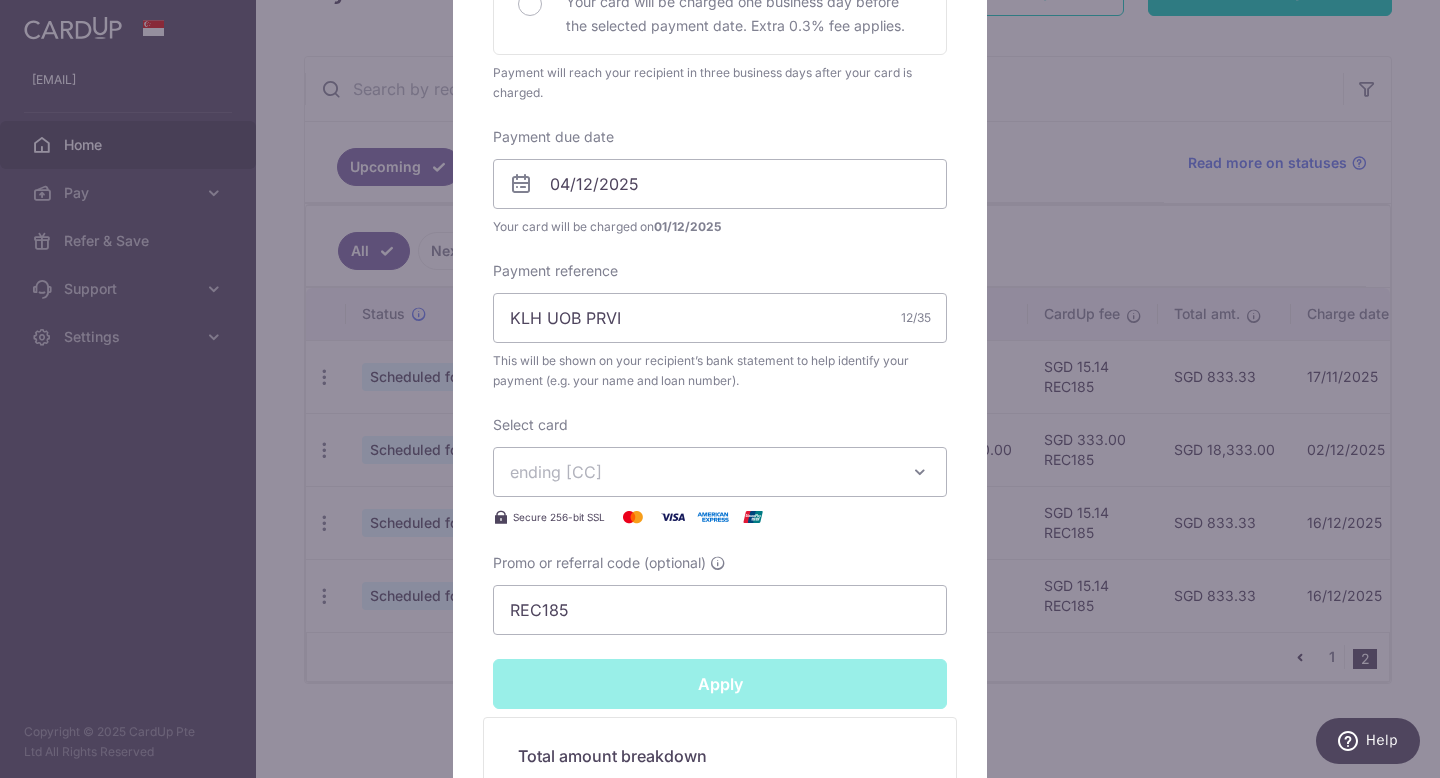 type on "Successfully Applied" 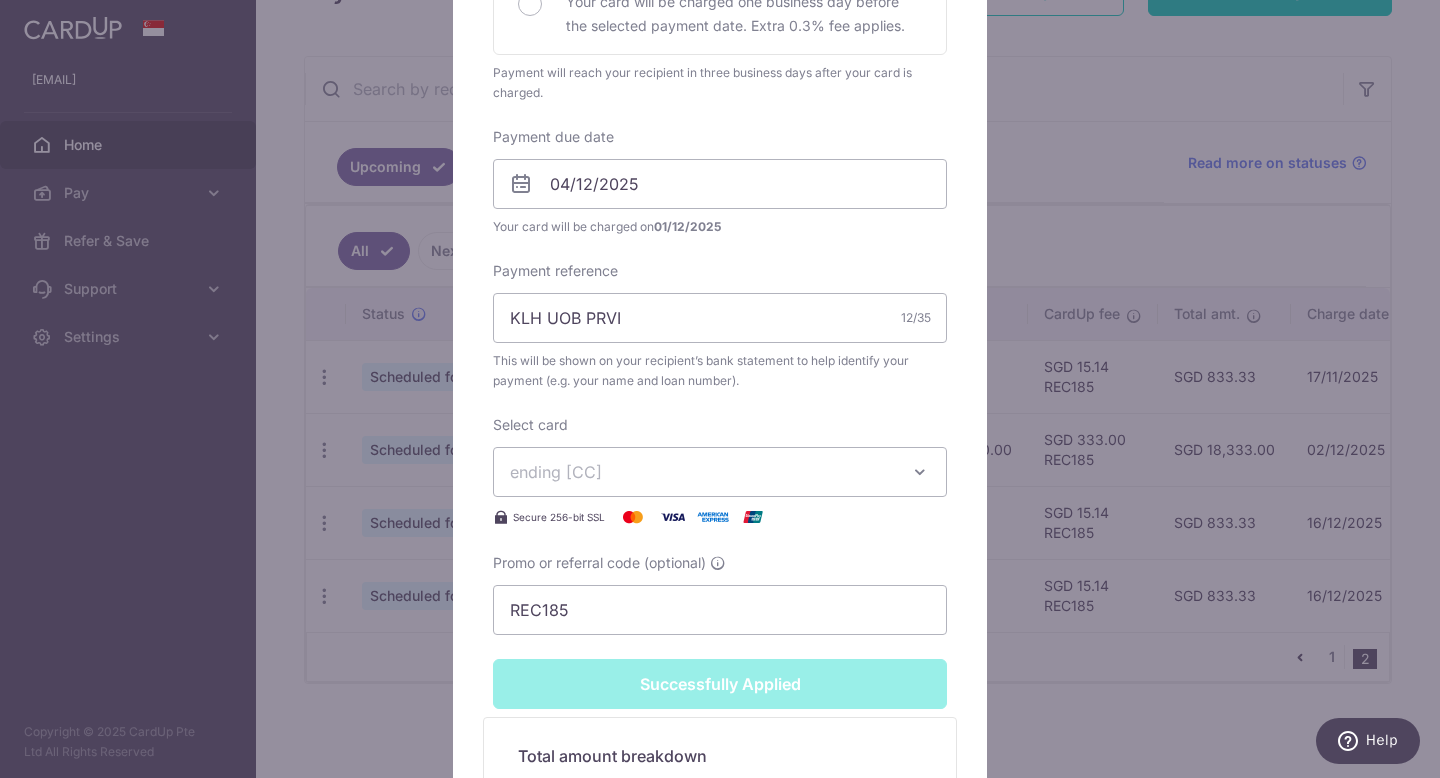 scroll, scrollTop: 594, scrollLeft: 0, axis: vertical 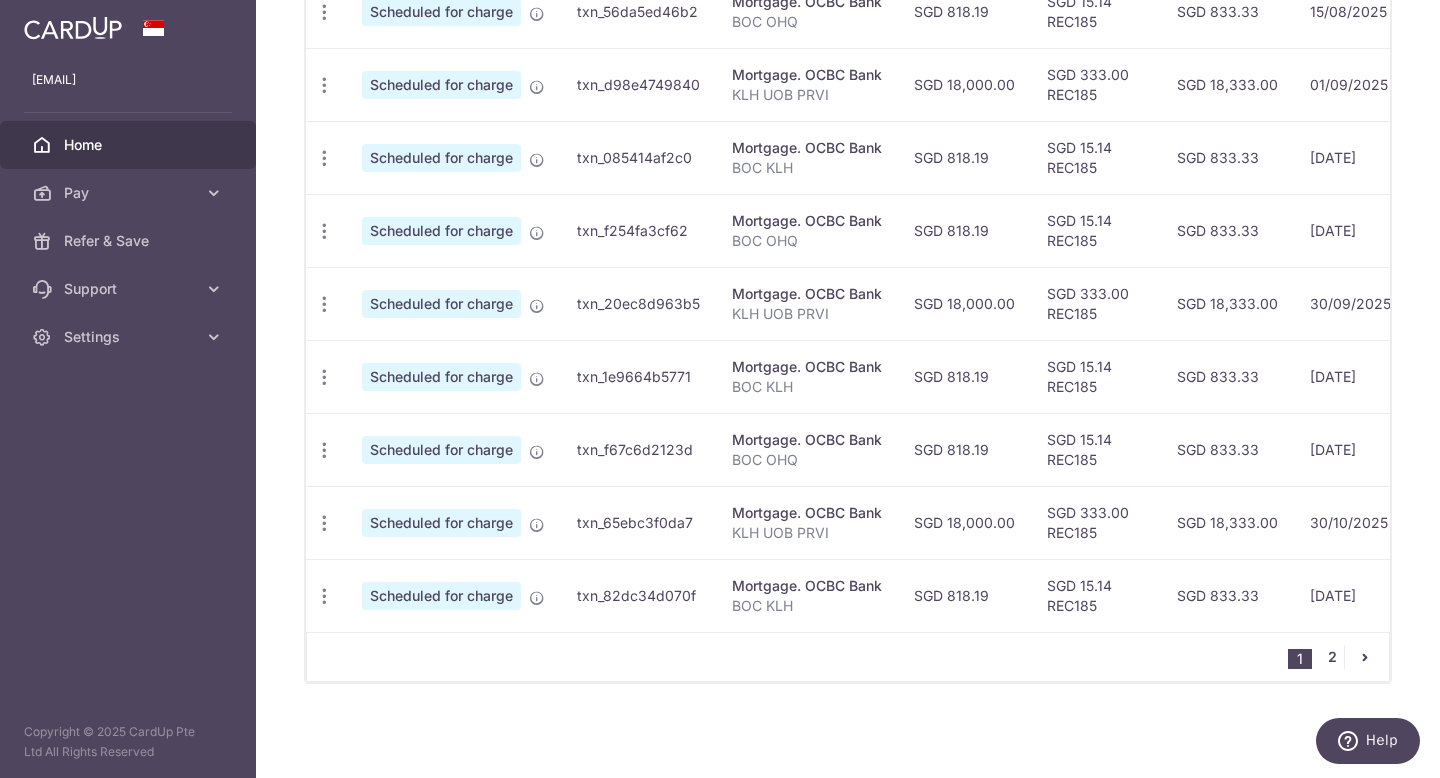click on "2" at bounding box center [1332, 657] 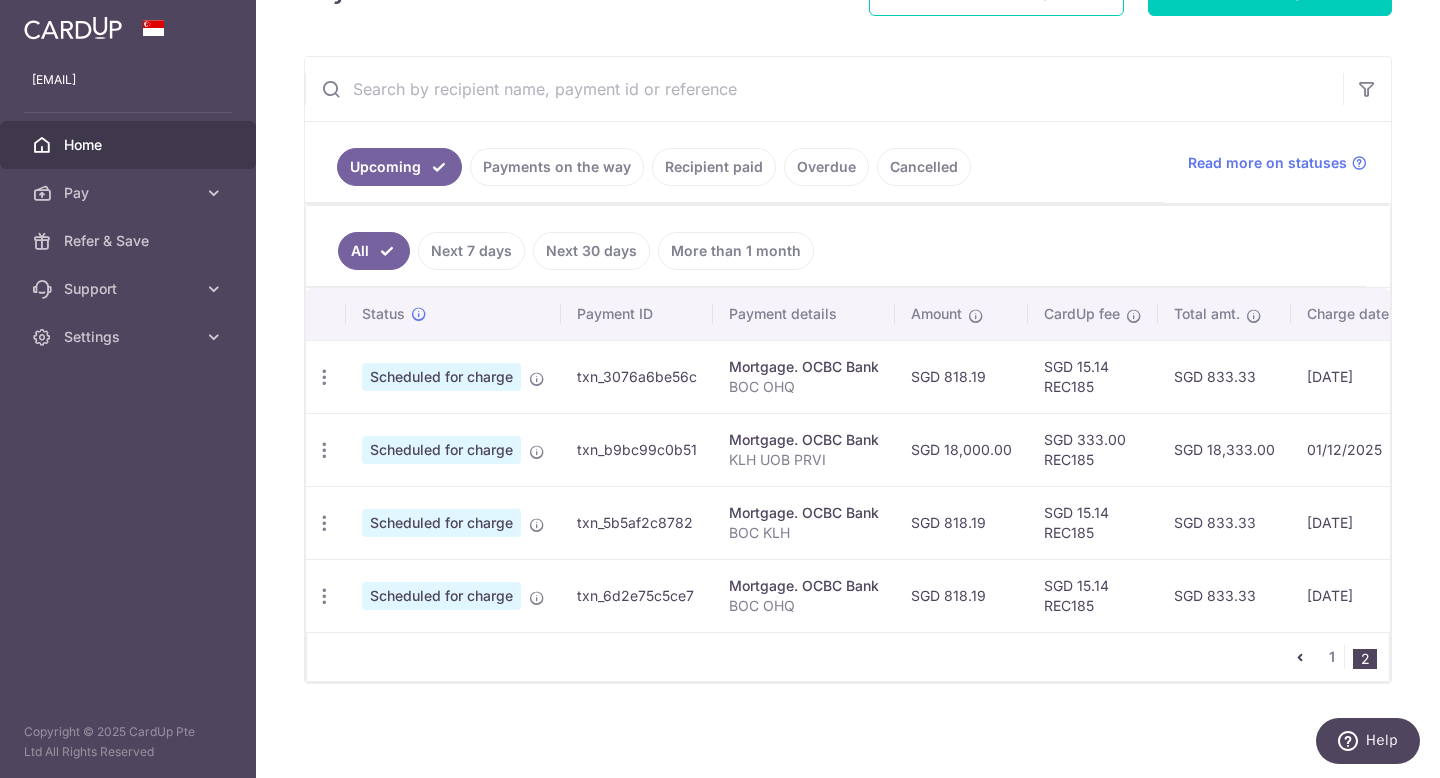 scroll, scrollTop: 0, scrollLeft: 0, axis: both 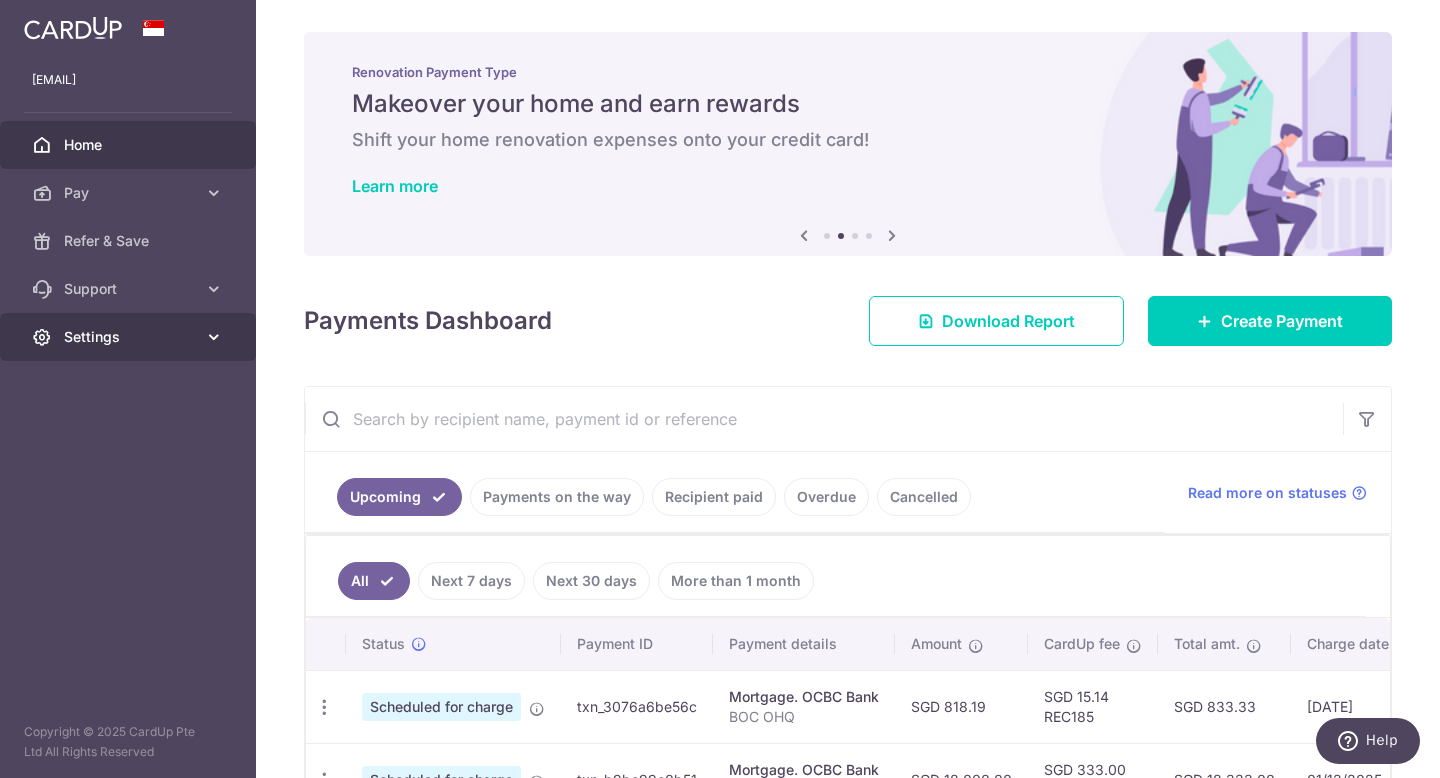 click on "Settings" at bounding box center [128, 337] 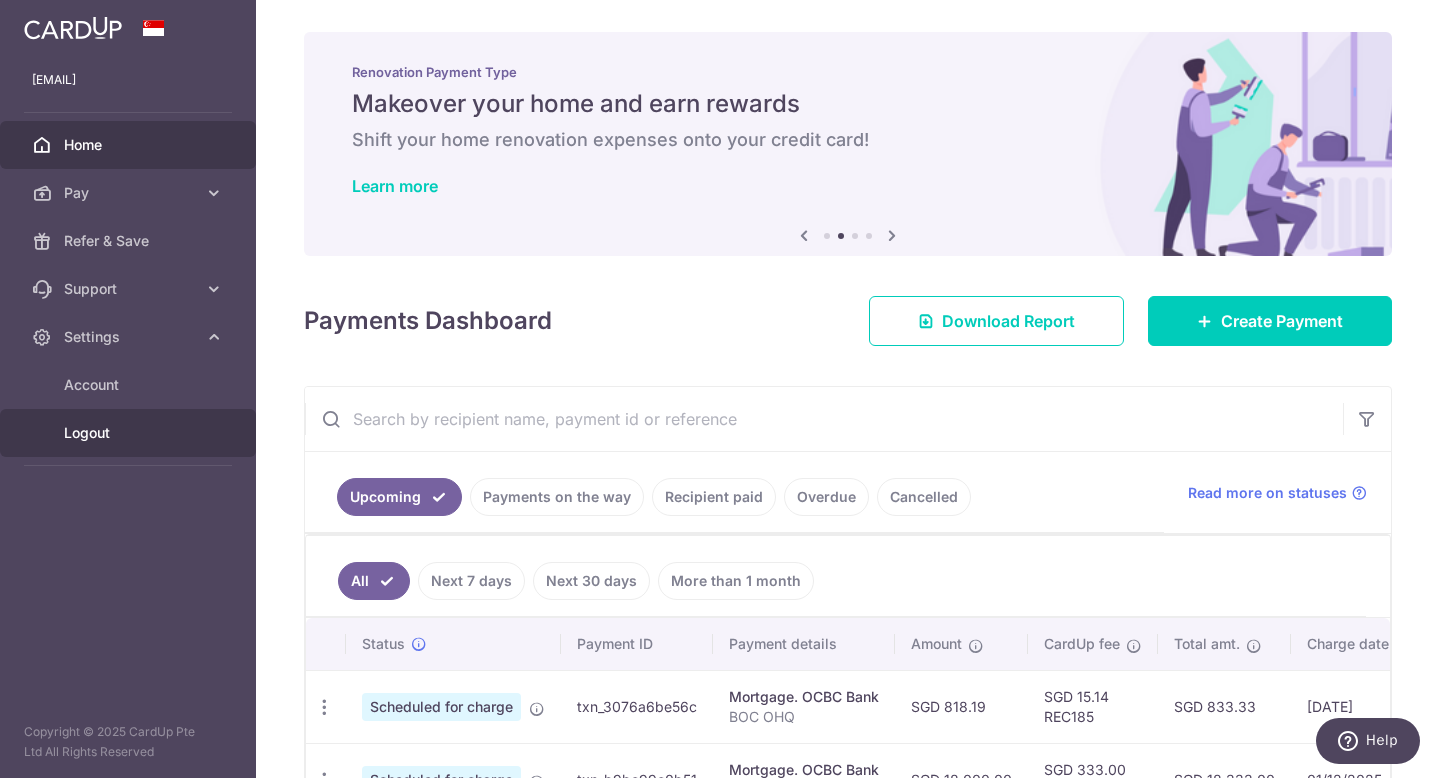 click on "Logout" at bounding box center [130, 433] 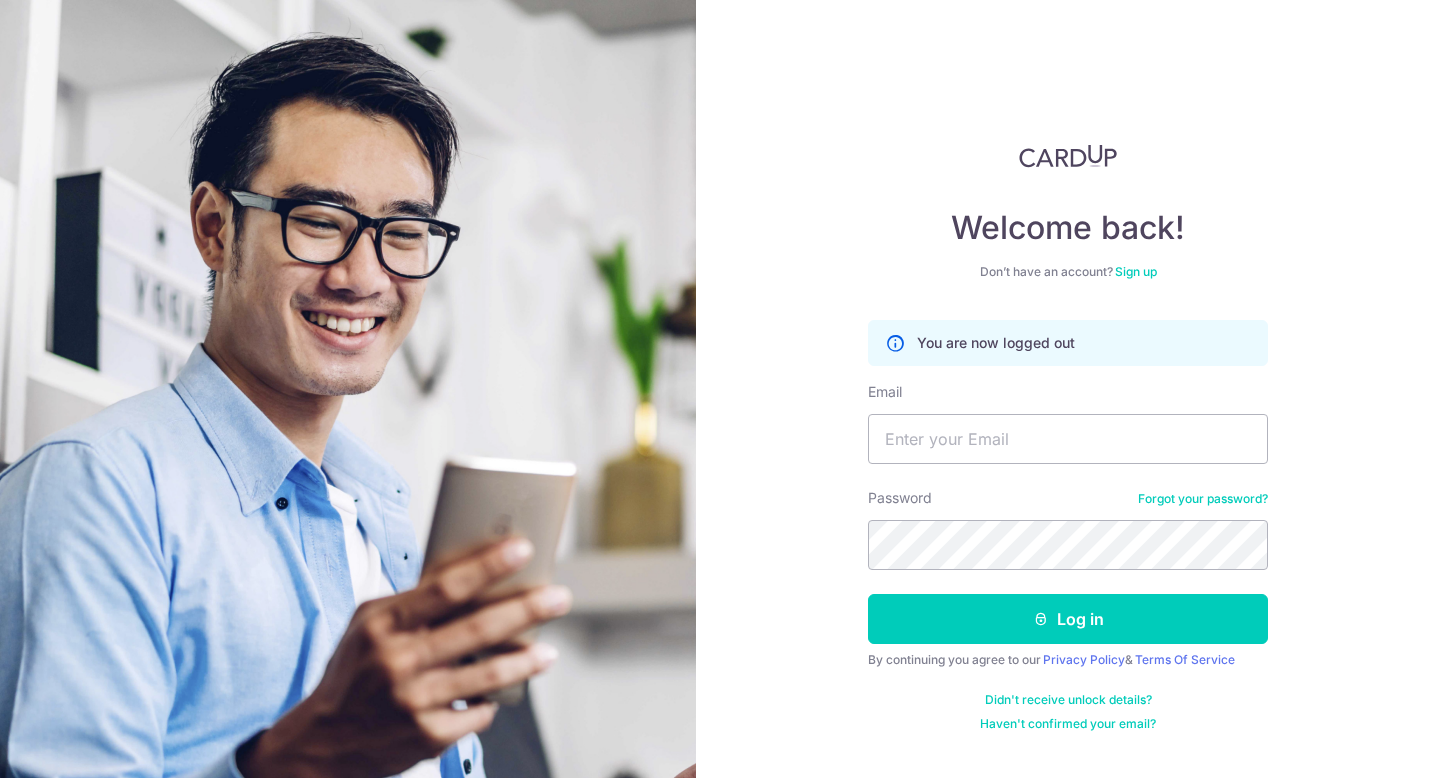 scroll, scrollTop: 0, scrollLeft: 0, axis: both 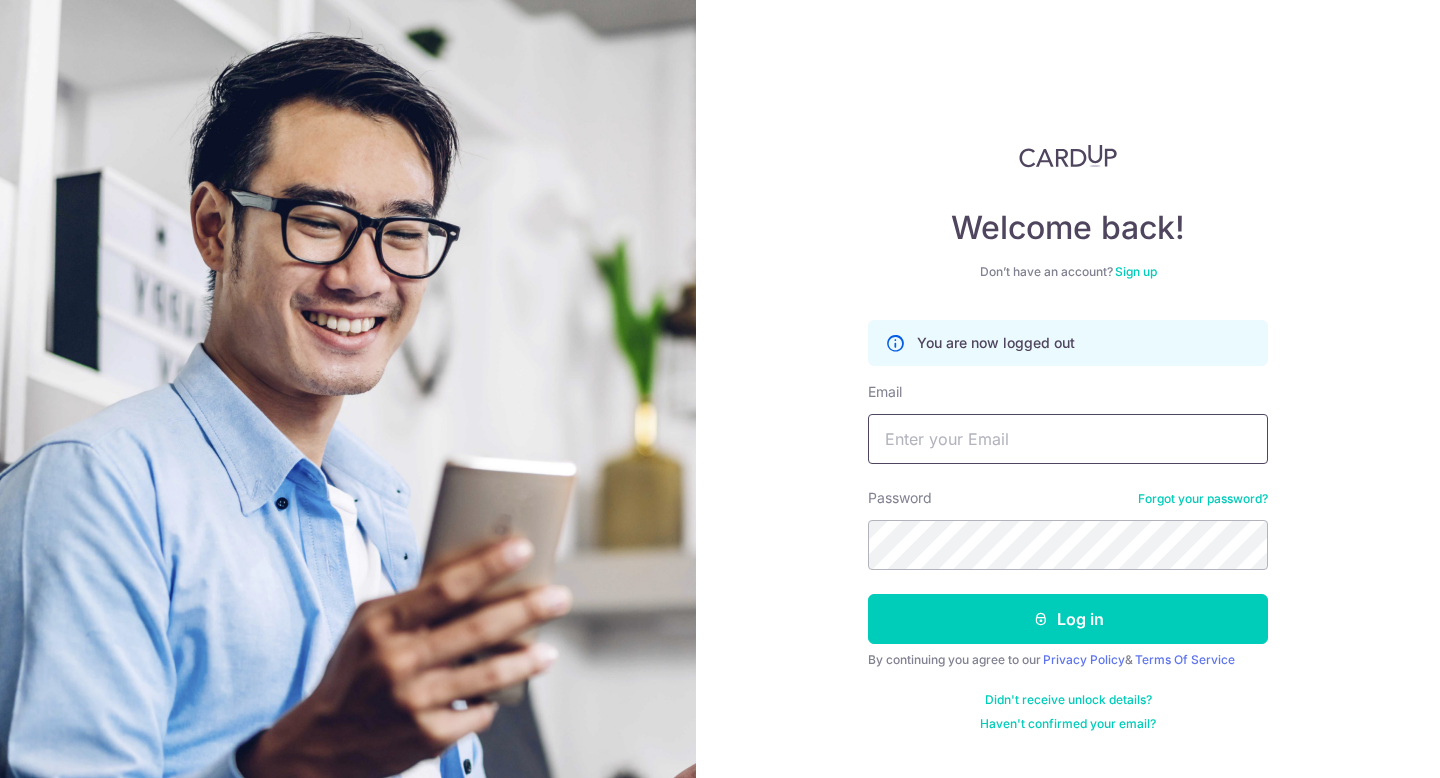 click on "Email" at bounding box center (1068, 439) 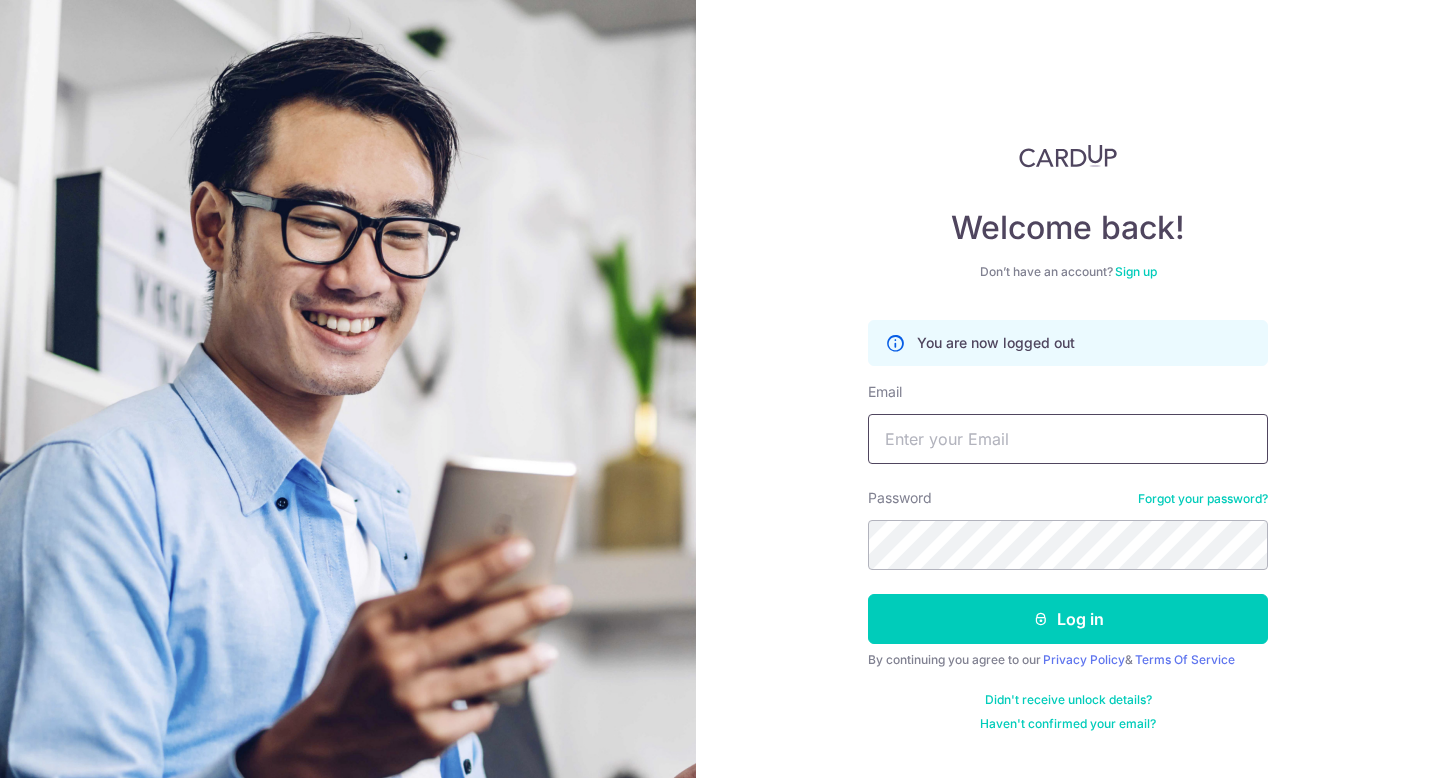 type on "[EMAIL]" 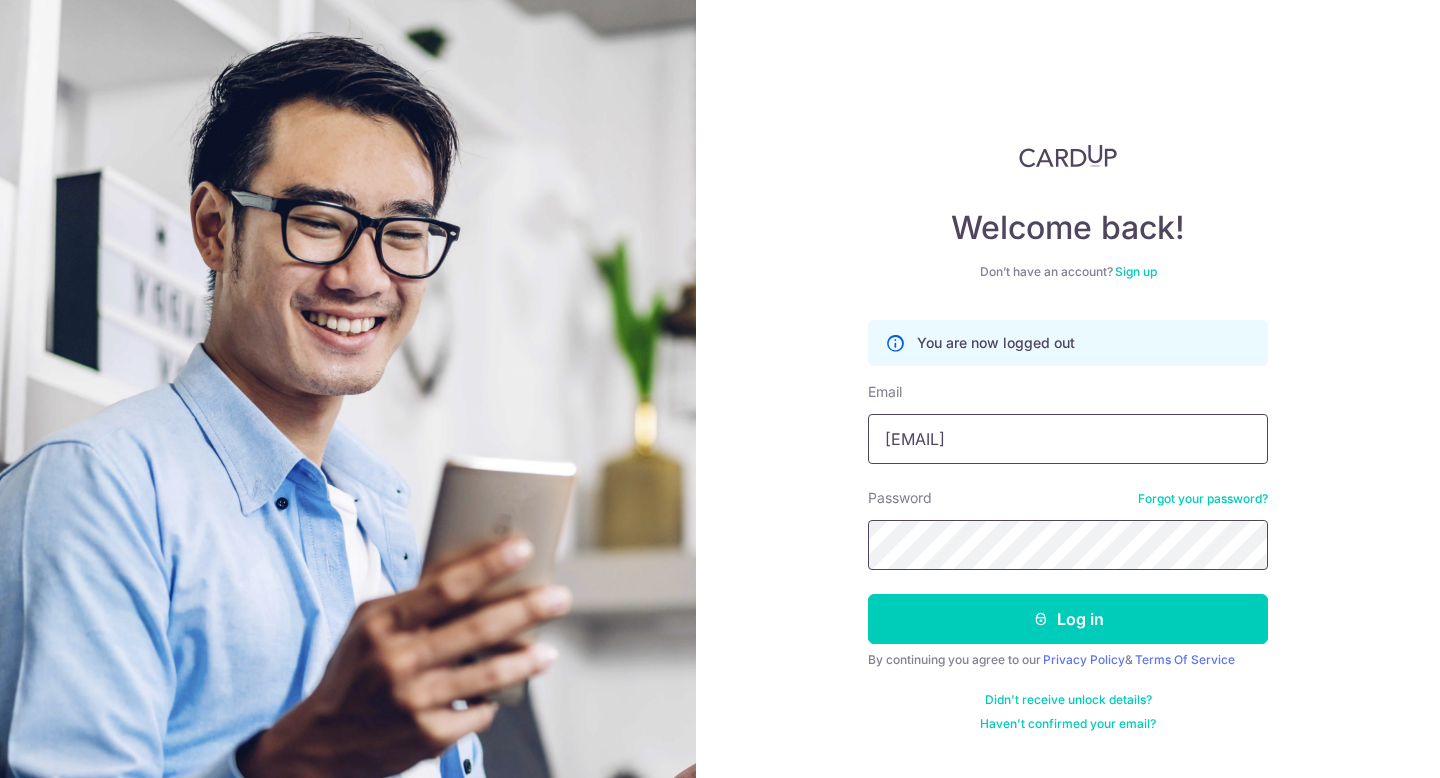 click on "Log in" at bounding box center [1068, 619] 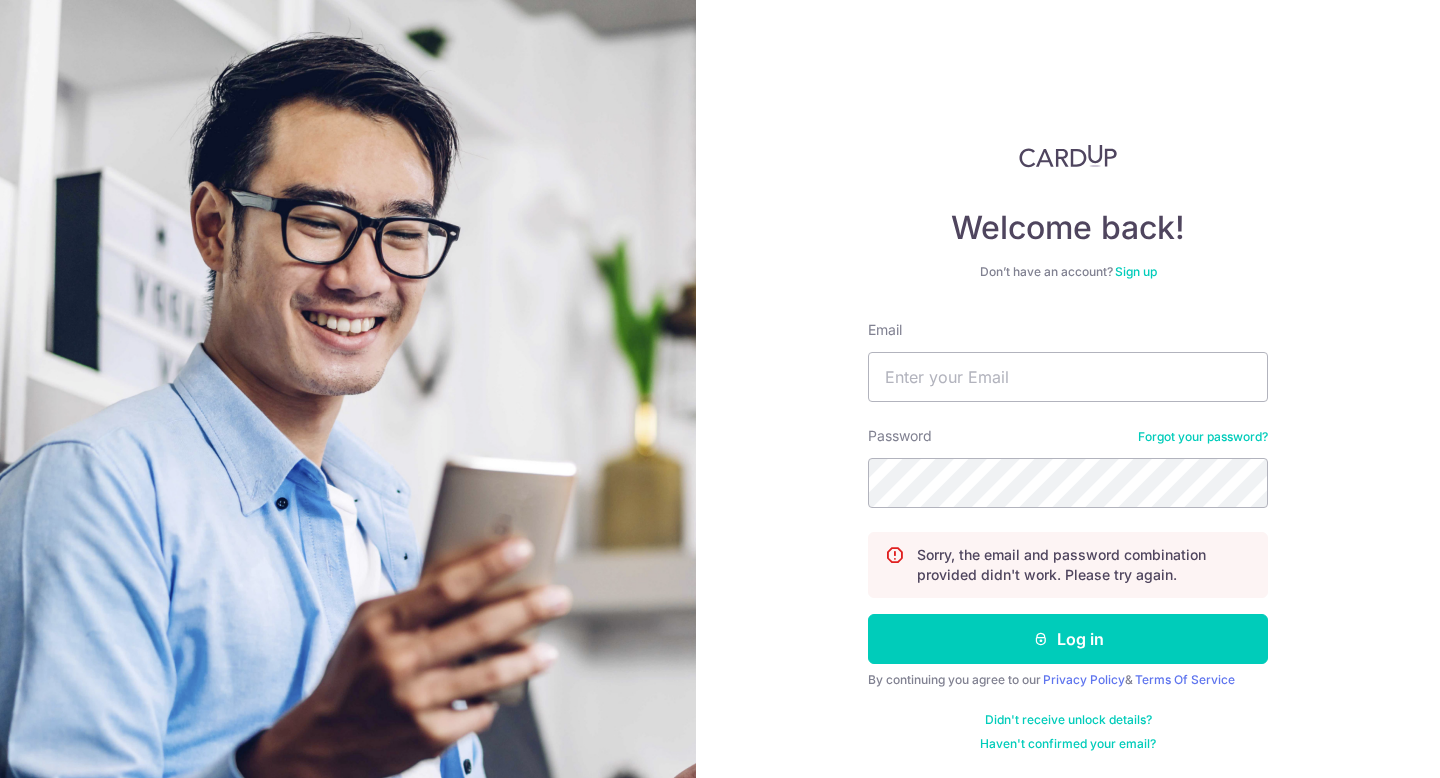 scroll, scrollTop: 0, scrollLeft: 0, axis: both 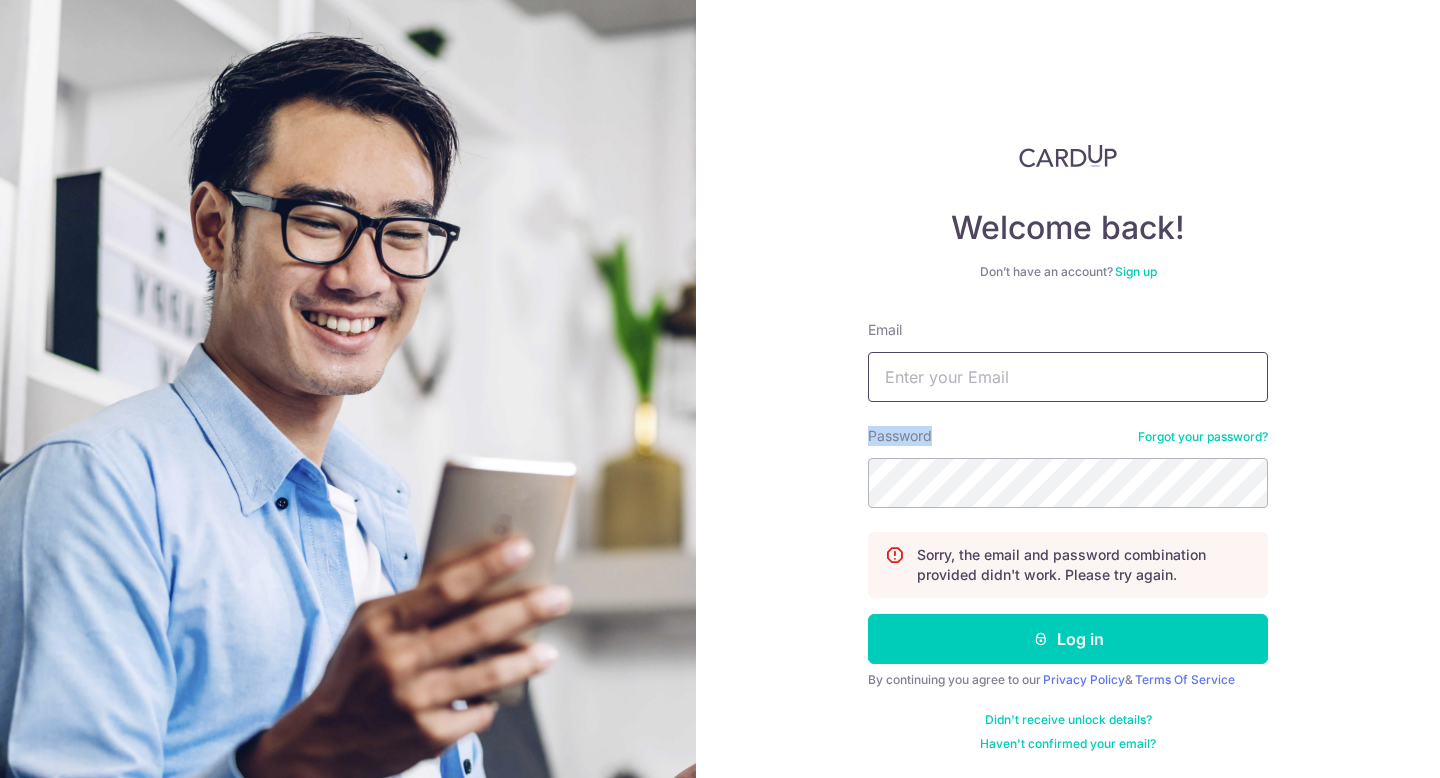 click on "Email" at bounding box center (1068, 377) 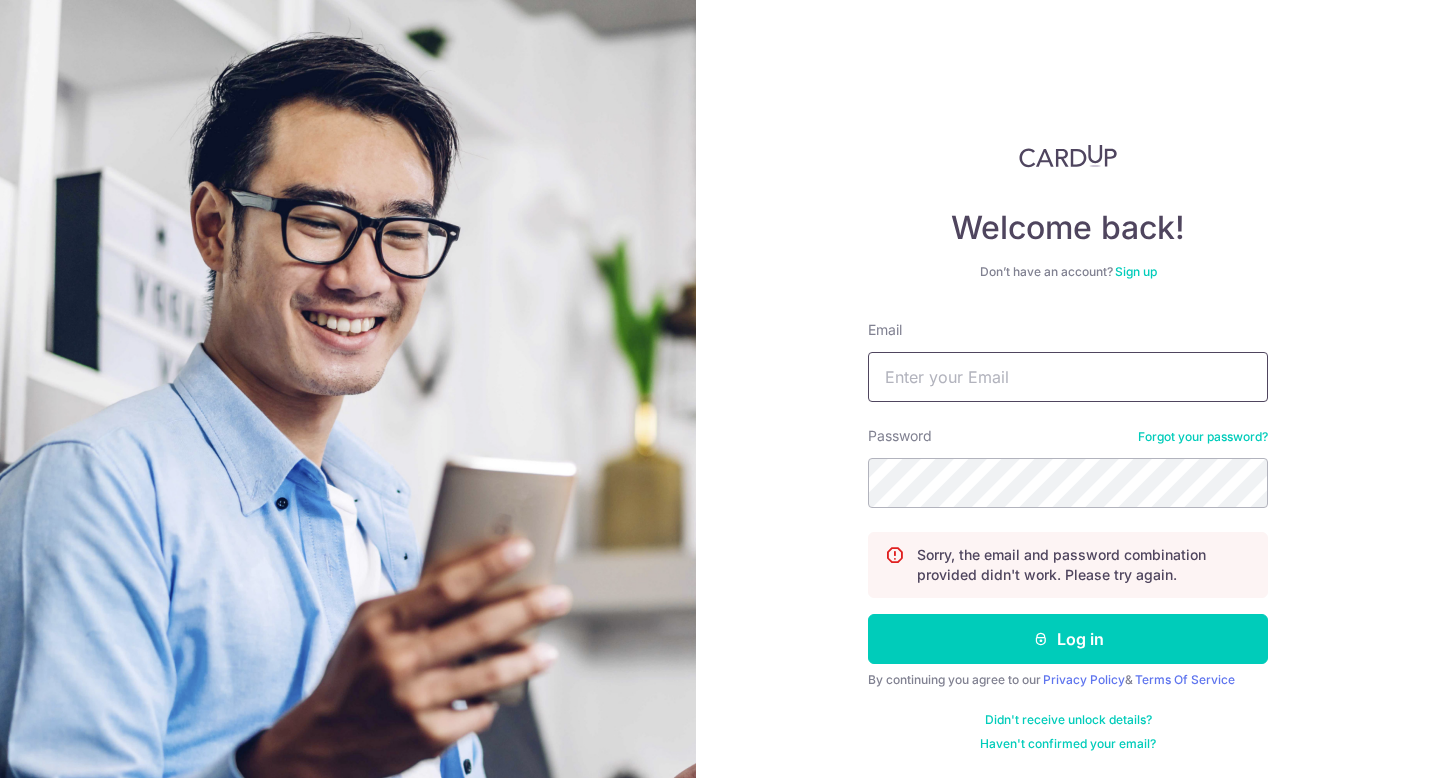 type on "n" 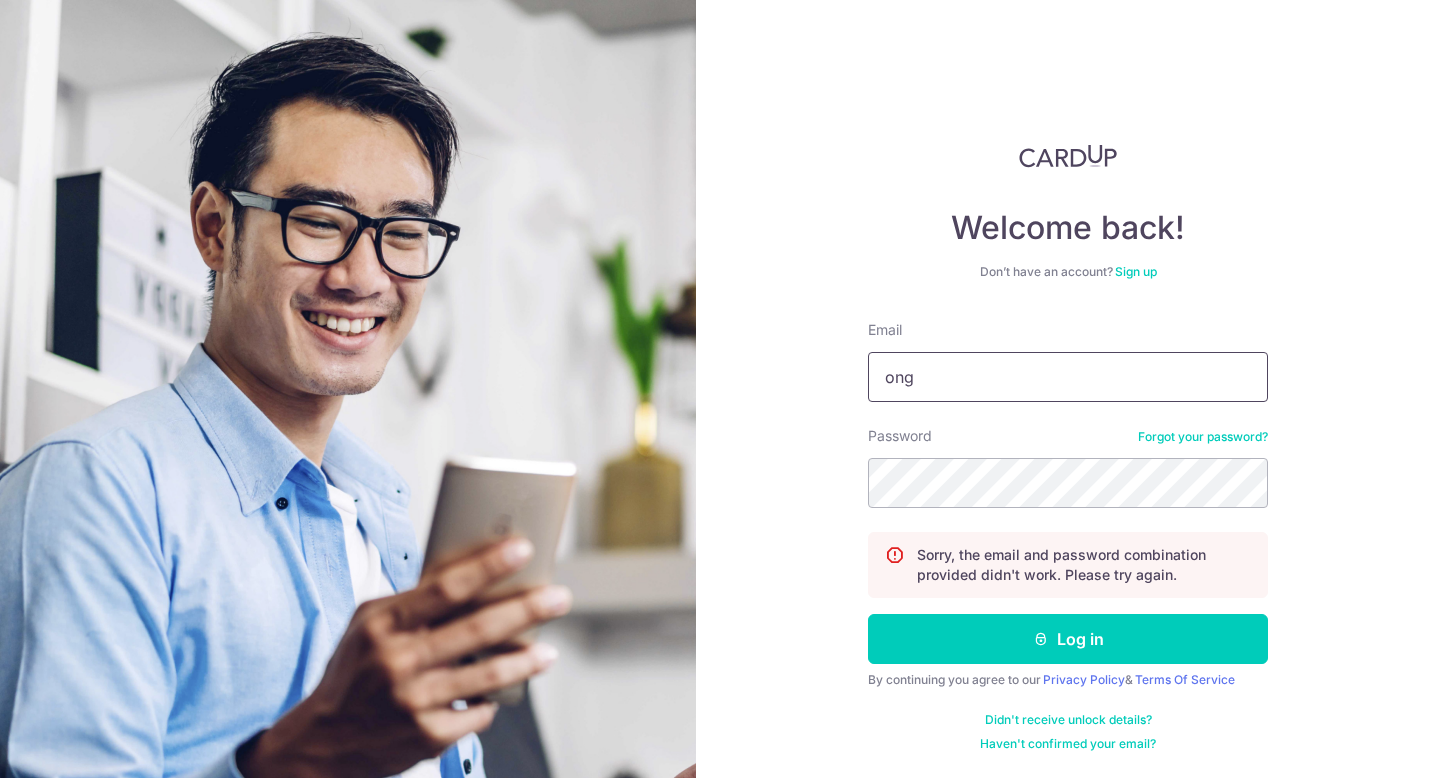 type on "[EMAIL]" 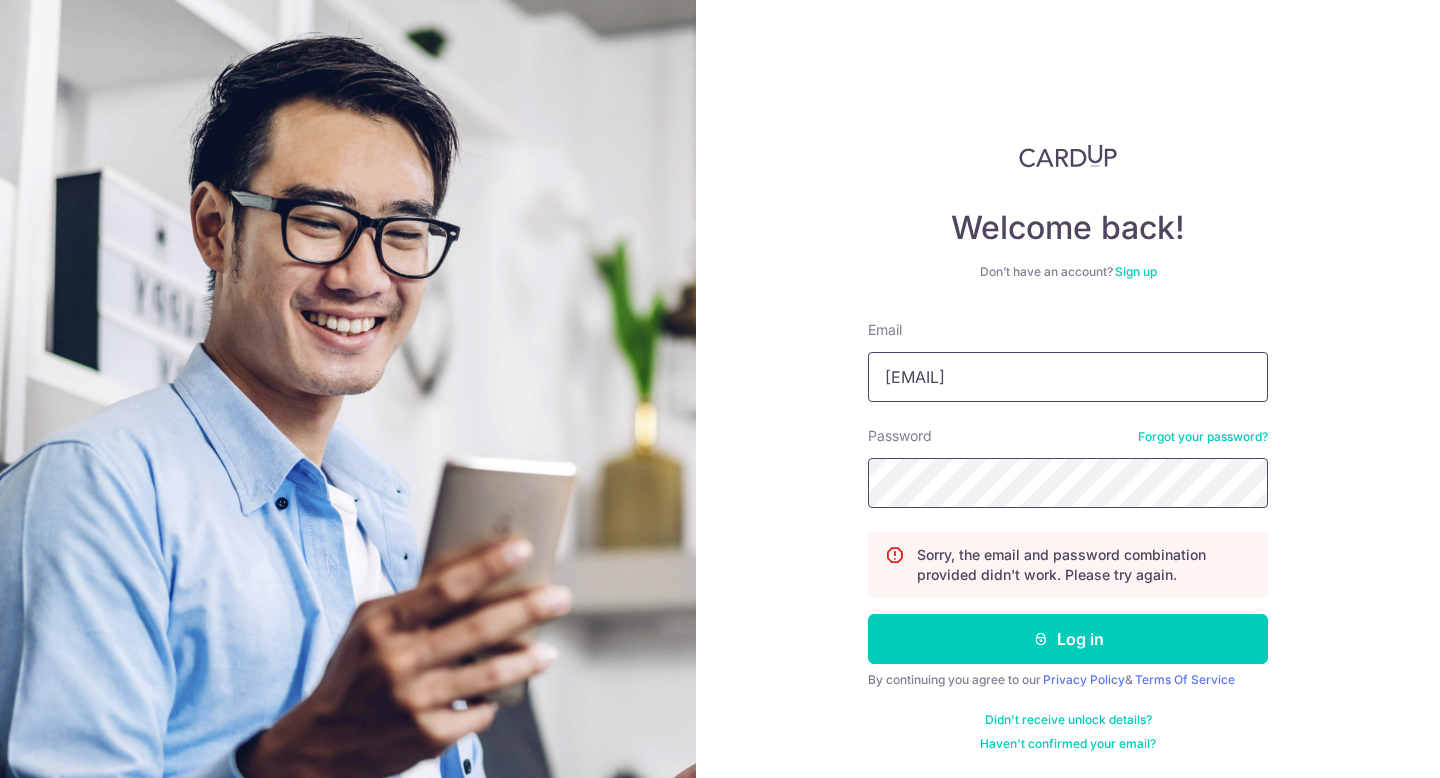 click on "Log in" at bounding box center (1068, 639) 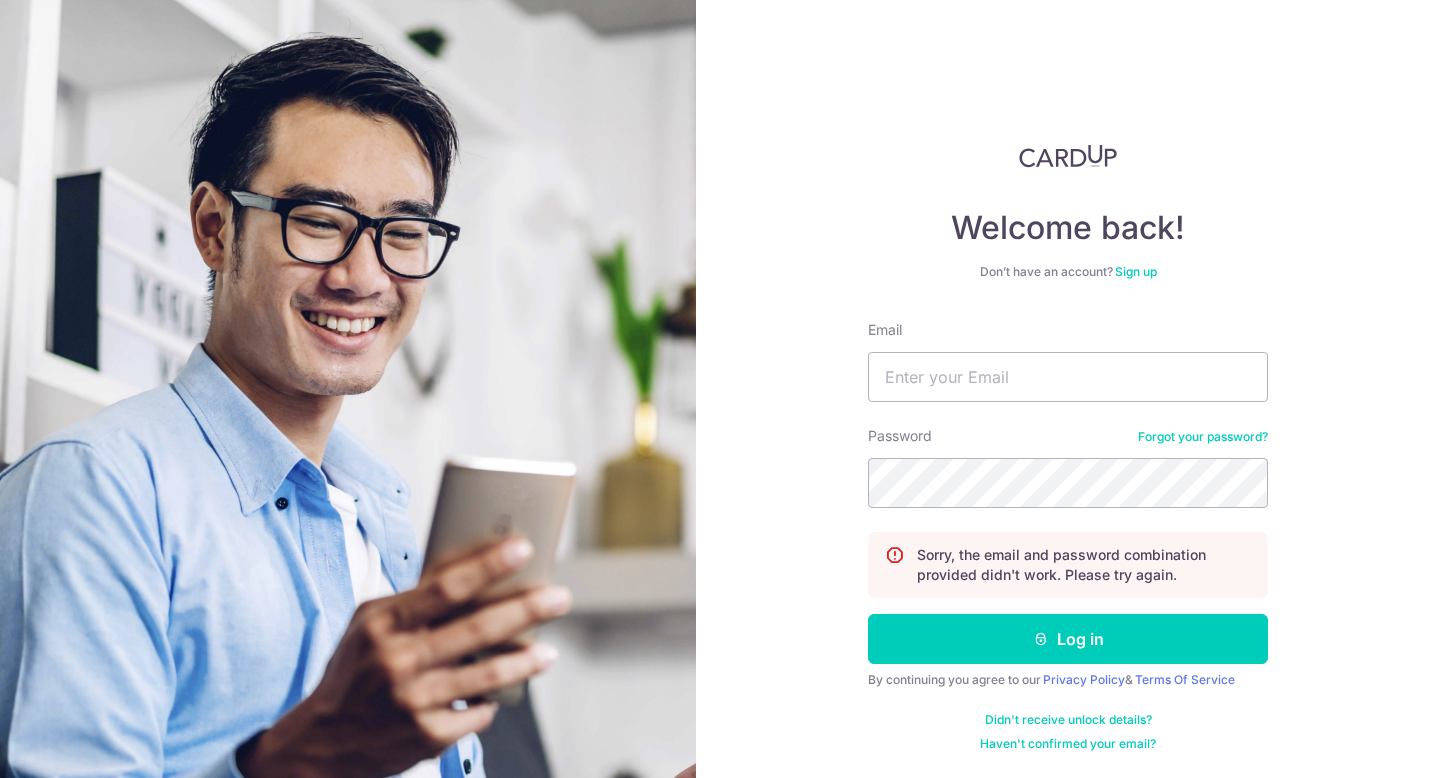 scroll, scrollTop: 0, scrollLeft: 0, axis: both 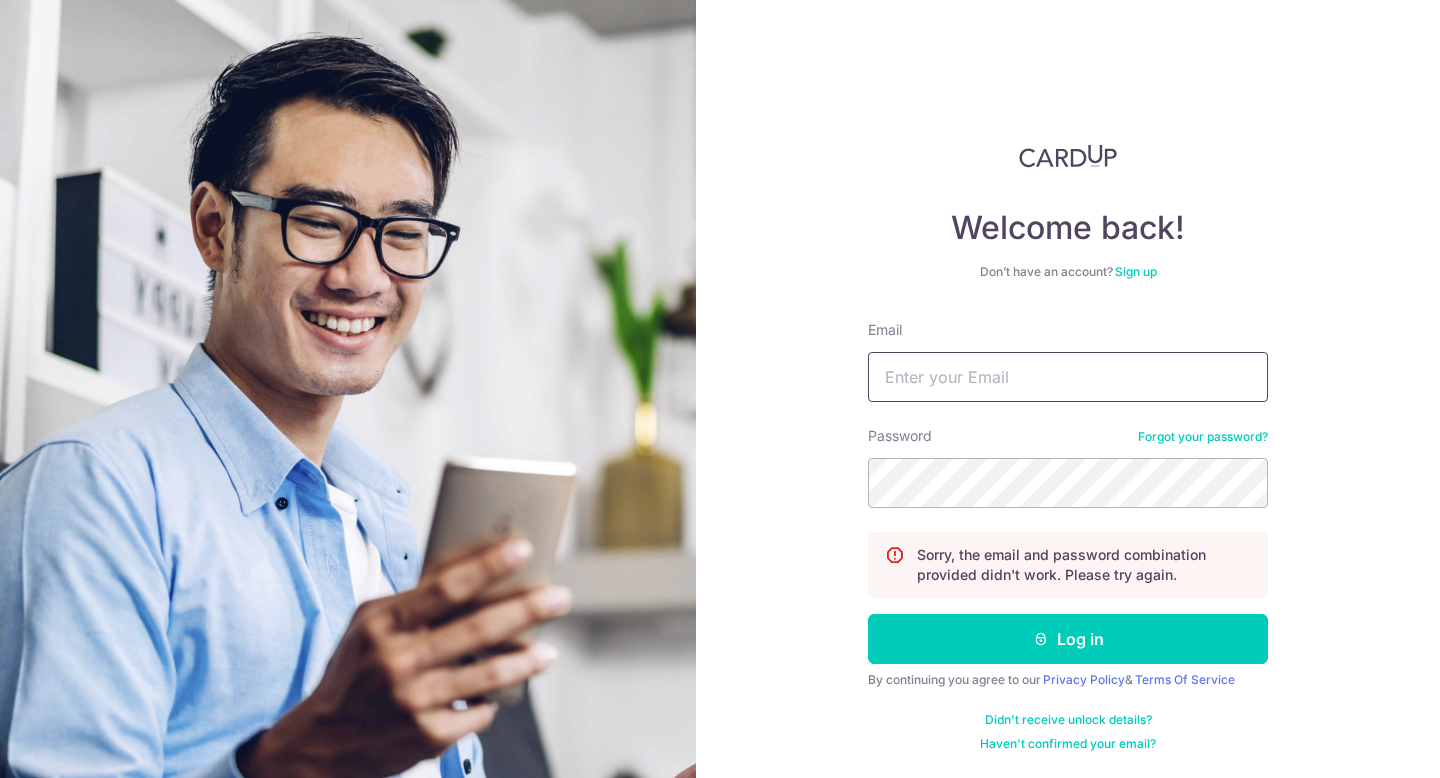 click on "Email" at bounding box center (1068, 377) 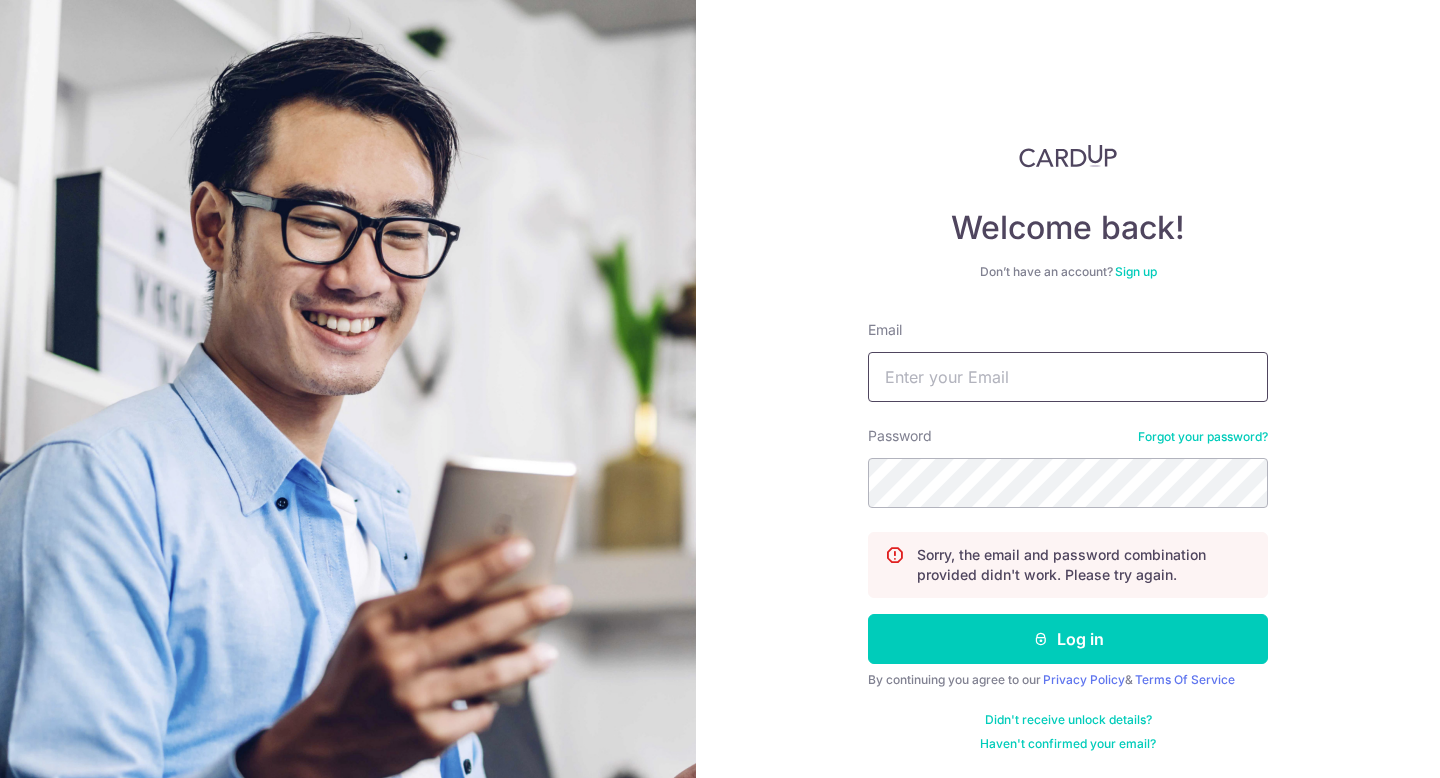type on "[USERNAME]@[EXAMPLE.COM]" 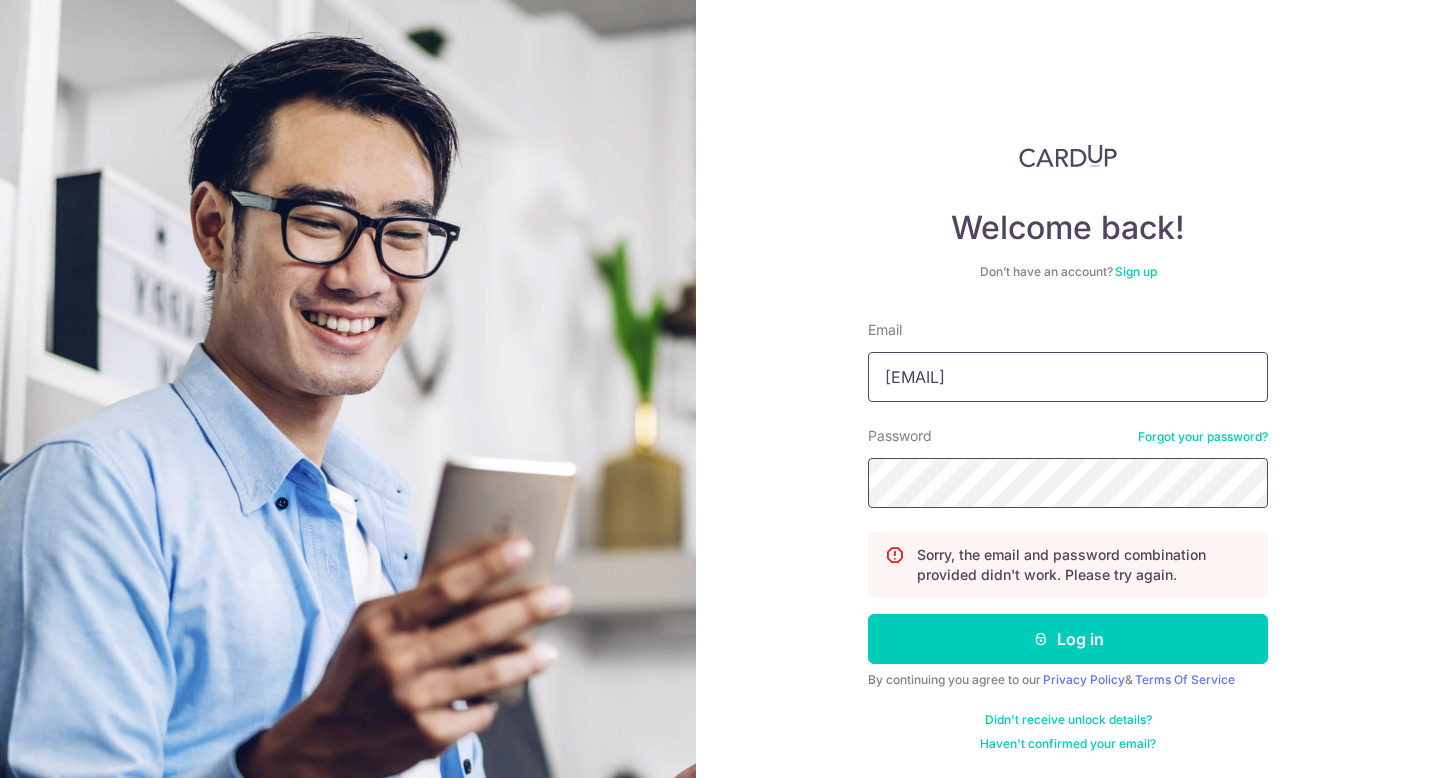 click on "Log in" at bounding box center [1068, 639] 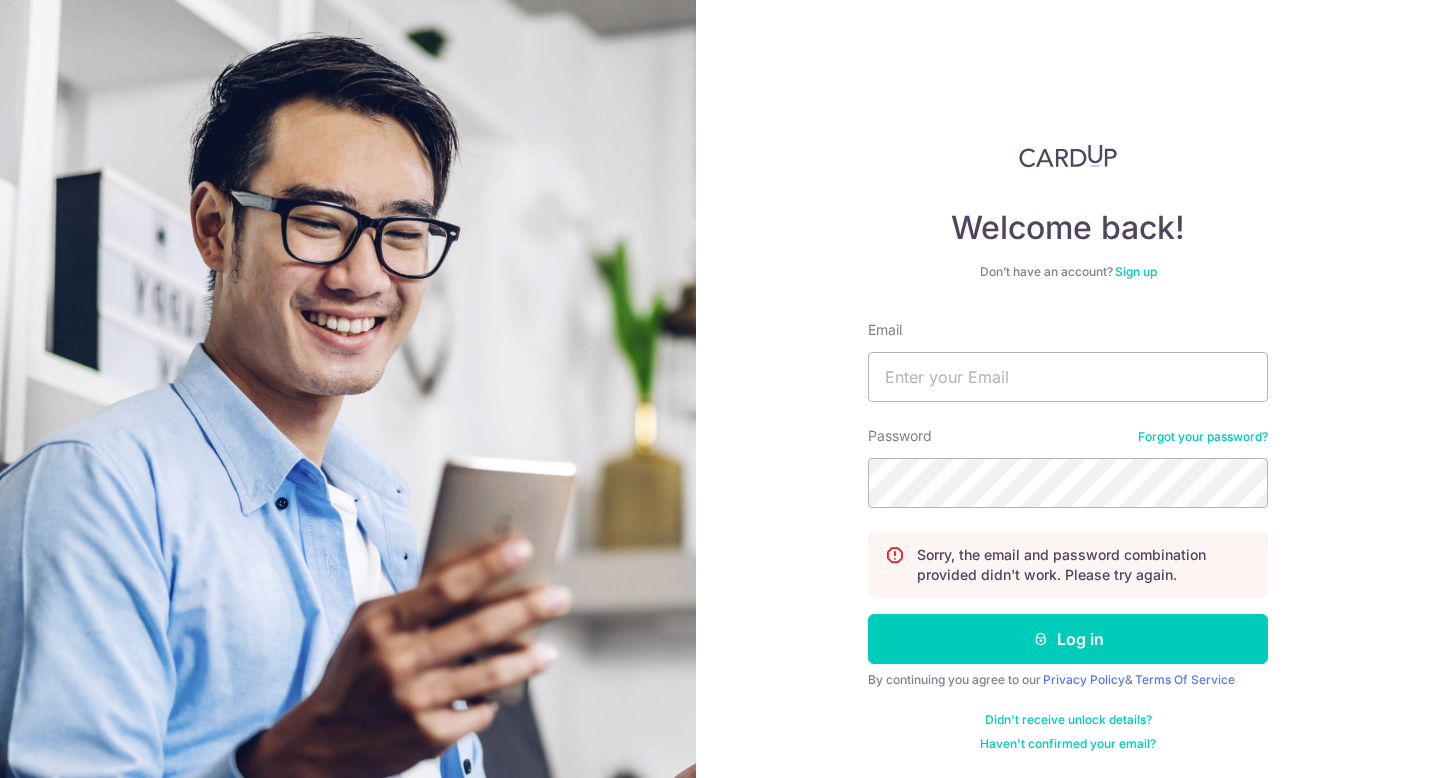 scroll, scrollTop: 0, scrollLeft: 0, axis: both 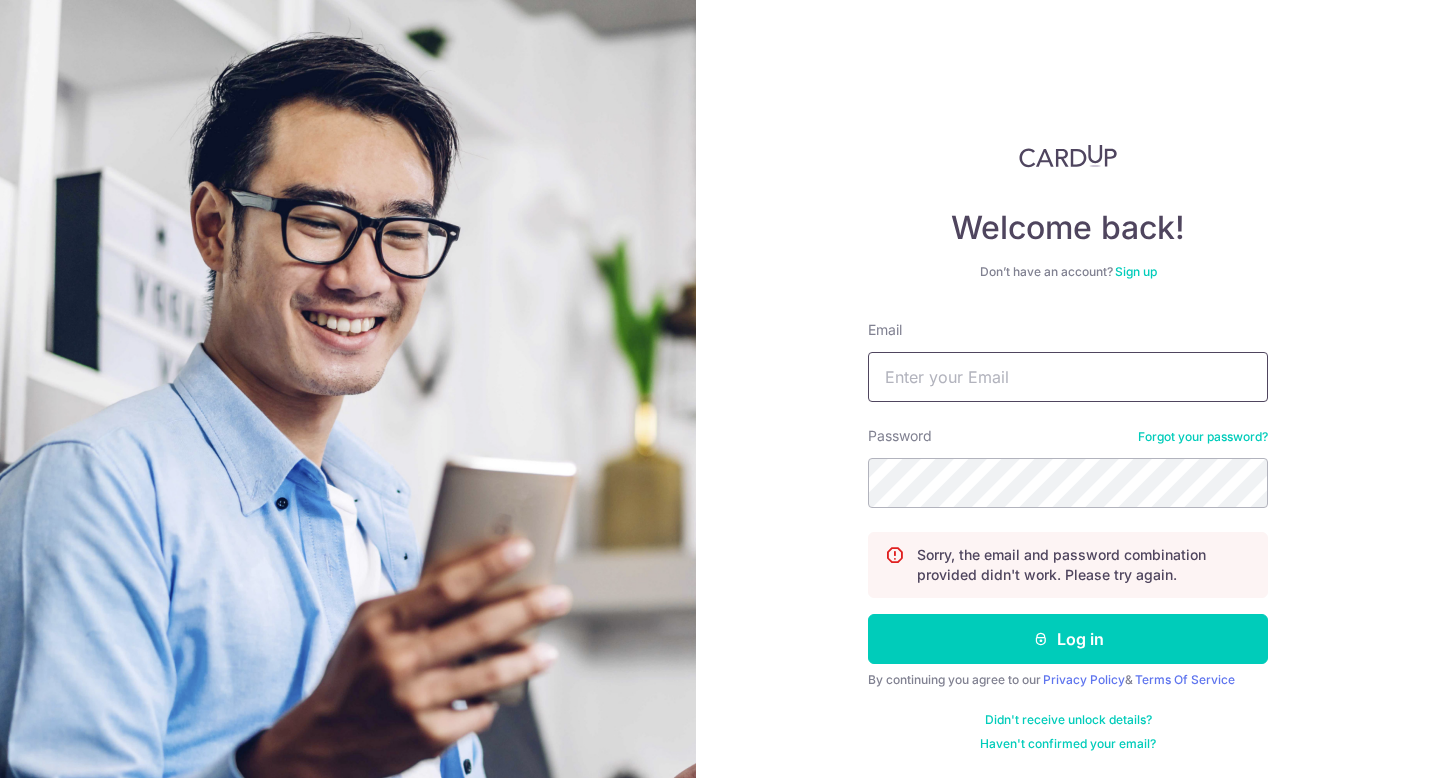 click on "Email" at bounding box center (1068, 377) 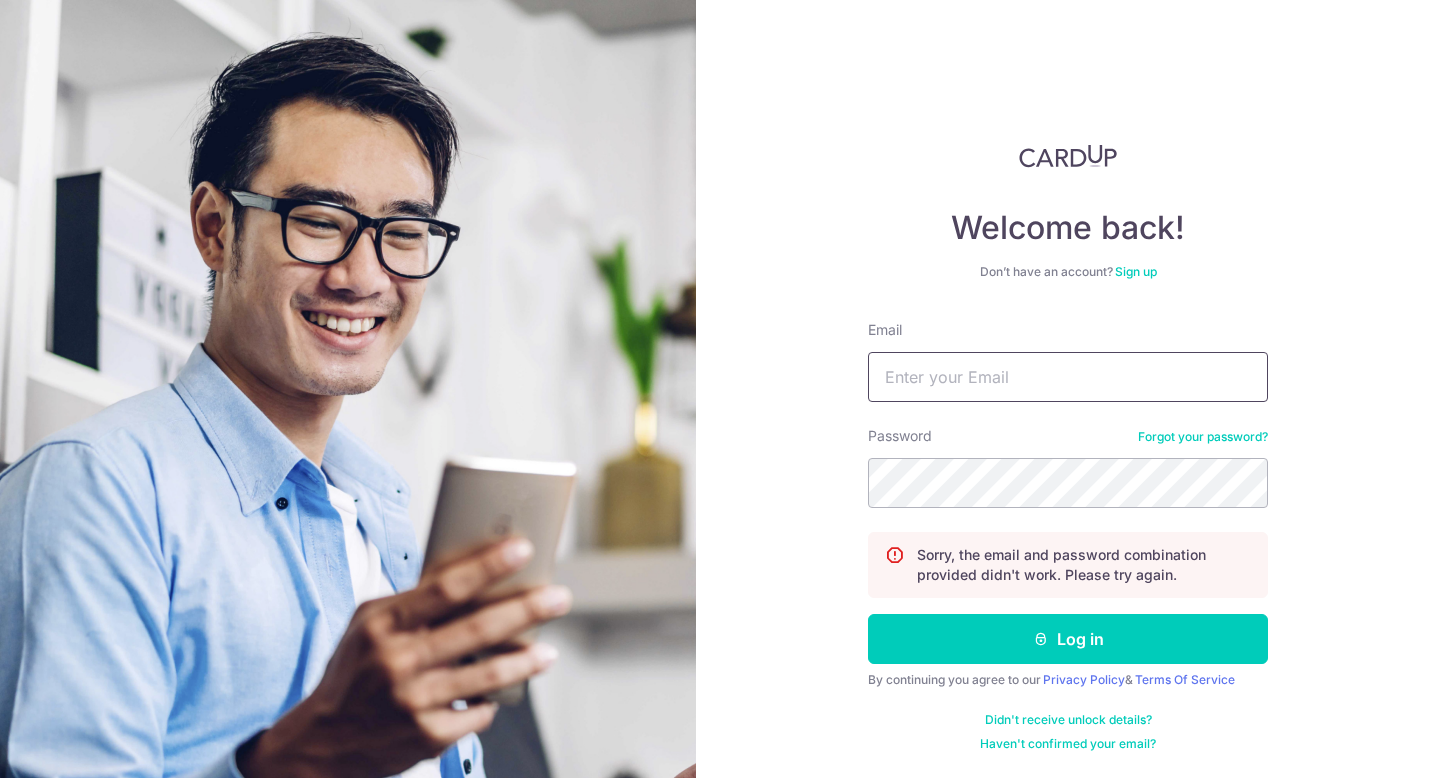 type on "[EMAIL]" 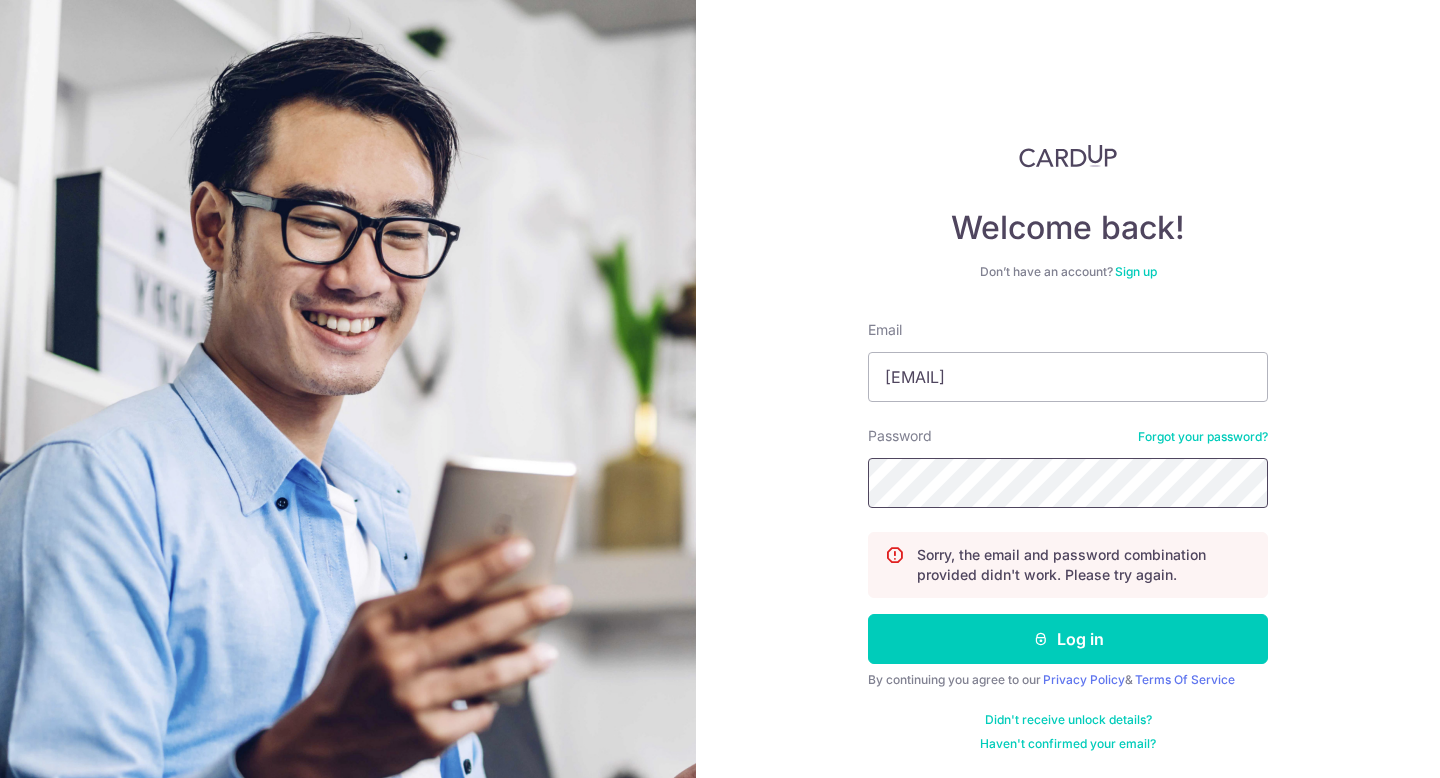 click on "Log in" at bounding box center [1068, 639] 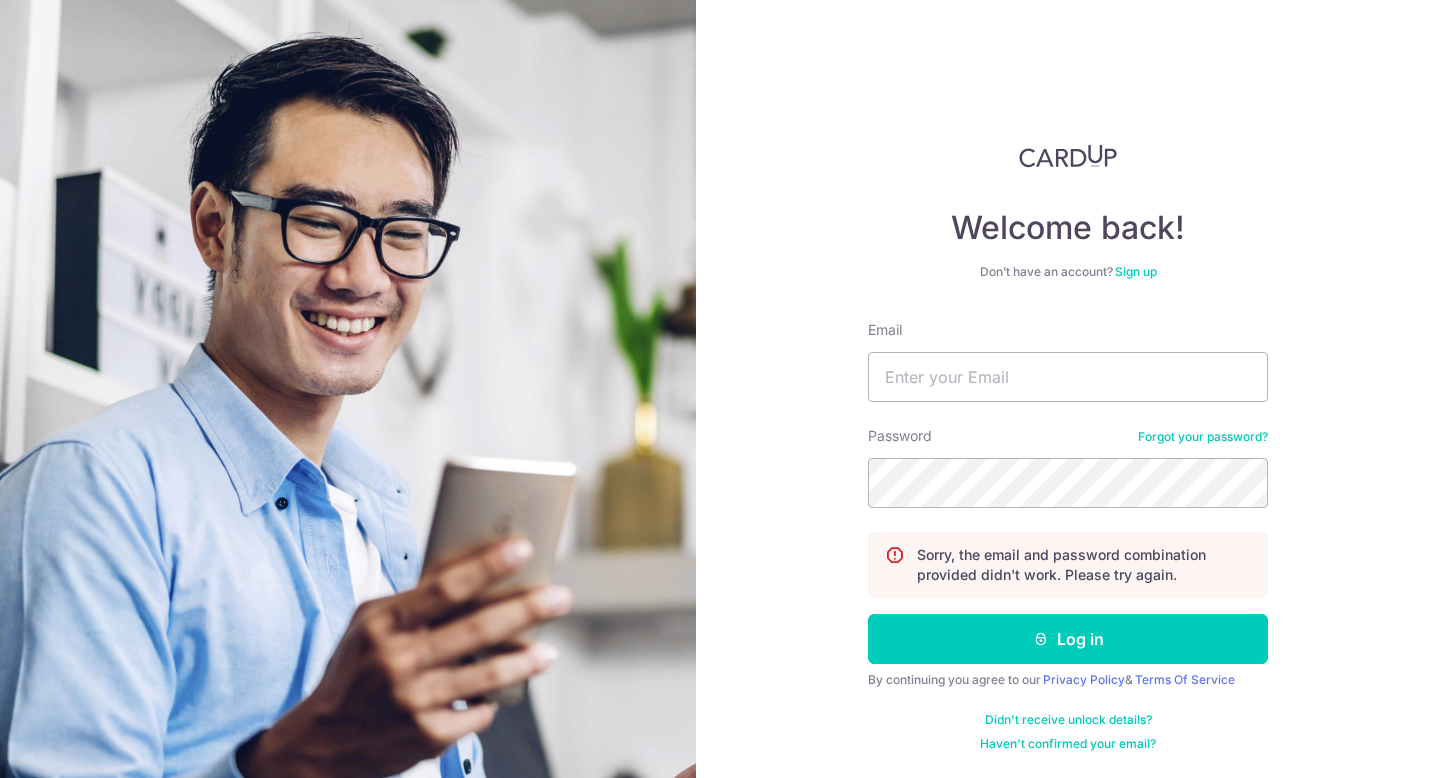 scroll, scrollTop: 0, scrollLeft: 0, axis: both 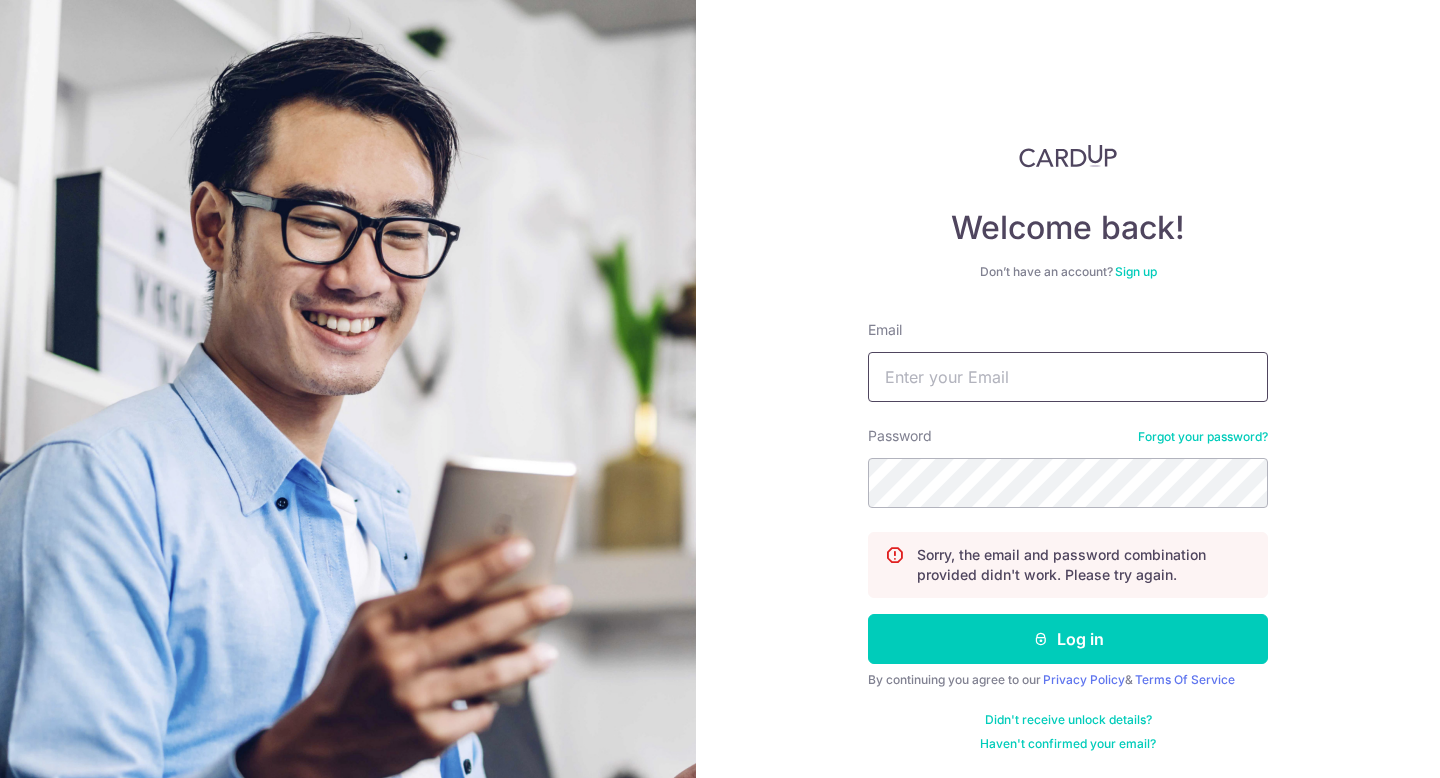 click on "Email" at bounding box center [1068, 377] 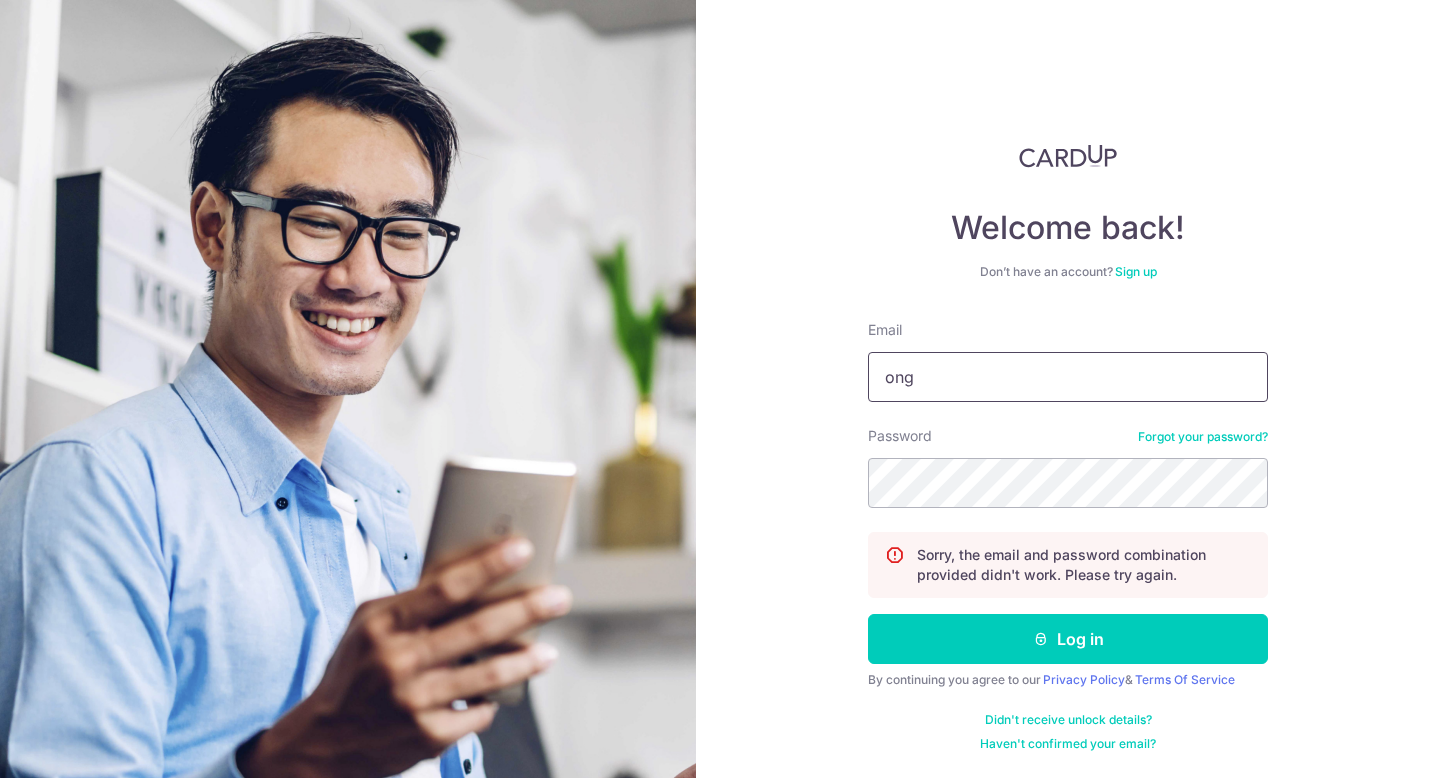 type on "[EMAIL]" 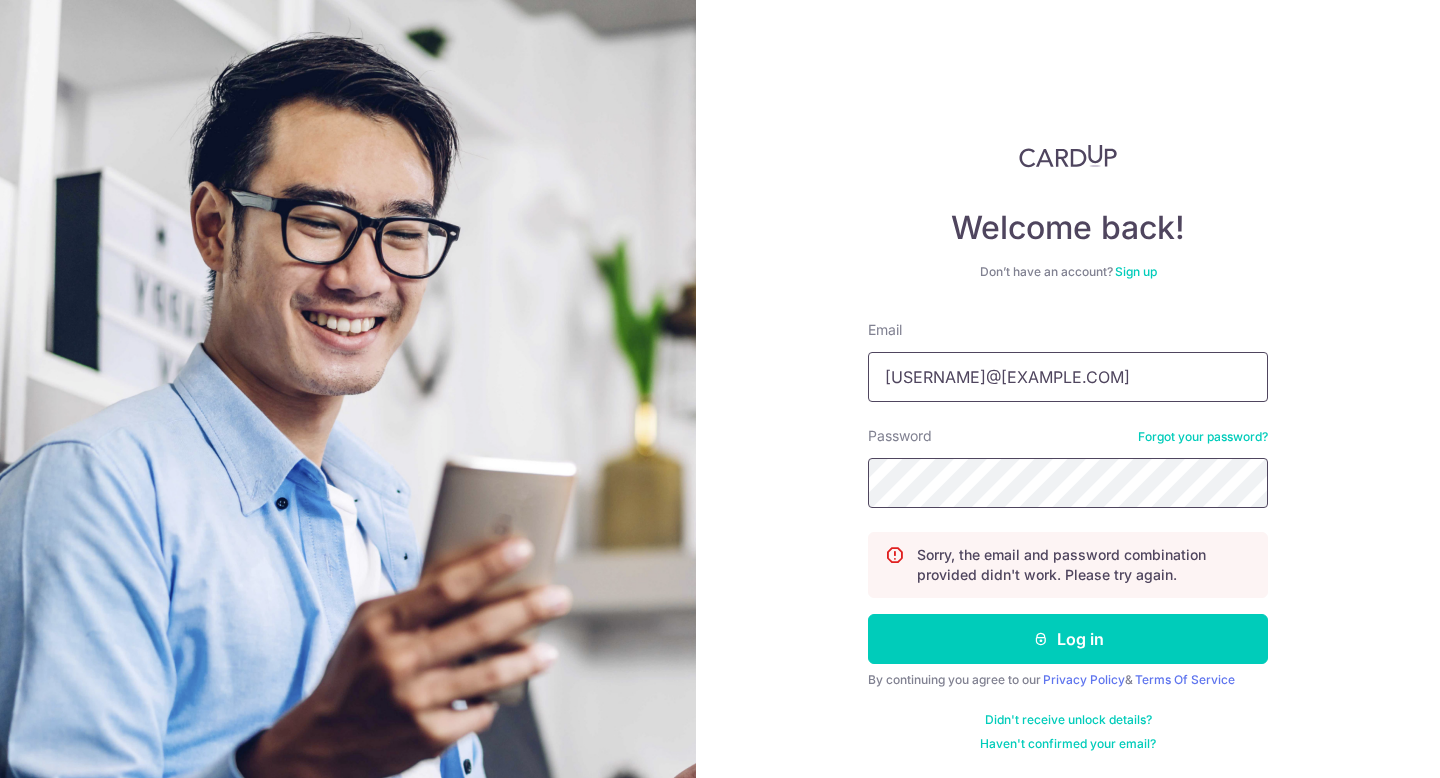 click on "Log in" at bounding box center [1068, 639] 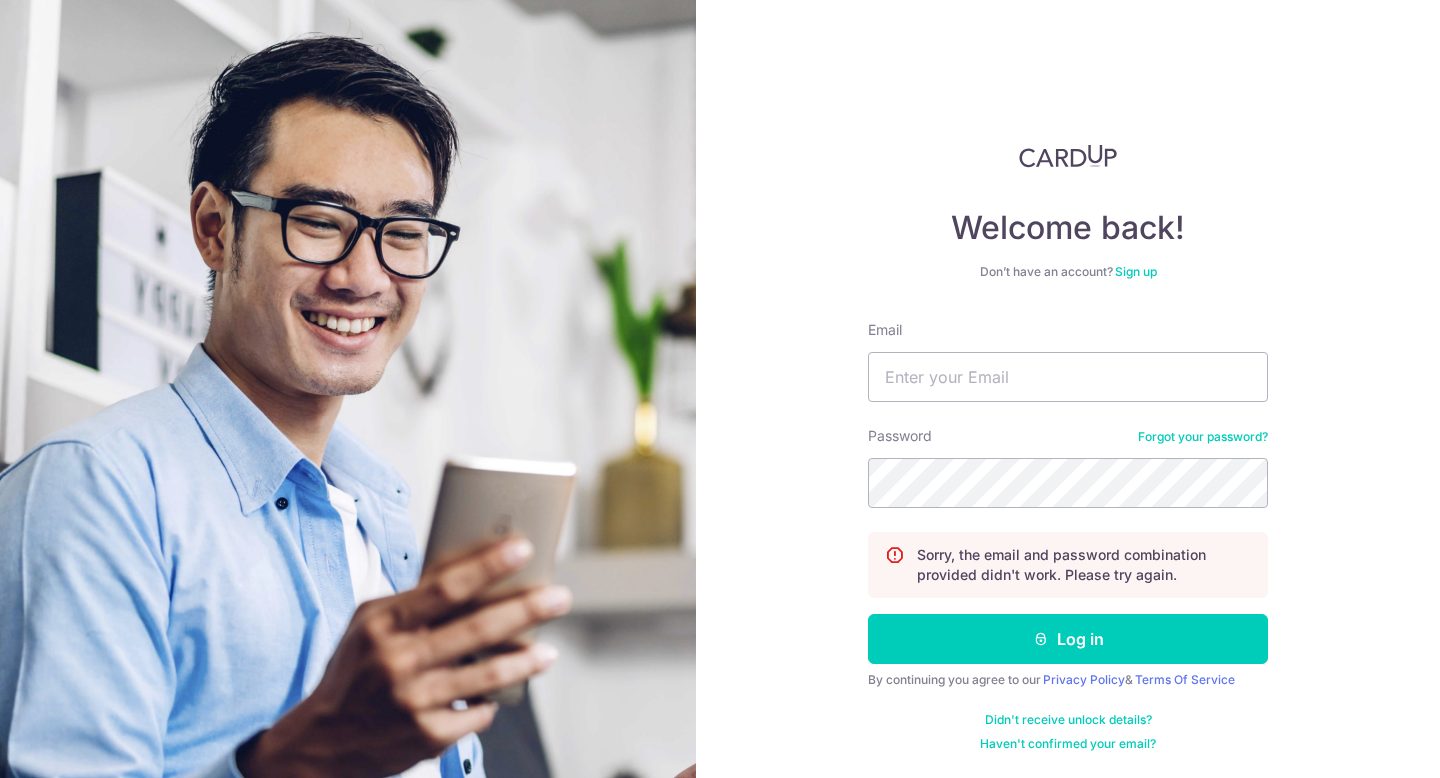 scroll, scrollTop: 0, scrollLeft: 0, axis: both 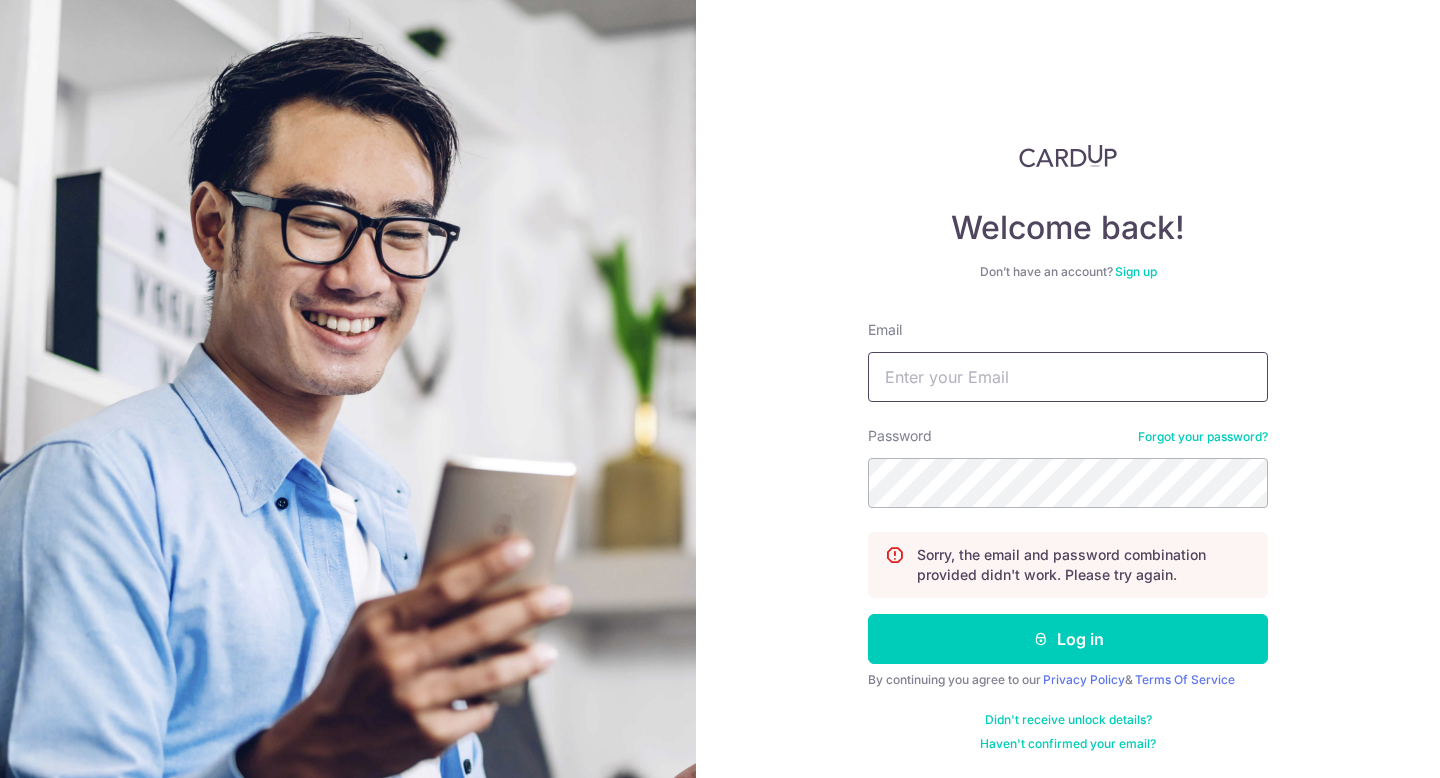 click on "Email" at bounding box center [1068, 377] 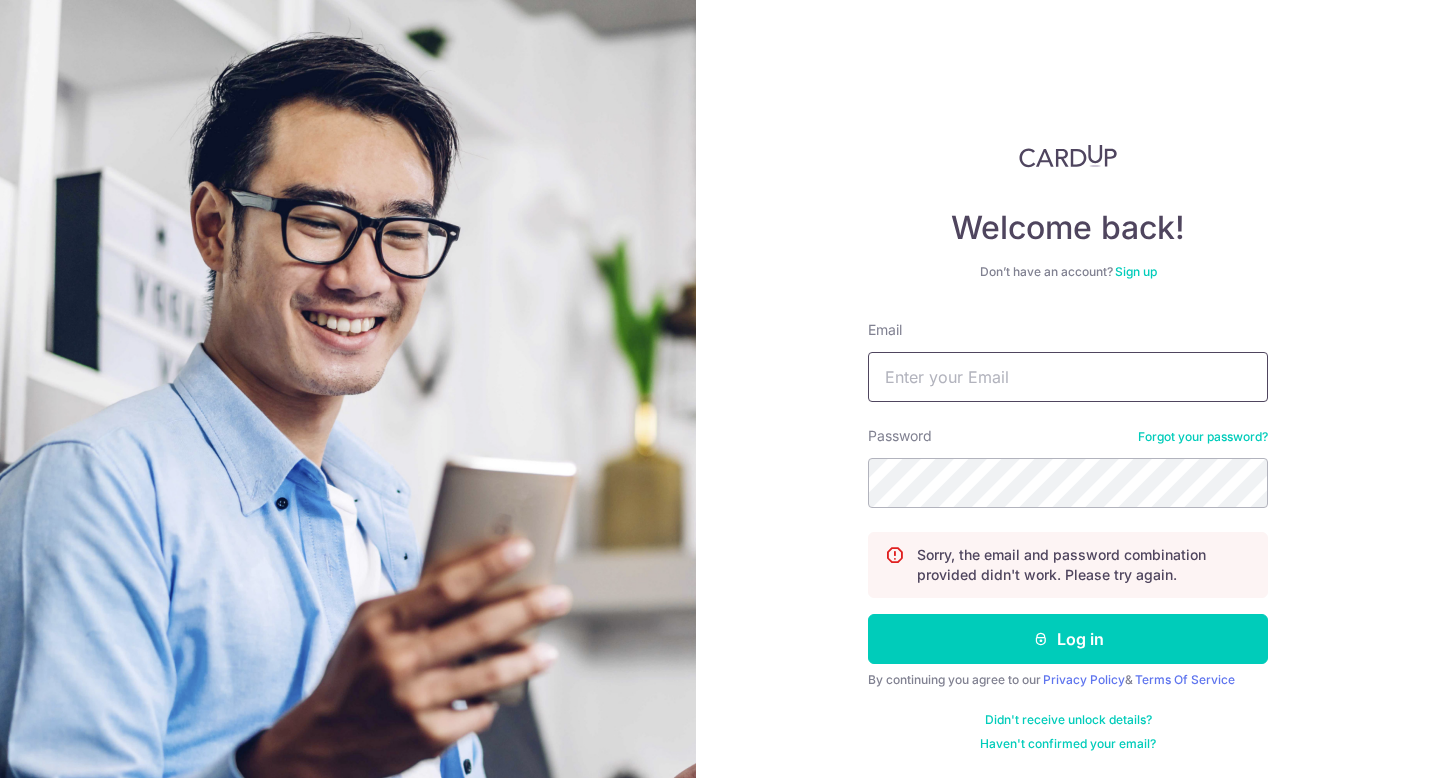 type on "[USERNAME]@[EXAMPLE.COM]" 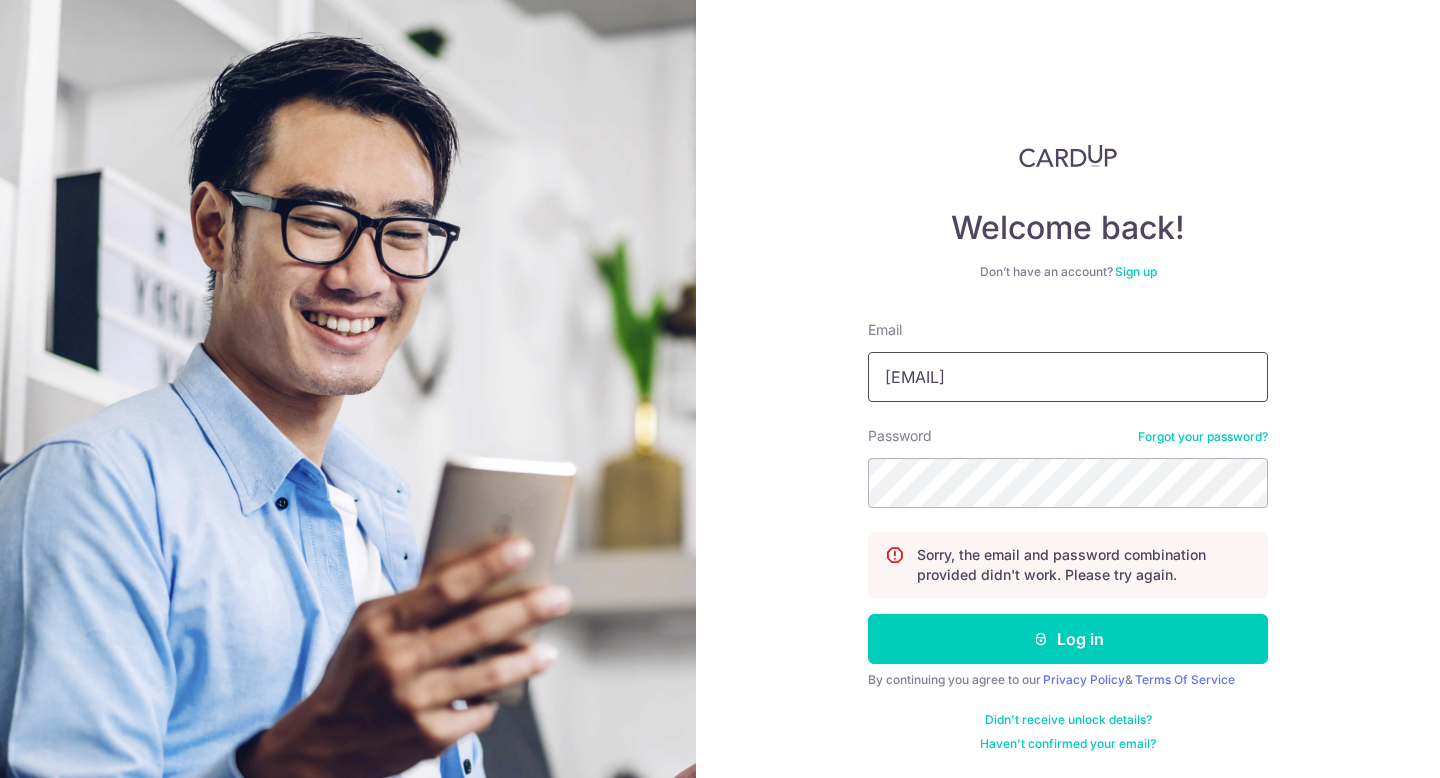 drag, startPoint x: 957, startPoint y: 380, endPoint x: 1150, endPoint y: 388, distance: 193.16573 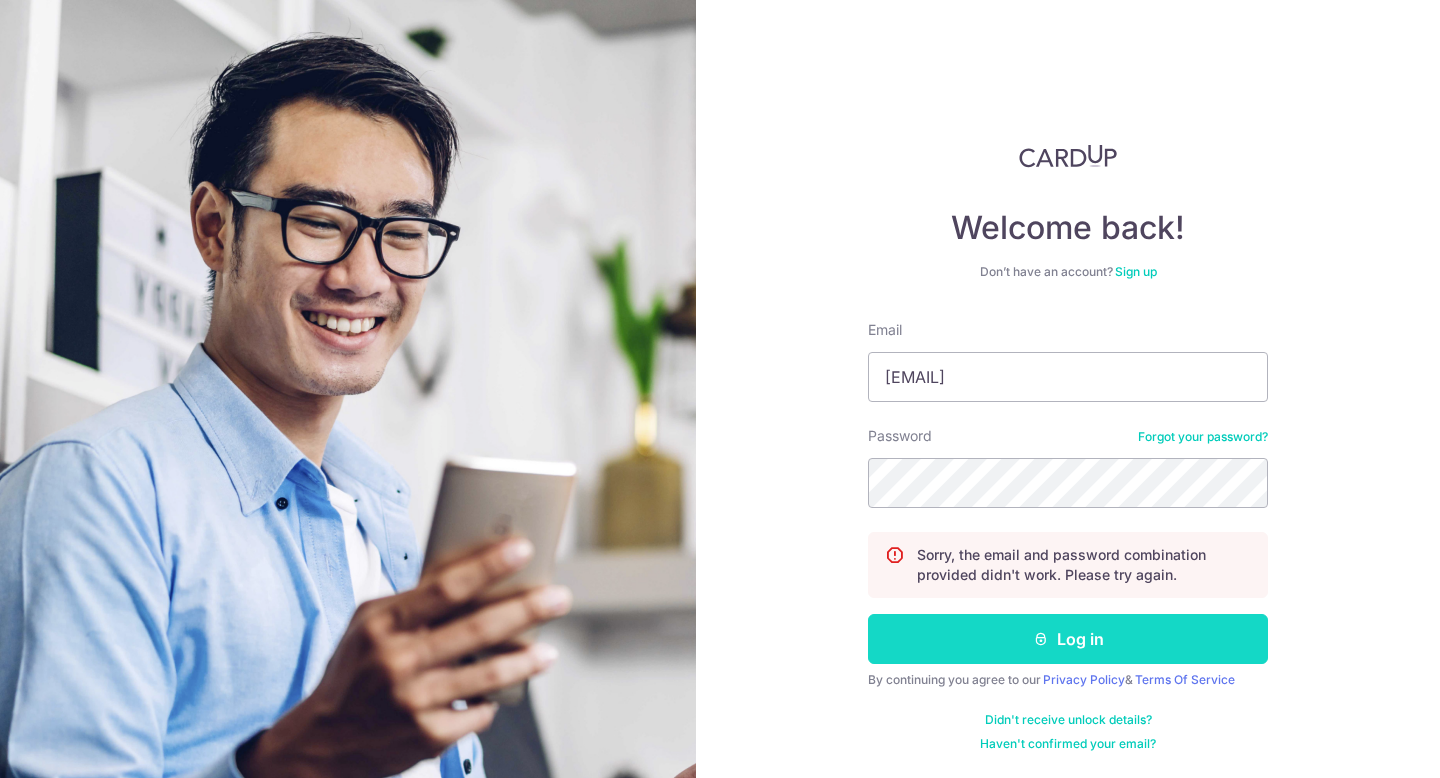 click on "Log in" at bounding box center (1068, 639) 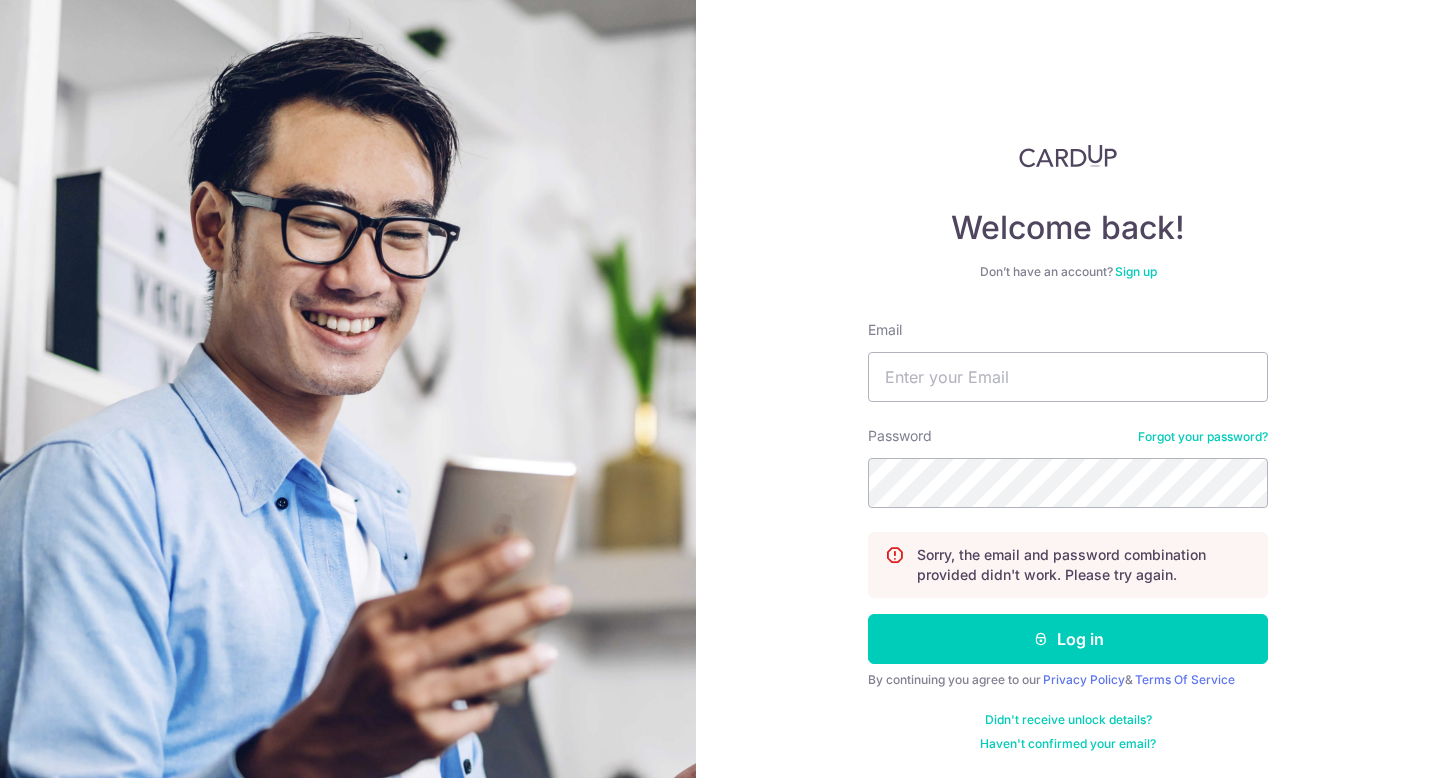 scroll, scrollTop: 0, scrollLeft: 0, axis: both 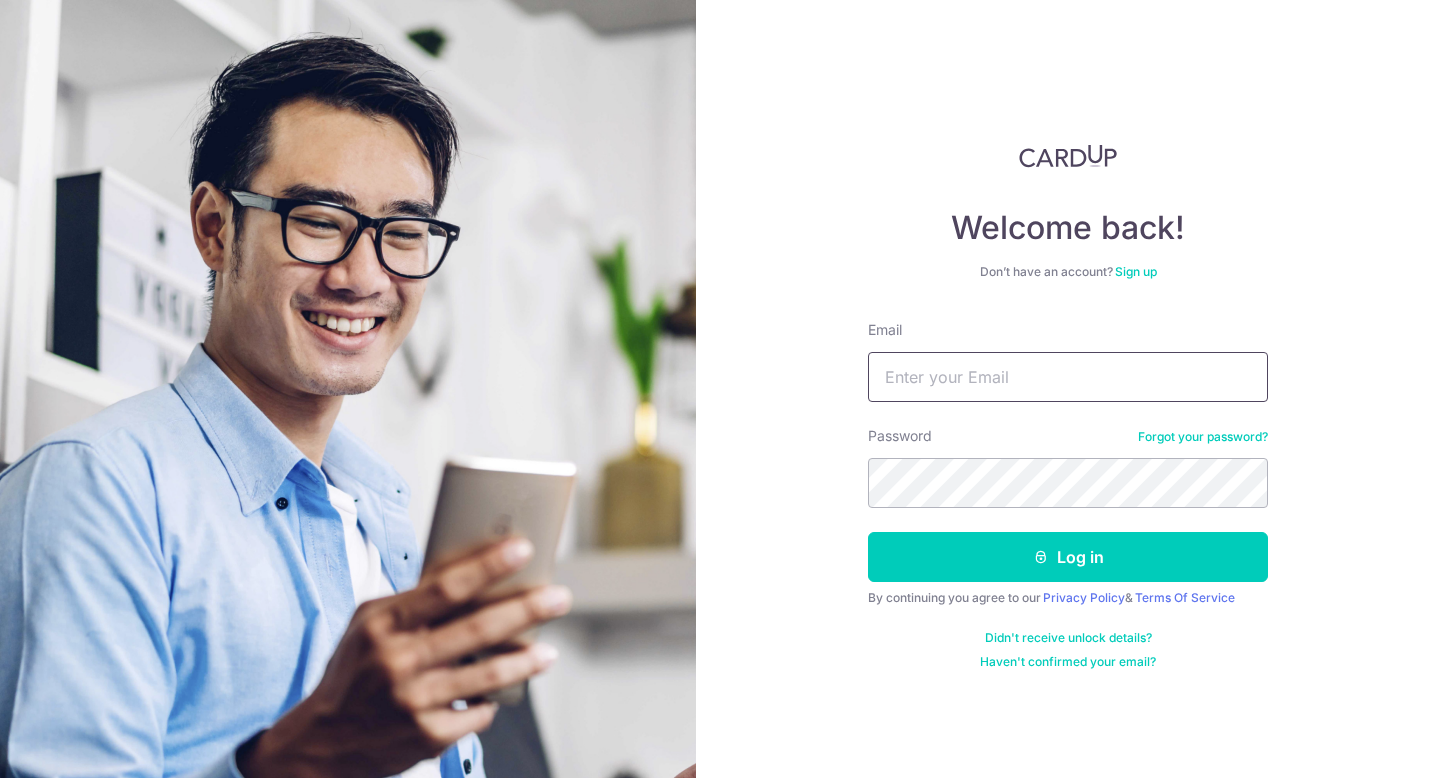 click on "Email" at bounding box center (1068, 377) 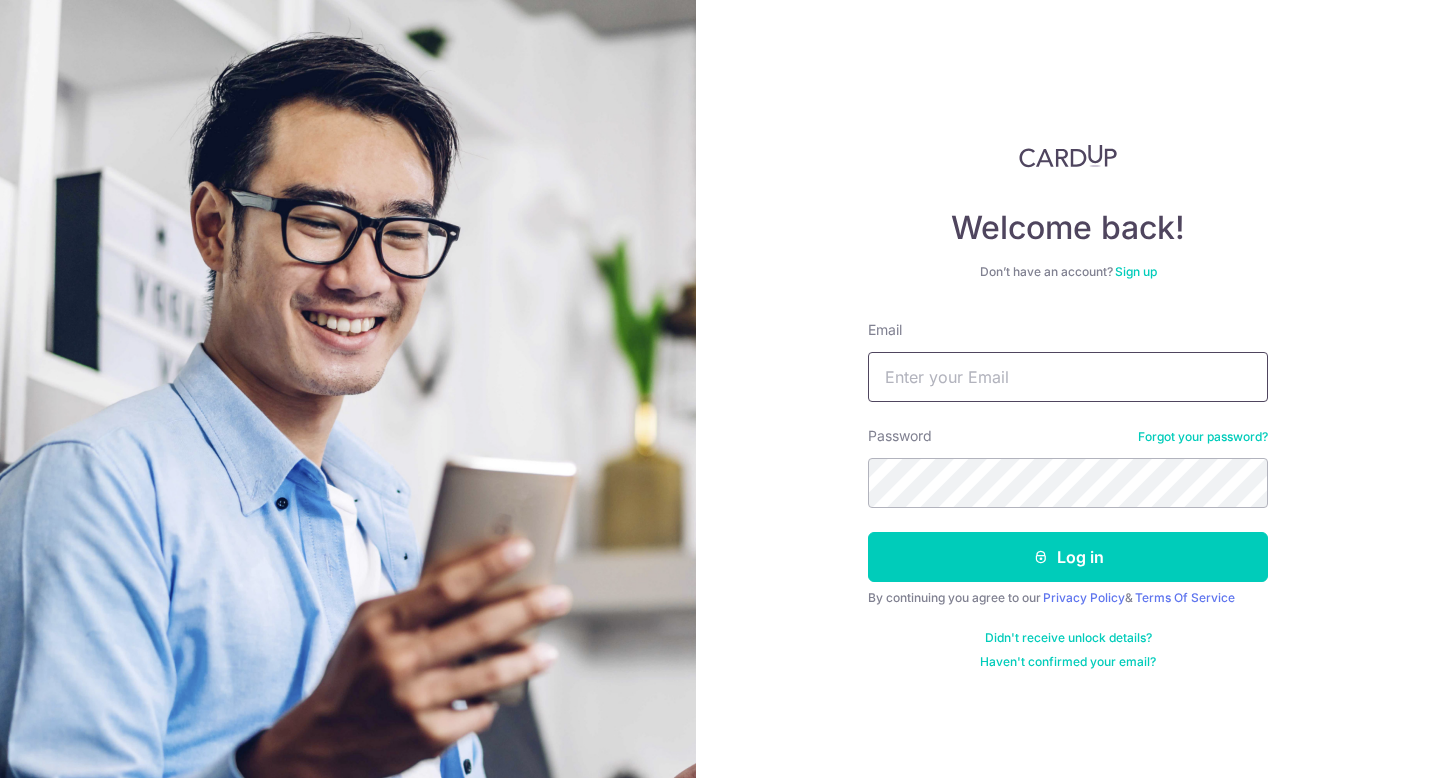 type on "[EMAIL]" 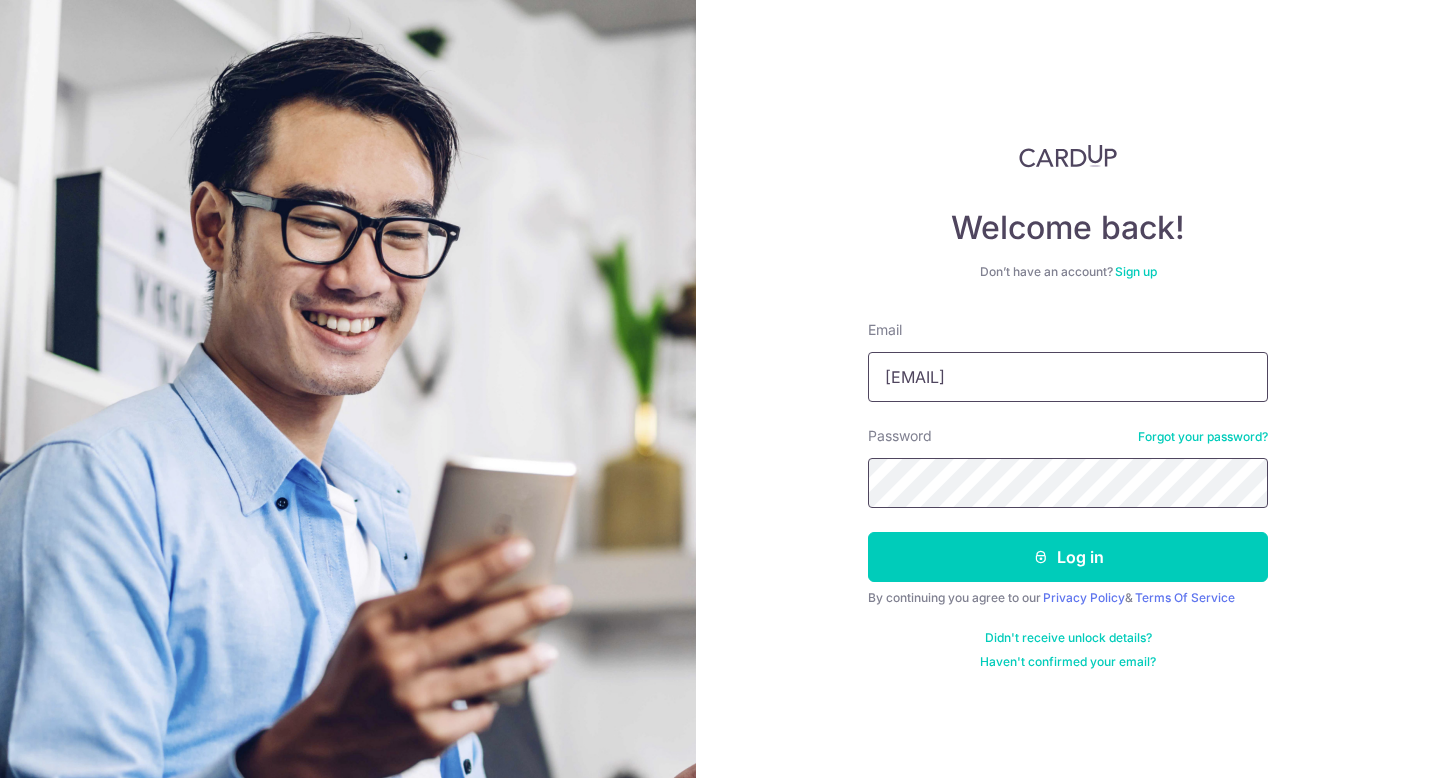 click on "Log in" at bounding box center (1068, 557) 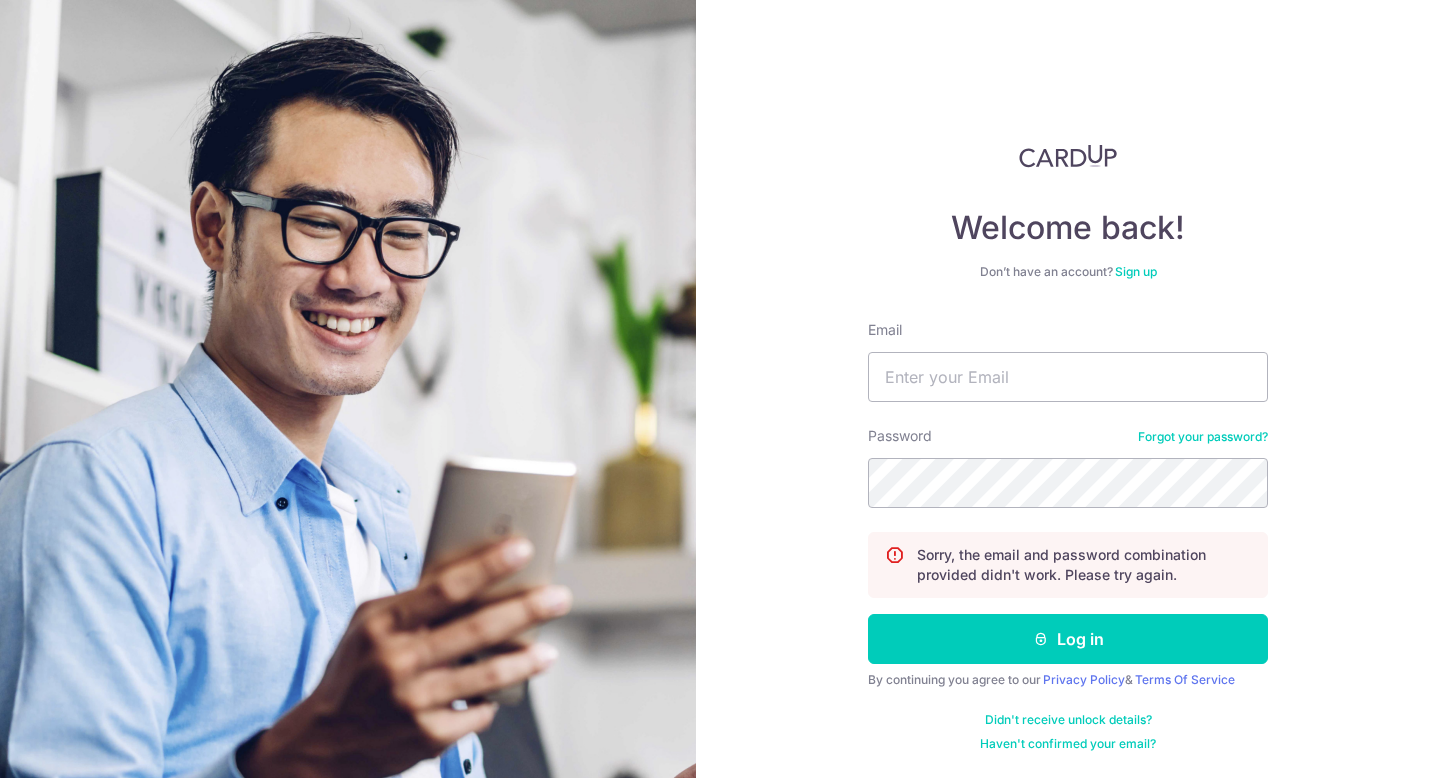 scroll, scrollTop: 0, scrollLeft: 0, axis: both 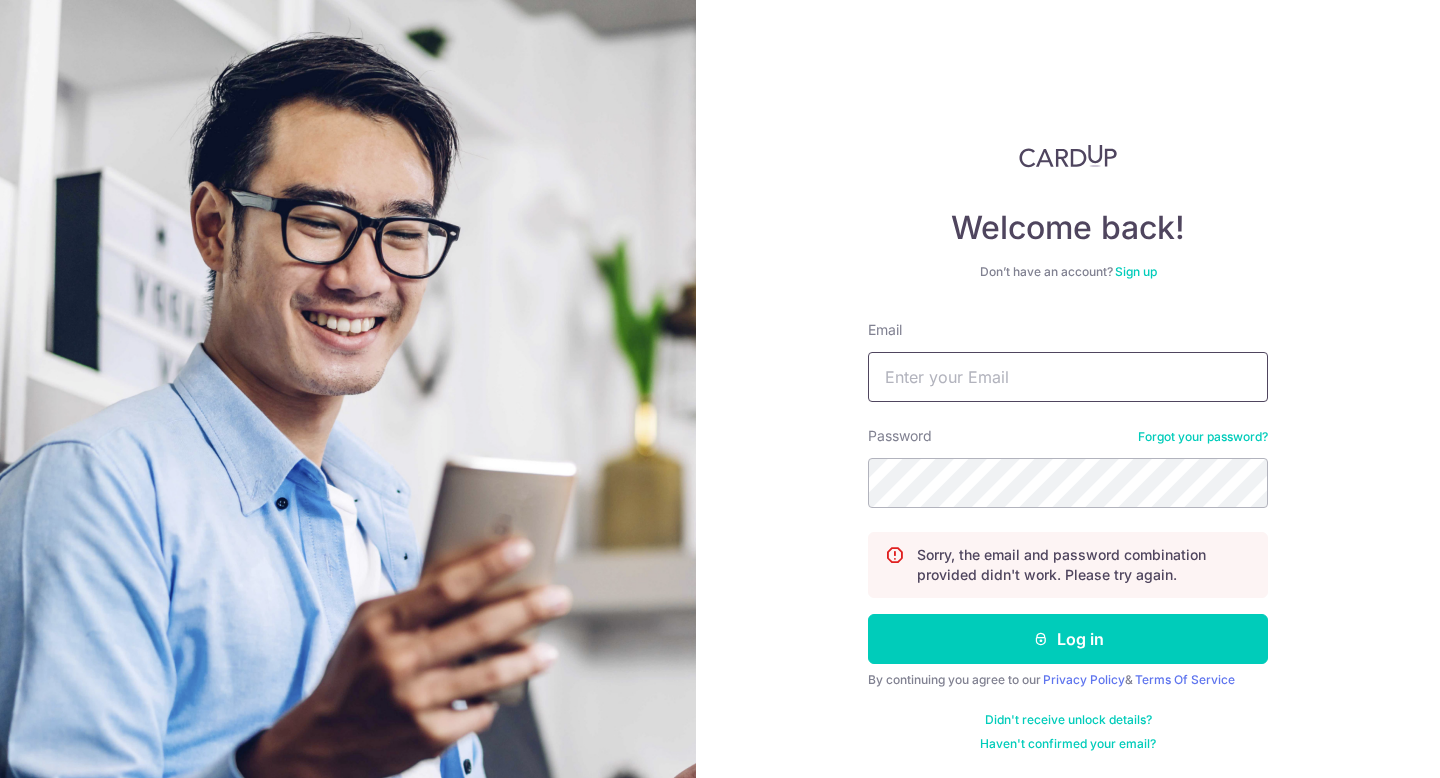 click on "Email" at bounding box center (1068, 377) 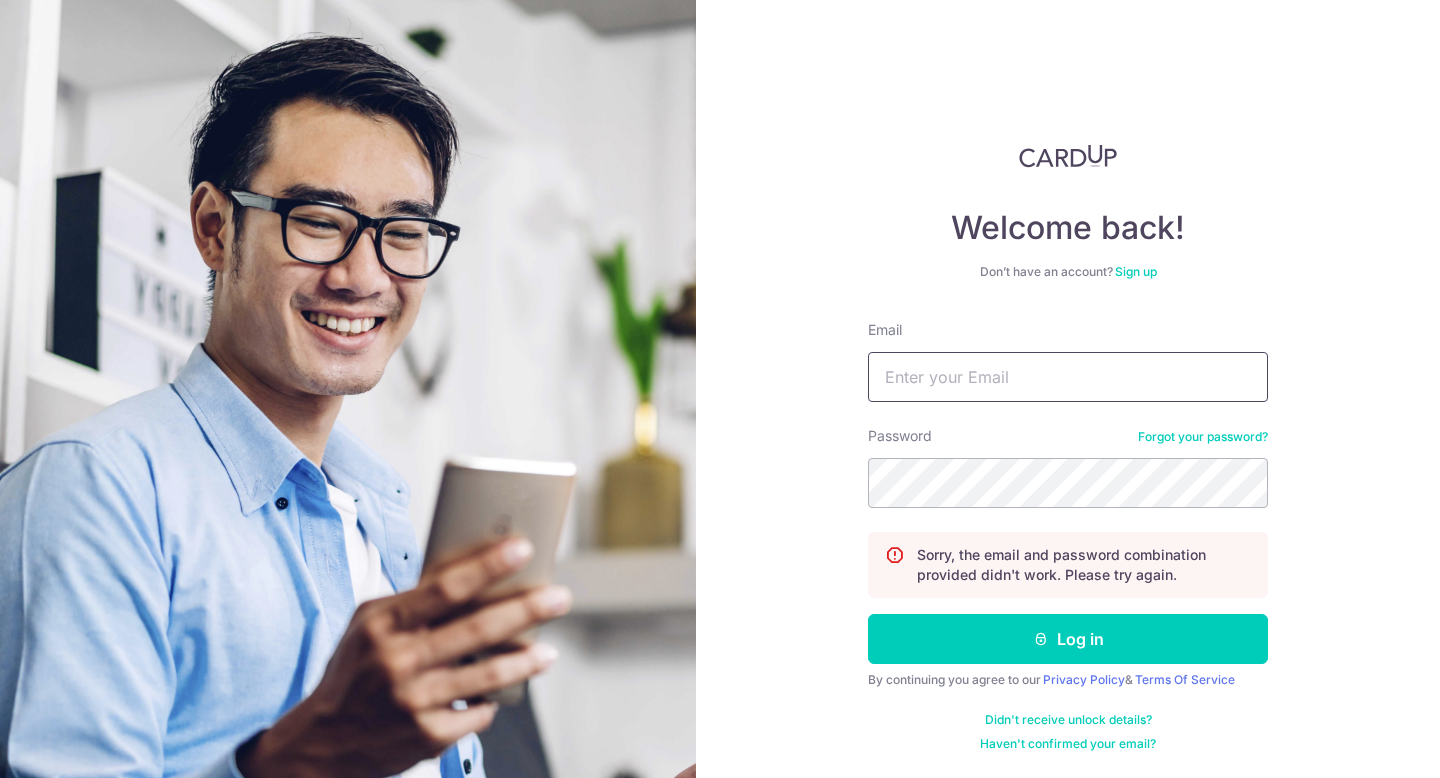 type on "[EMAIL]" 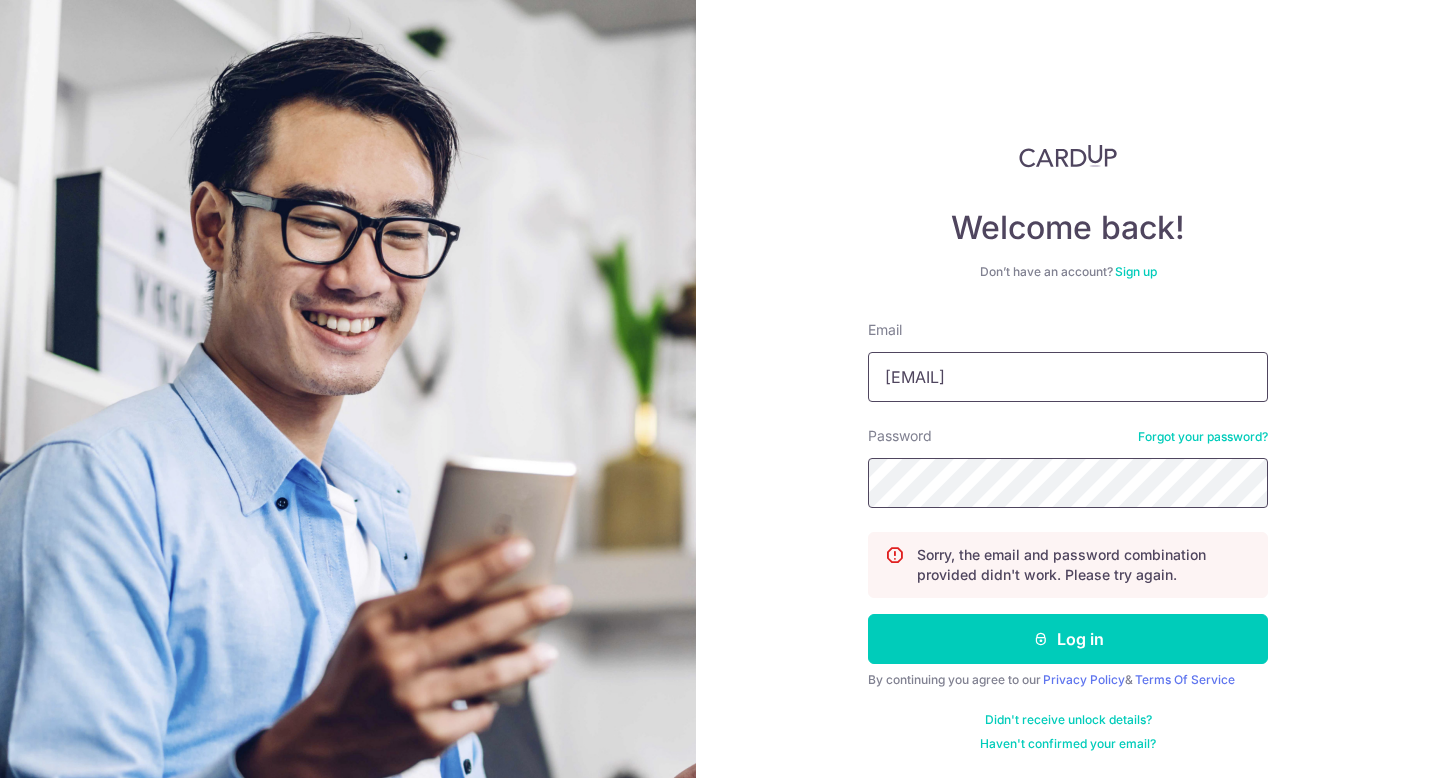 click on "Log in" at bounding box center (1068, 639) 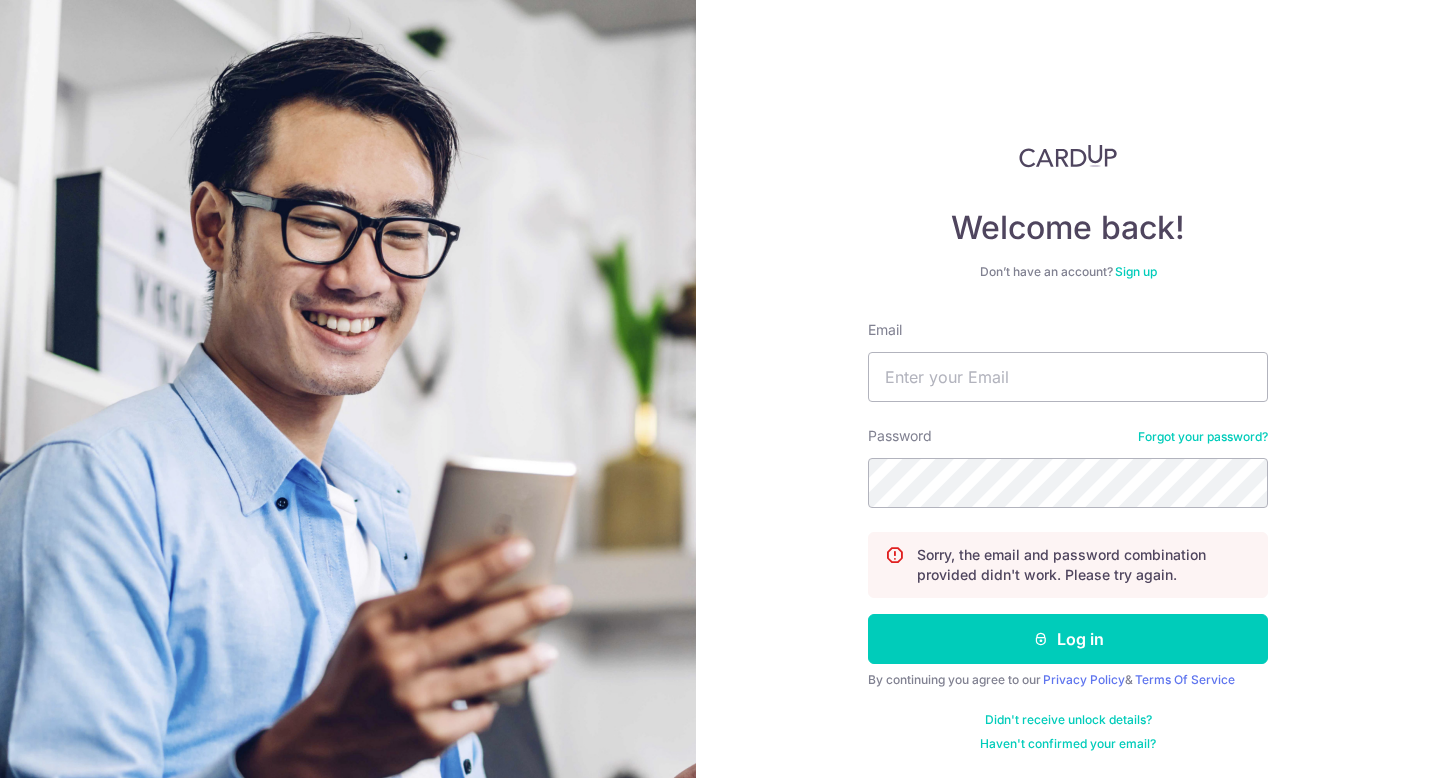 scroll, scrollTop: 0, scrollLeft: 0, axis: both 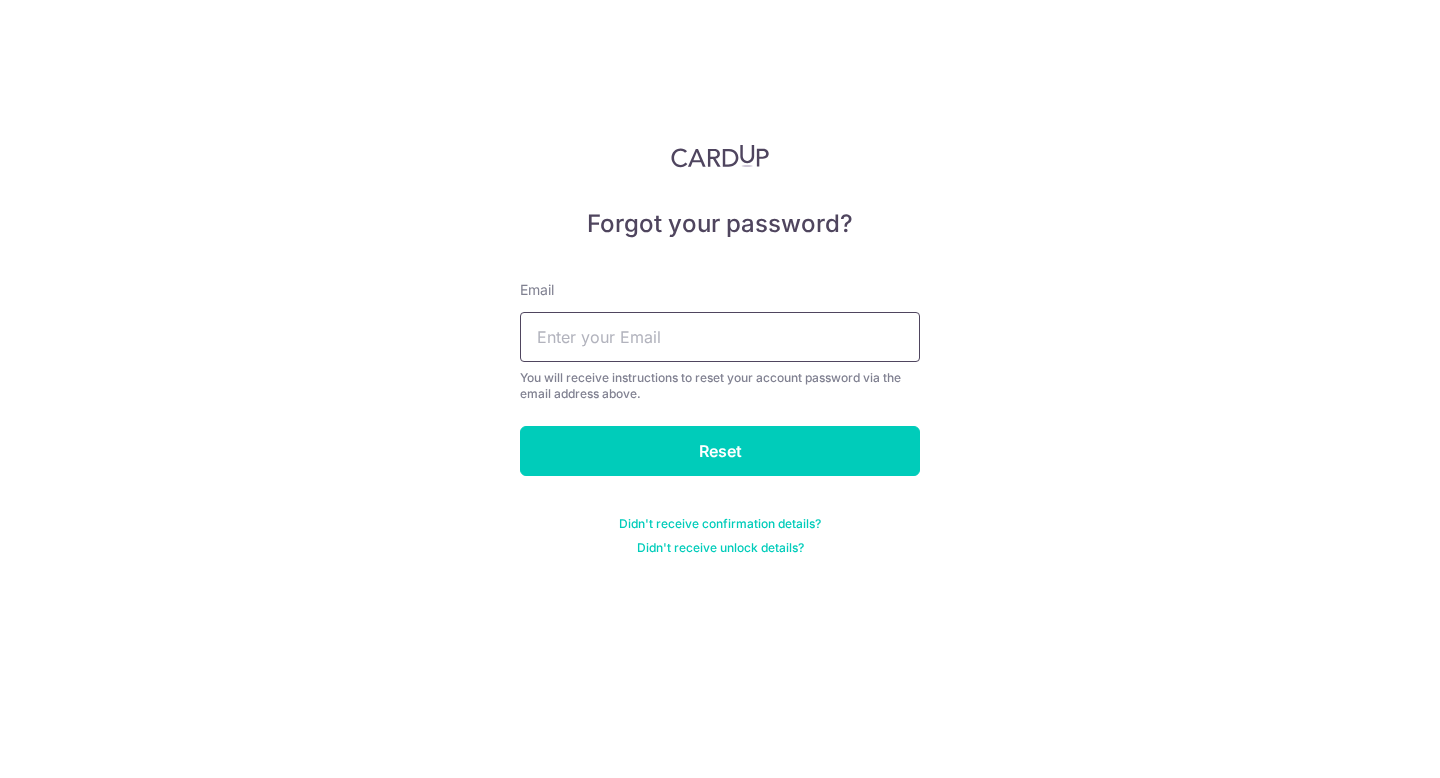 click at bounding box center (720, 337) 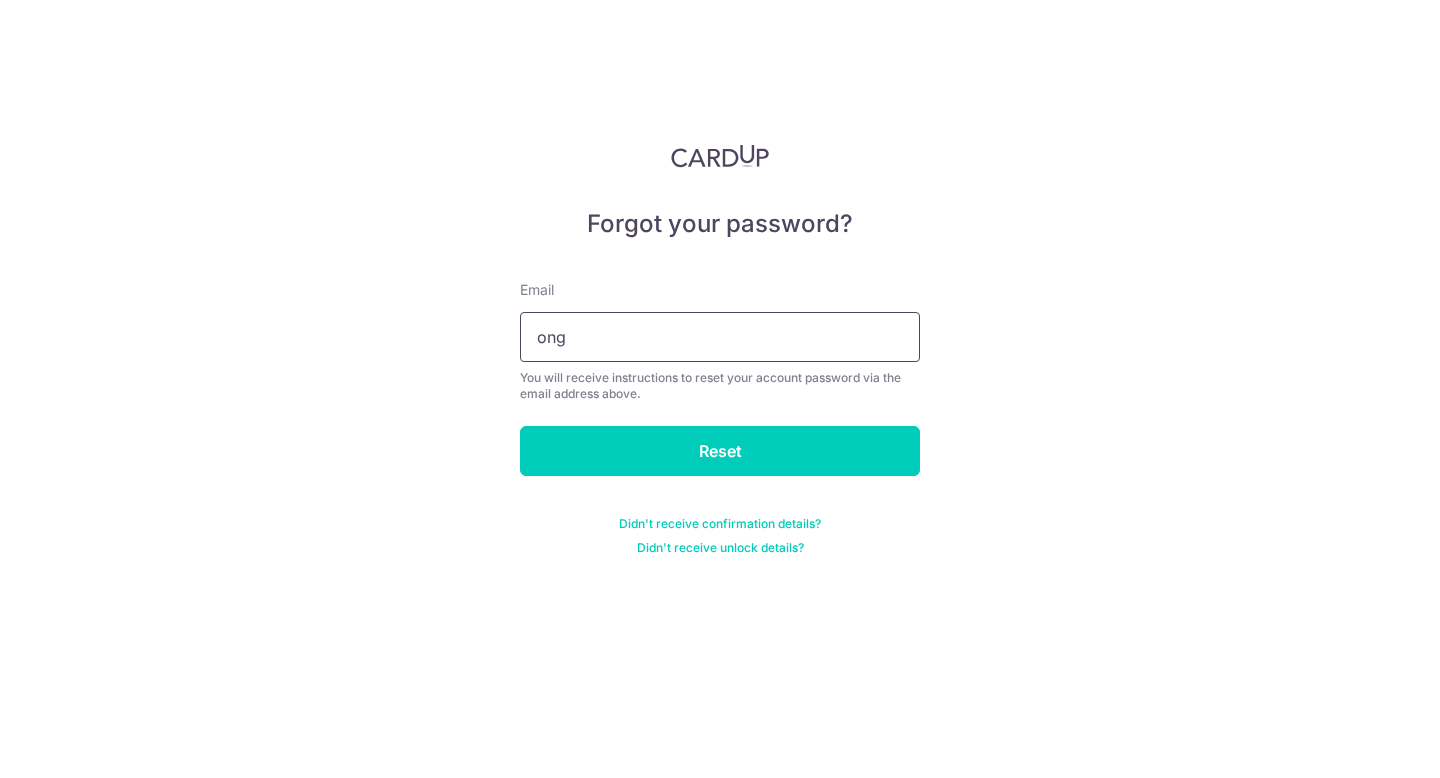 type on "ong" 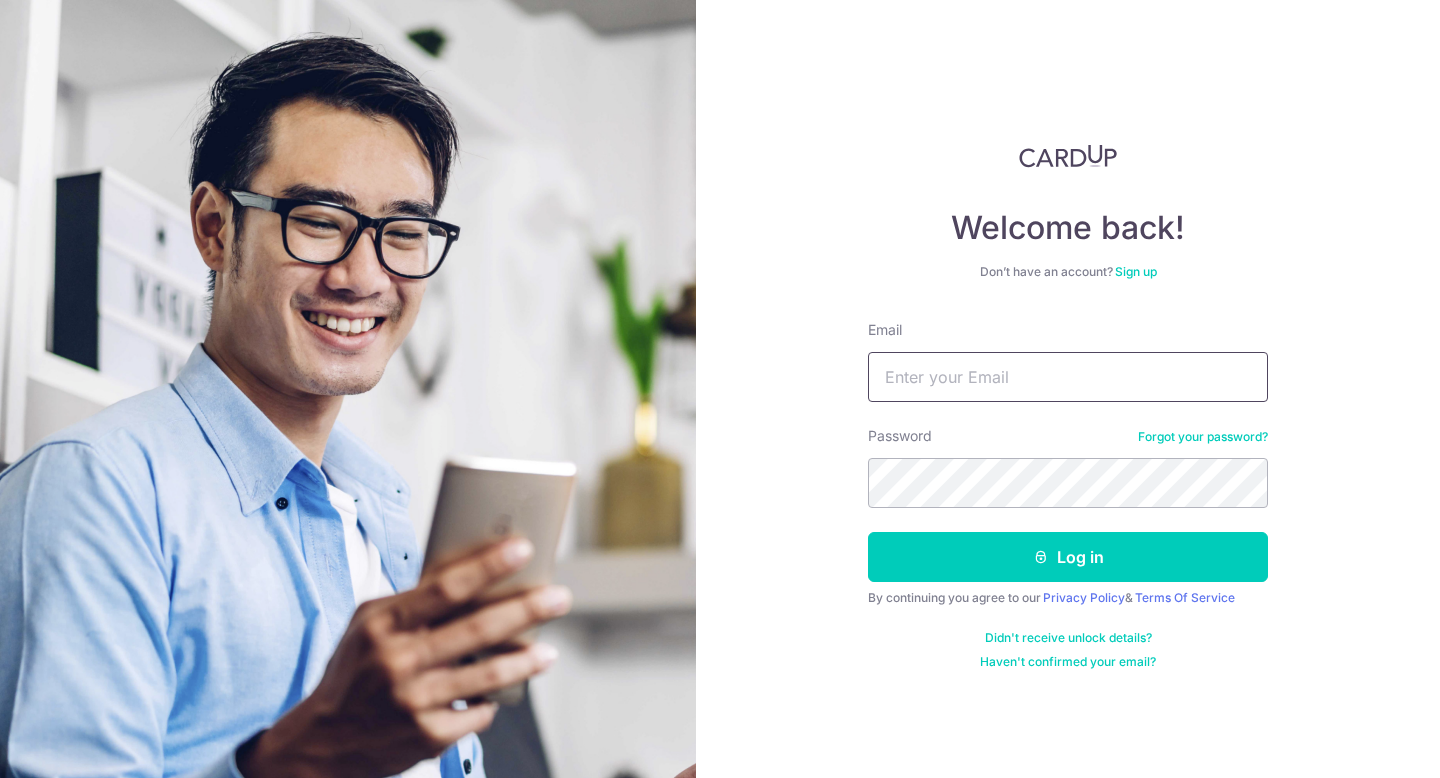 click on "Email" at bounding box center [1068, 377] 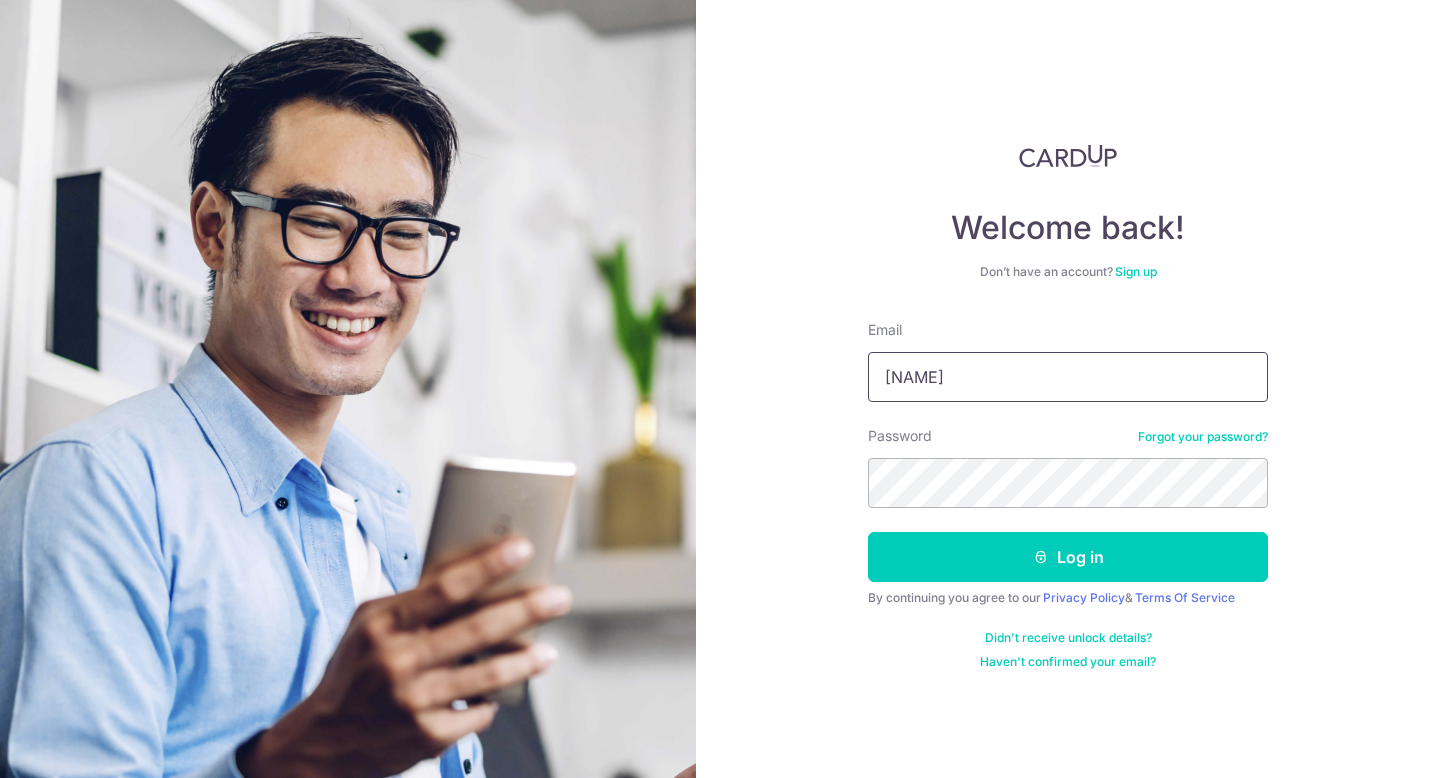 type on "[EMAIL]" 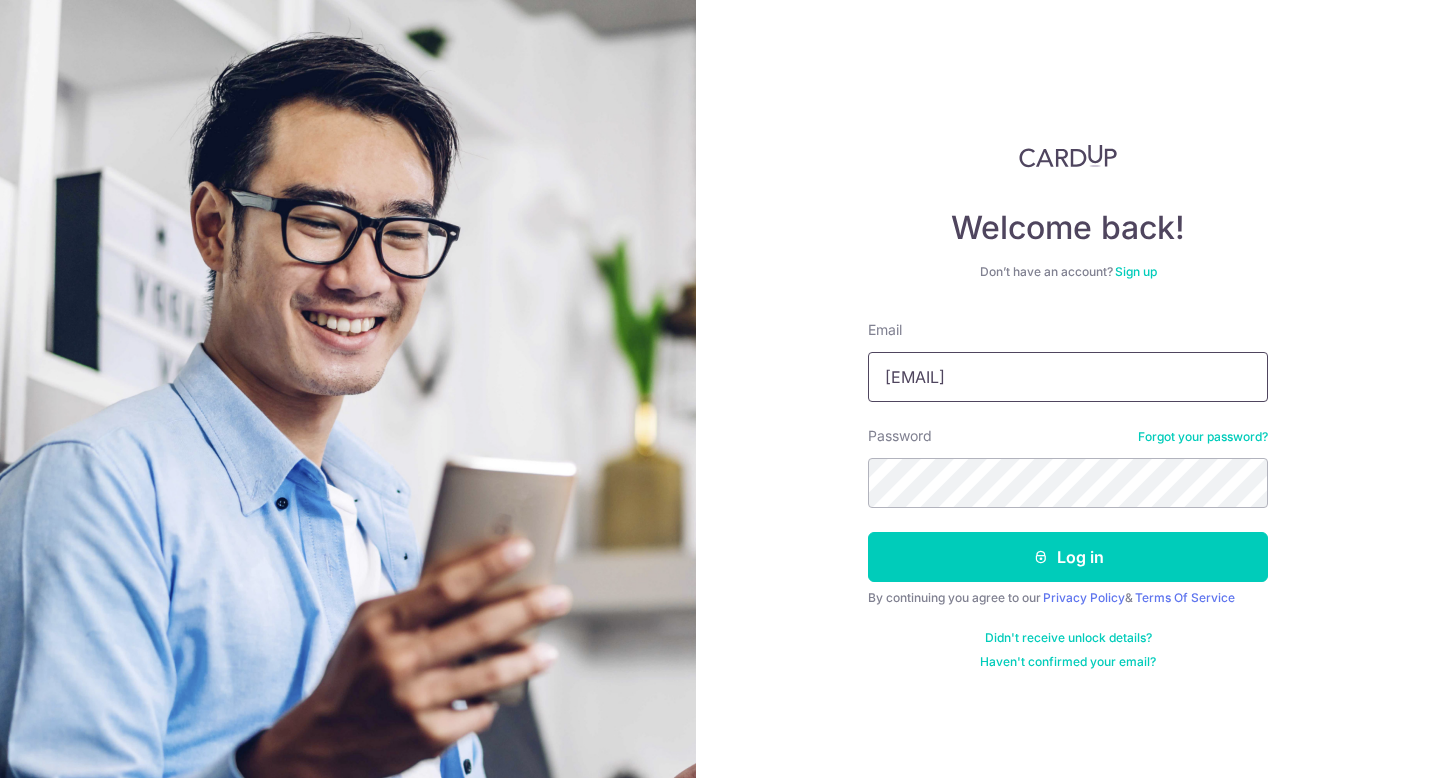 click on "[EMAIL]" at bounding box center (1068, 377) 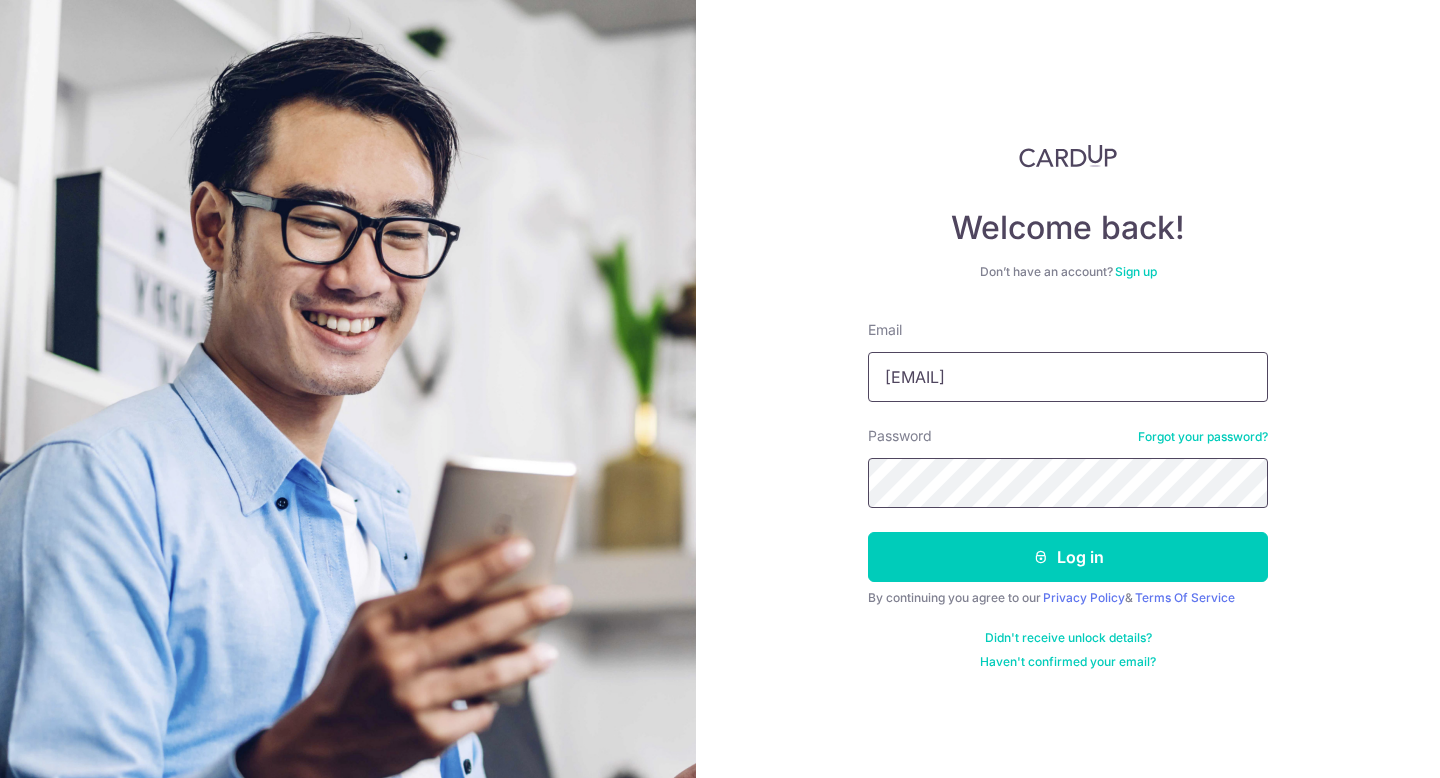 click on "Log in" at bounding box center [1068, 557] 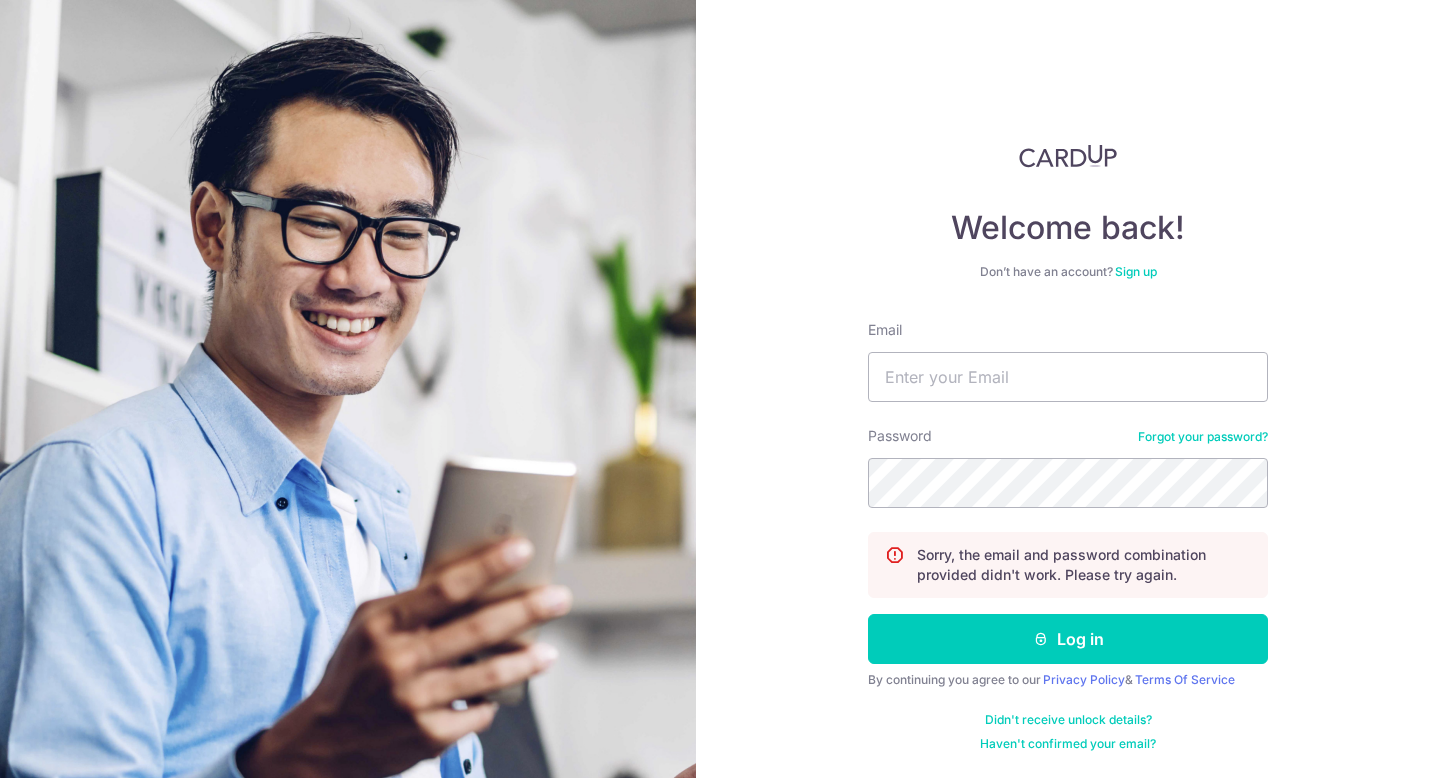 scroll, scrollTop: 0, scrollLeft: 0, axis: both 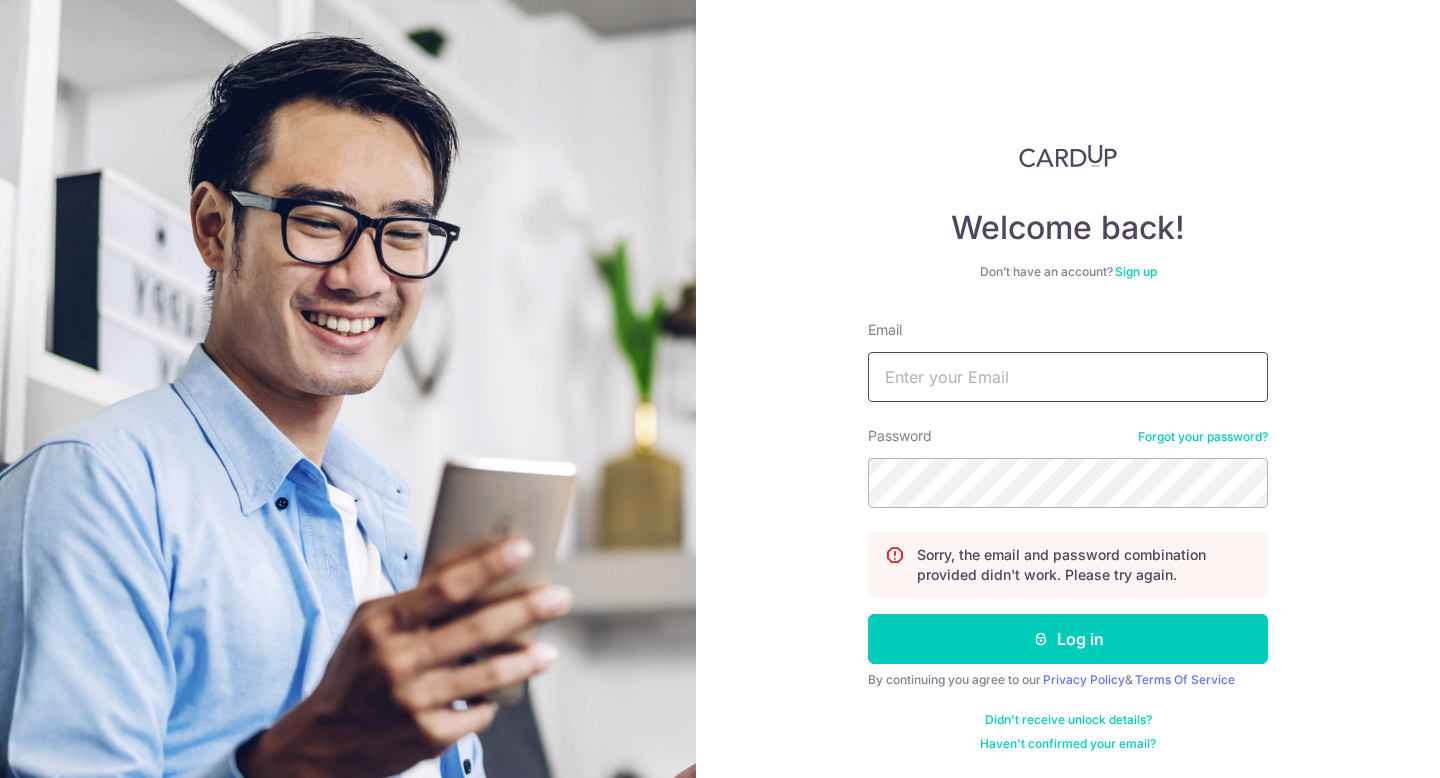 click on "Email" at bounding box center (1068, 377) 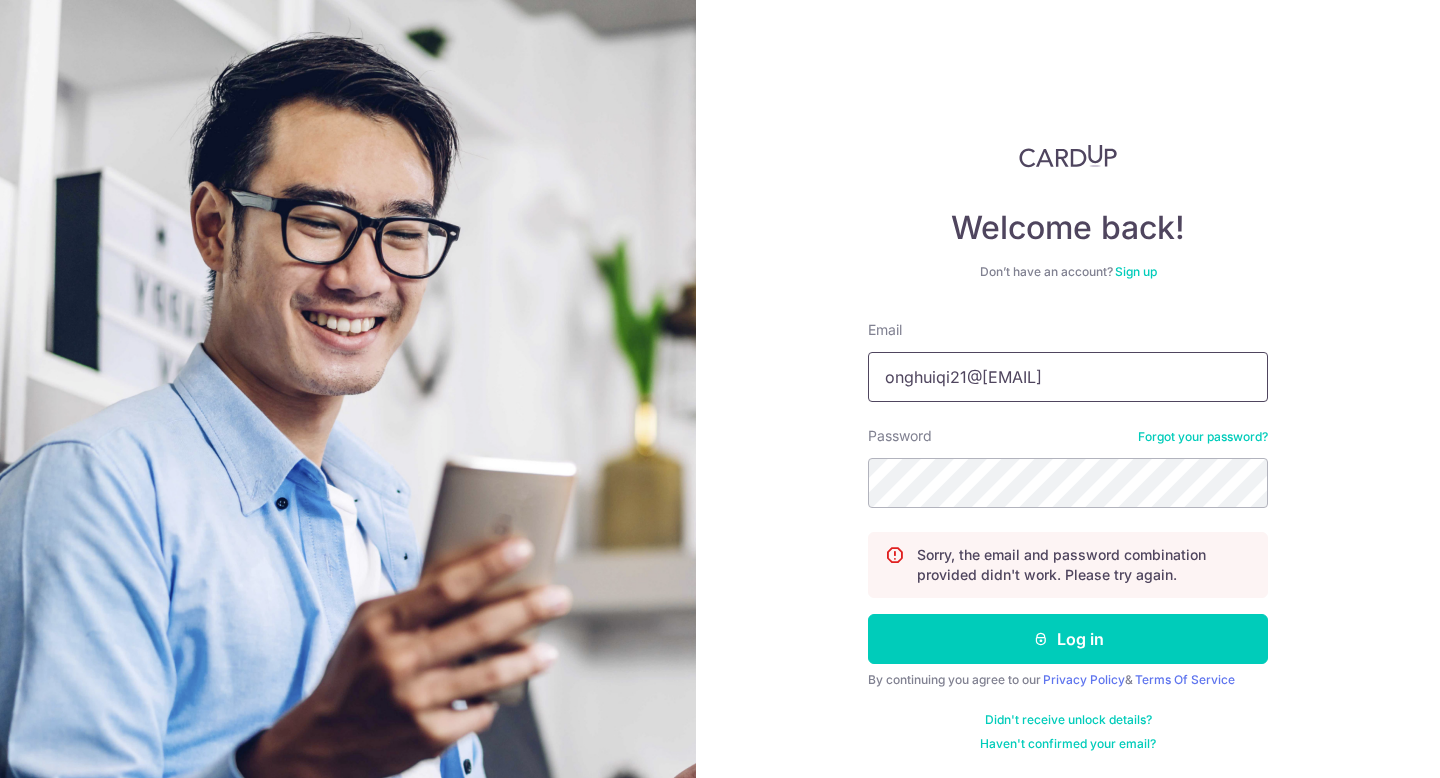 type on "onghuiqi21@[EMAIL]" 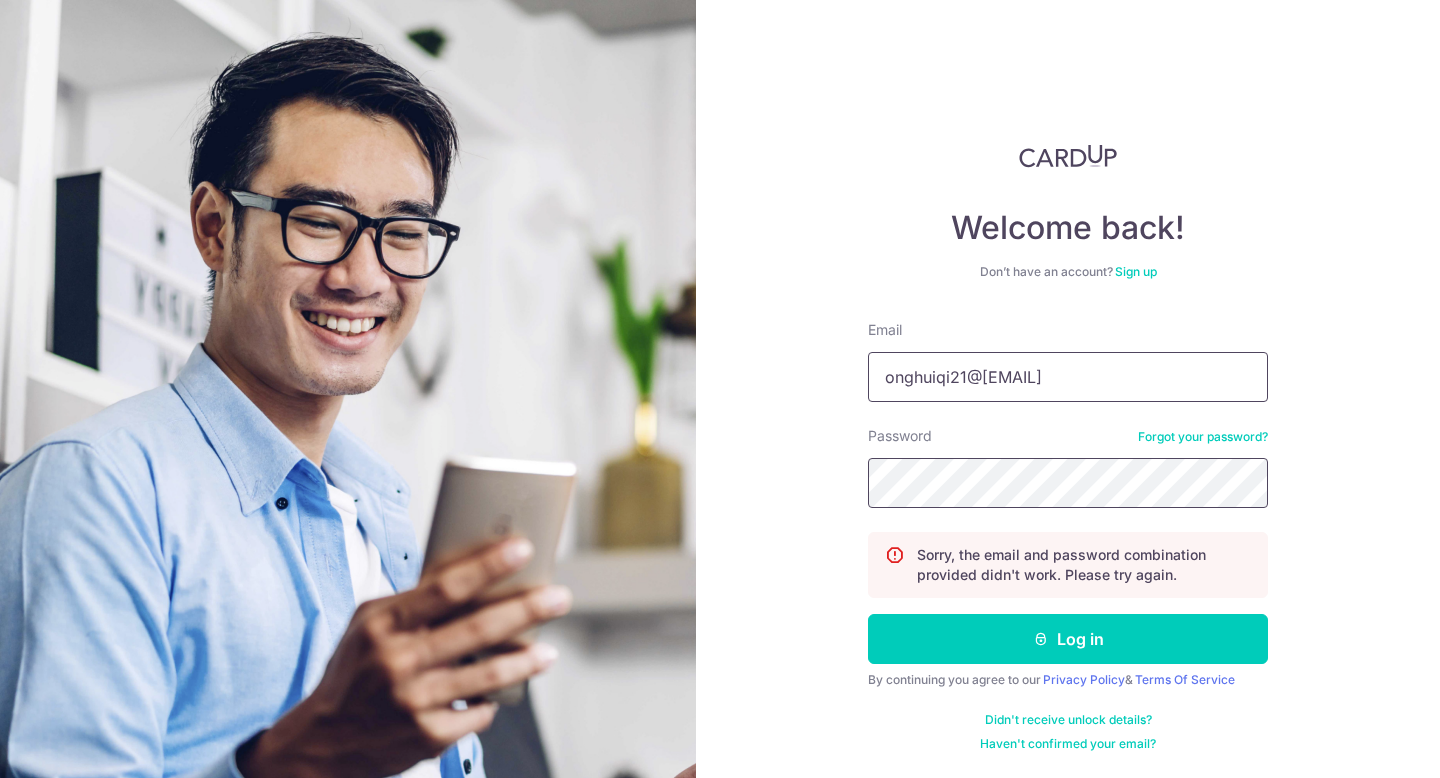 click on "Log in" at bounding box center [1068, 639] 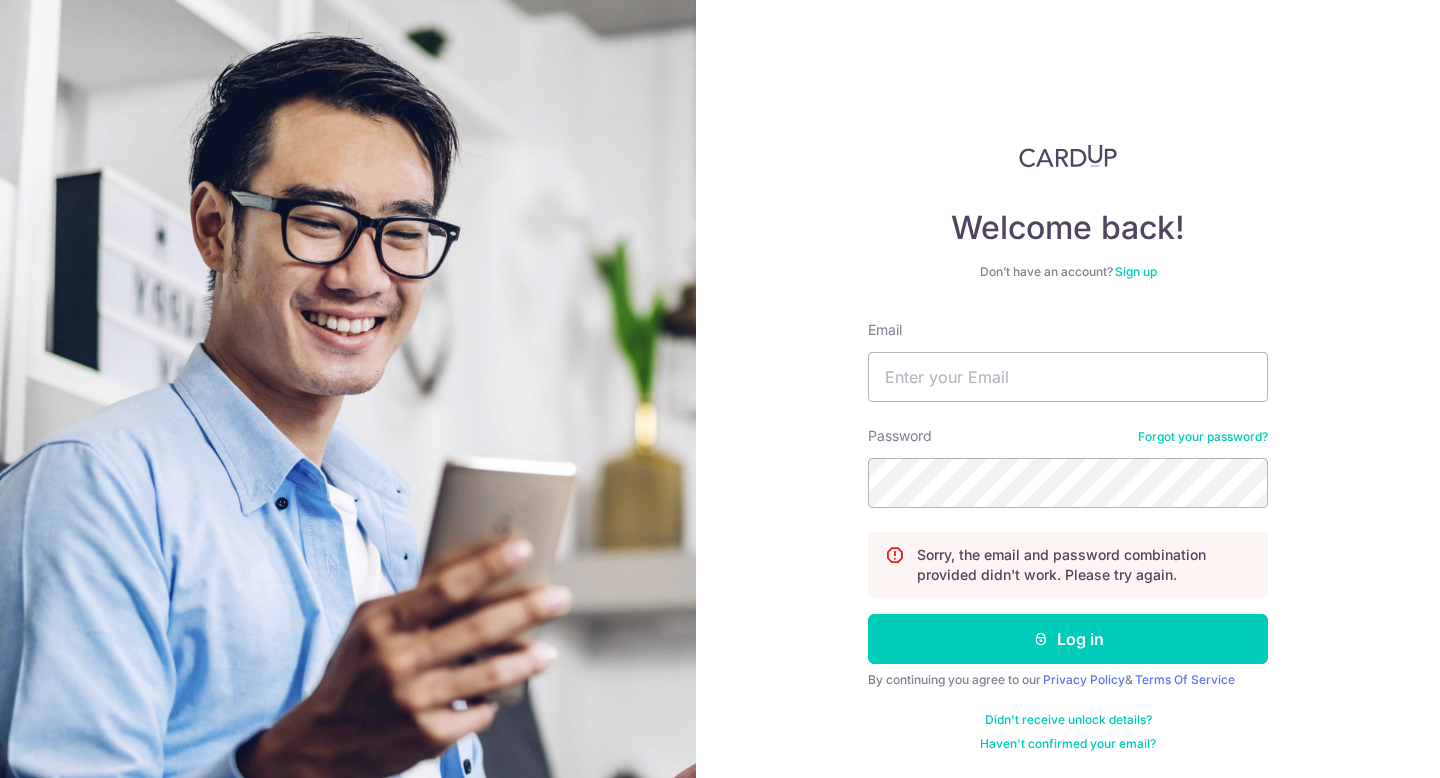 scroll, scrollTop: 0, scrollLeft: 0, axis: both 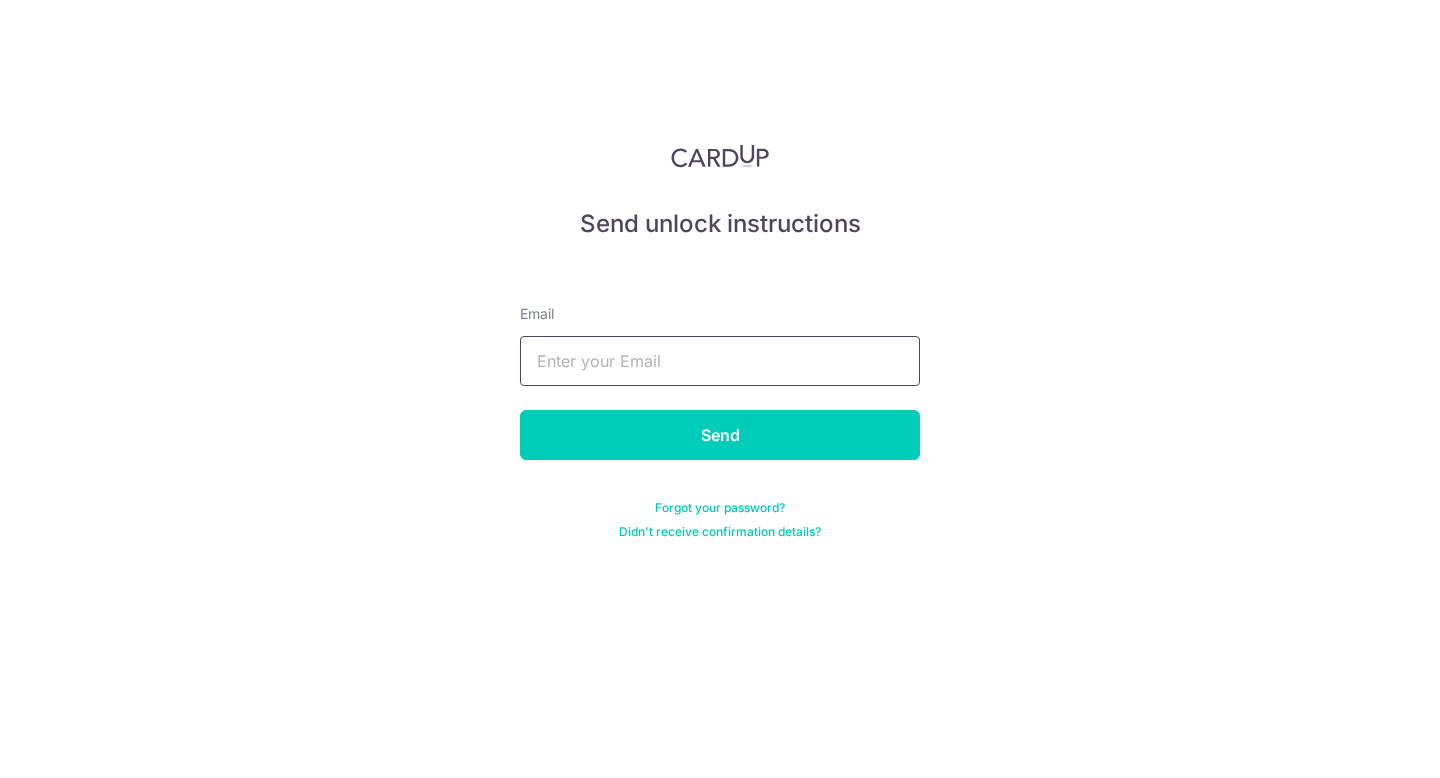 click at bounding box center (720, 361) 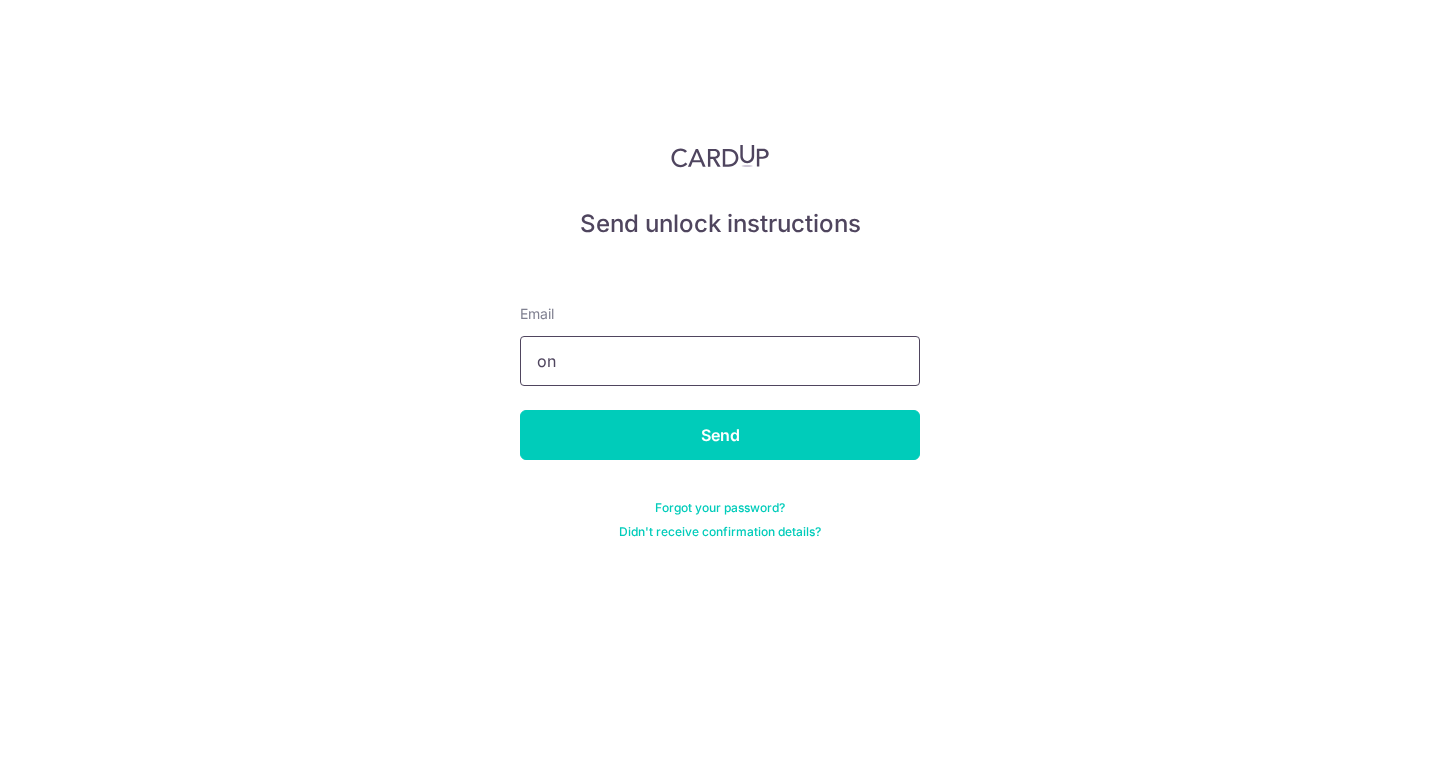 type on "[EMAIL]" 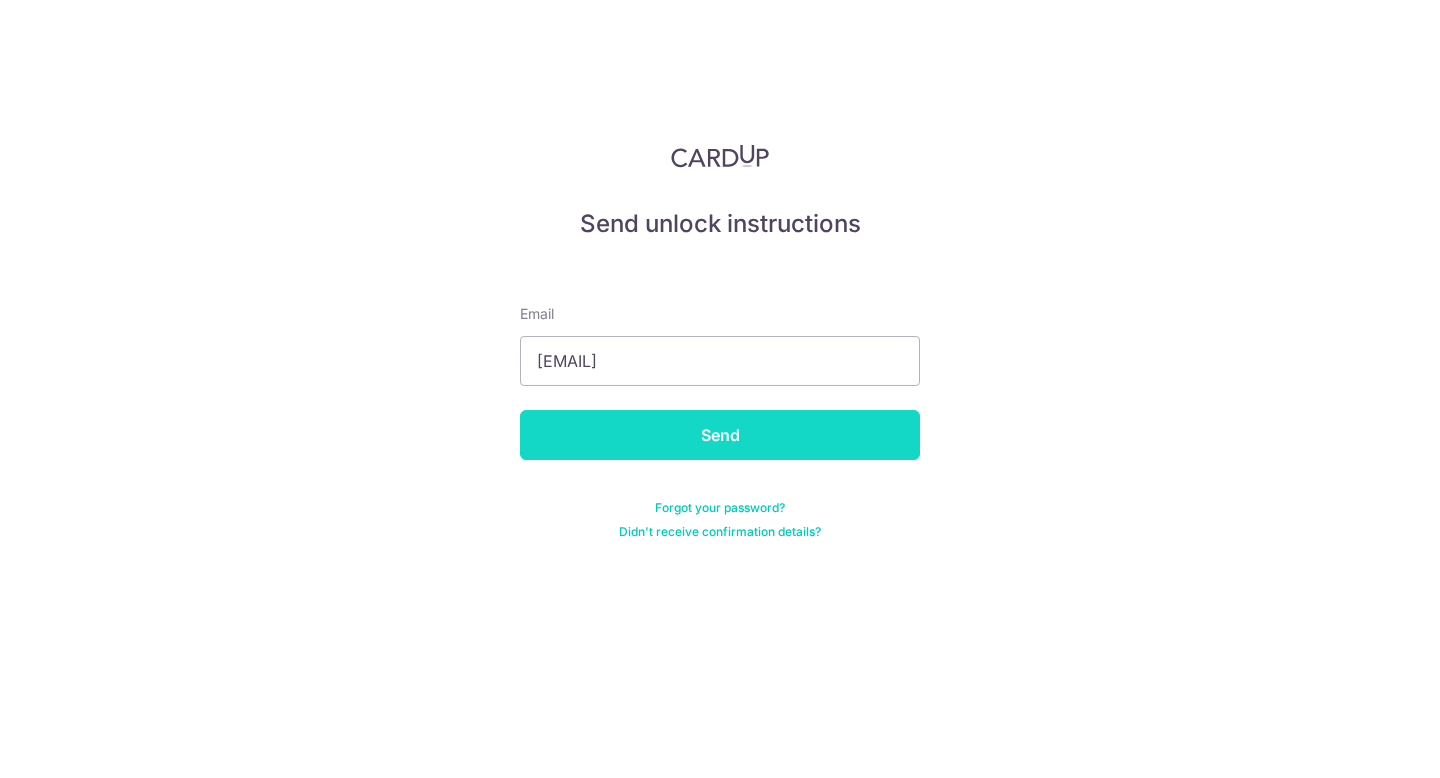 click on "Send" at bounding box center [720, 435] 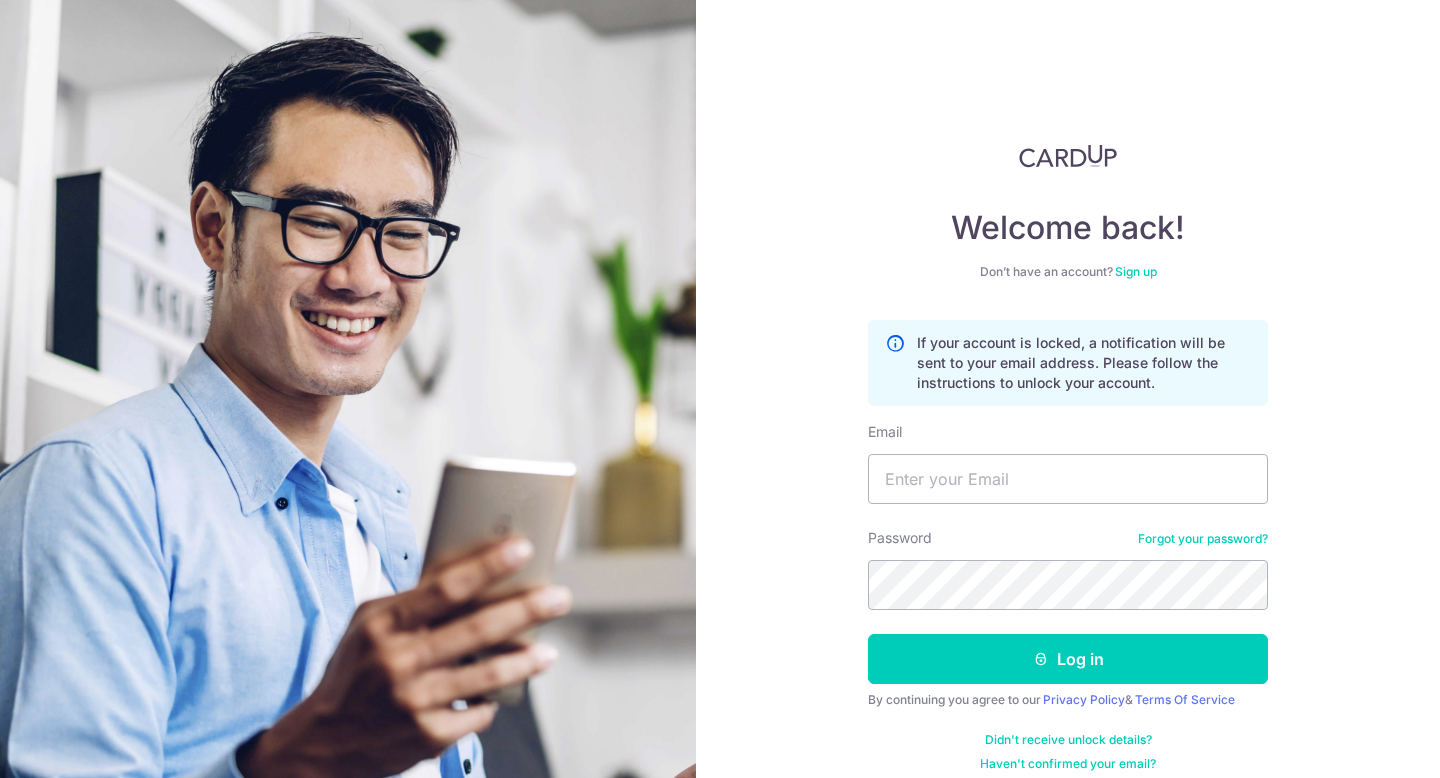 scroll, scrollTop: 0, scrollLeft: 0, axis: both 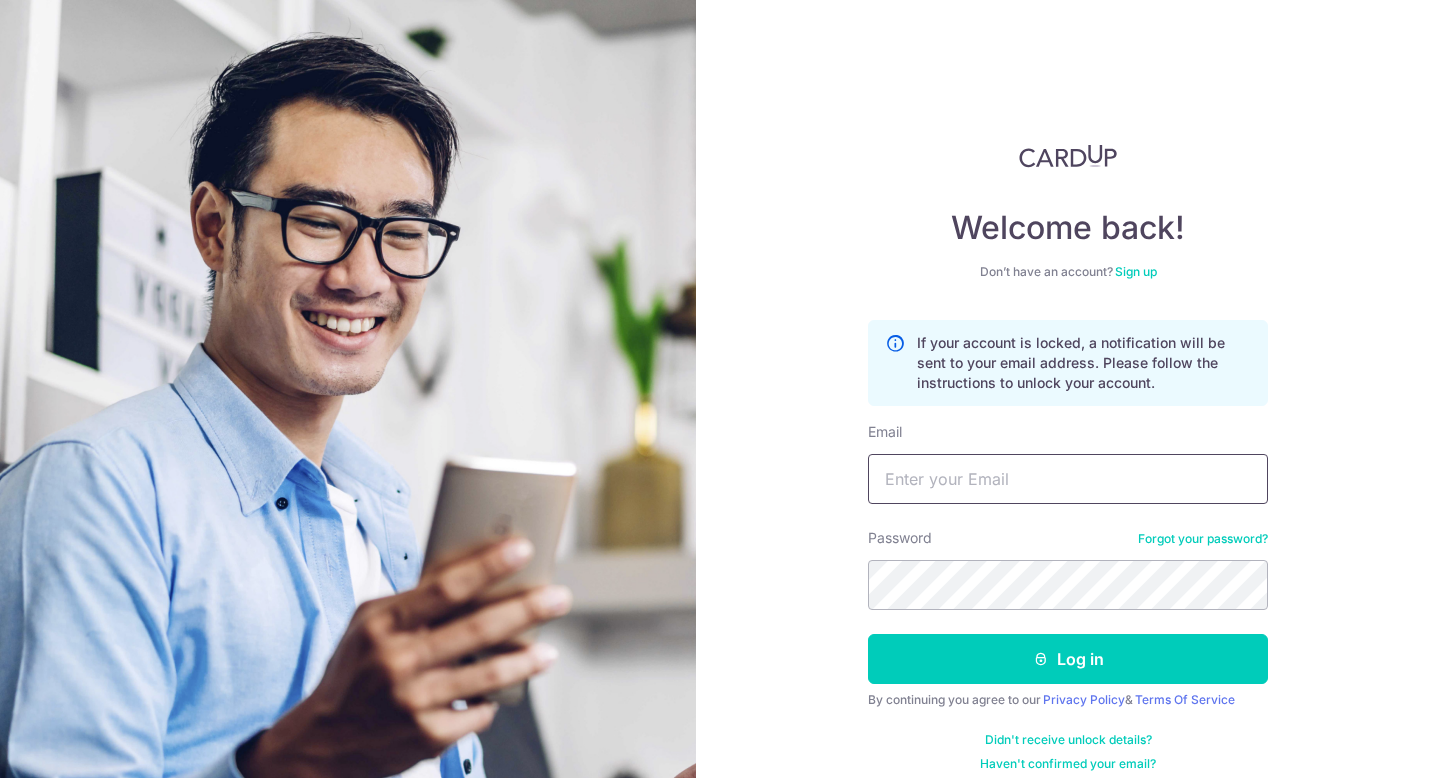 click on "Email" at bounding box center (1068, 479) 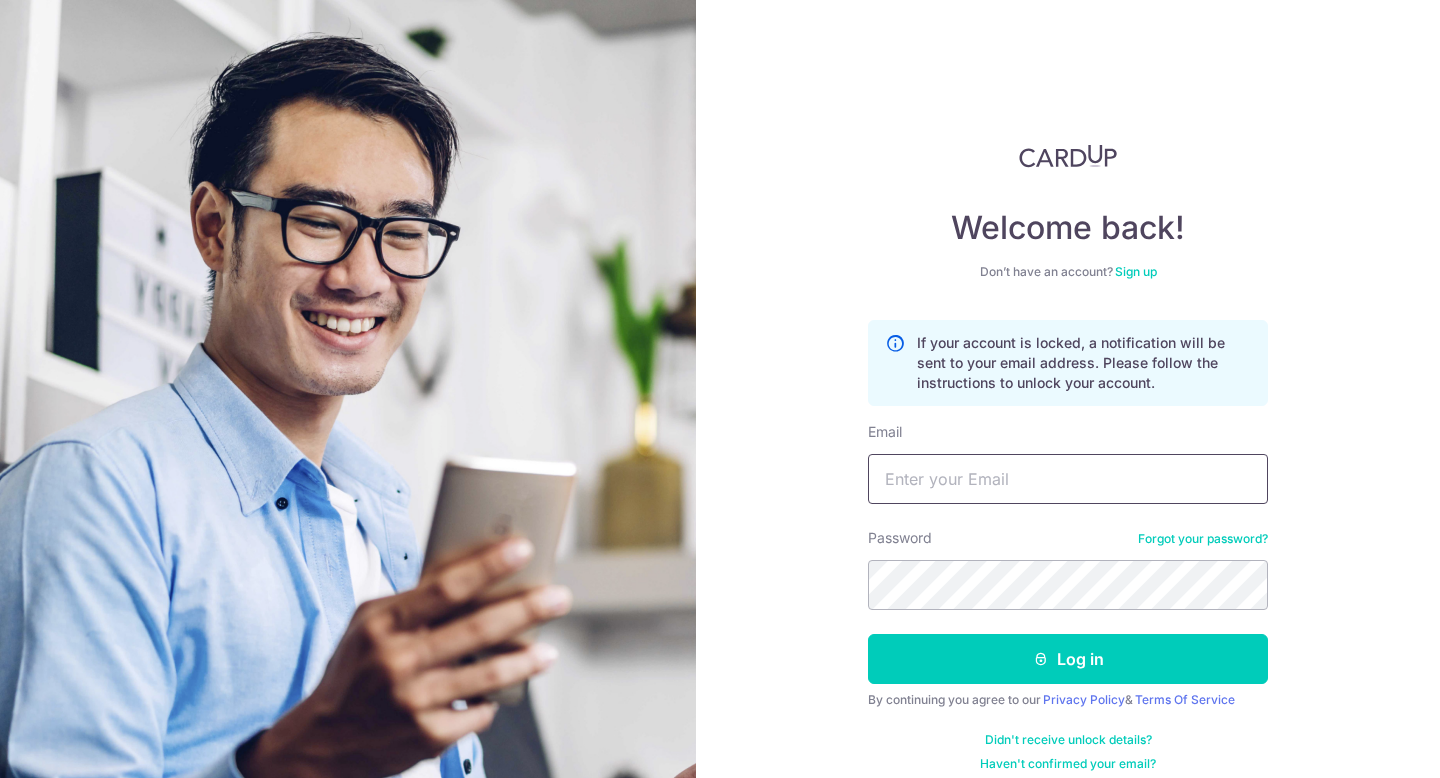 type on "[EMAIL]" 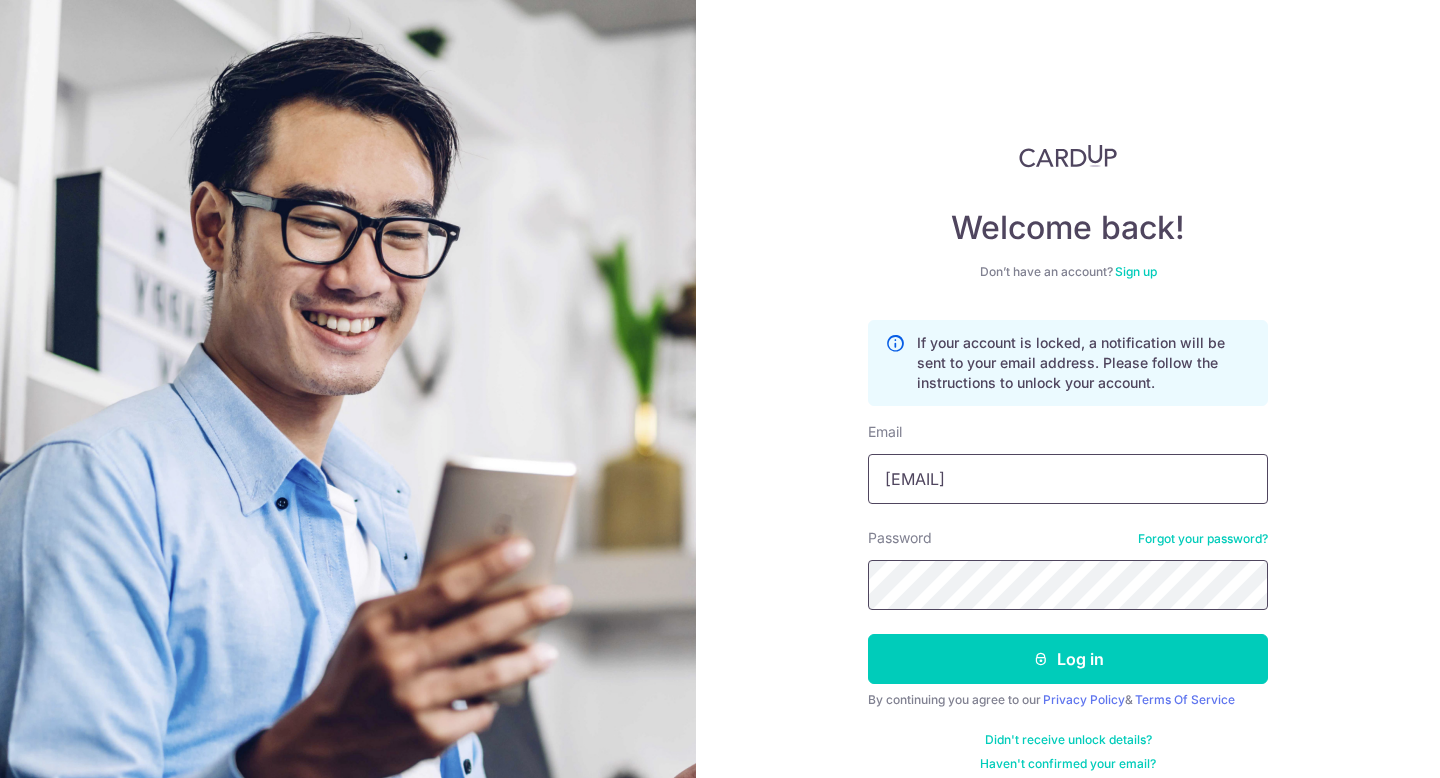 click on "Log in" at bounding box center (1068, 659) 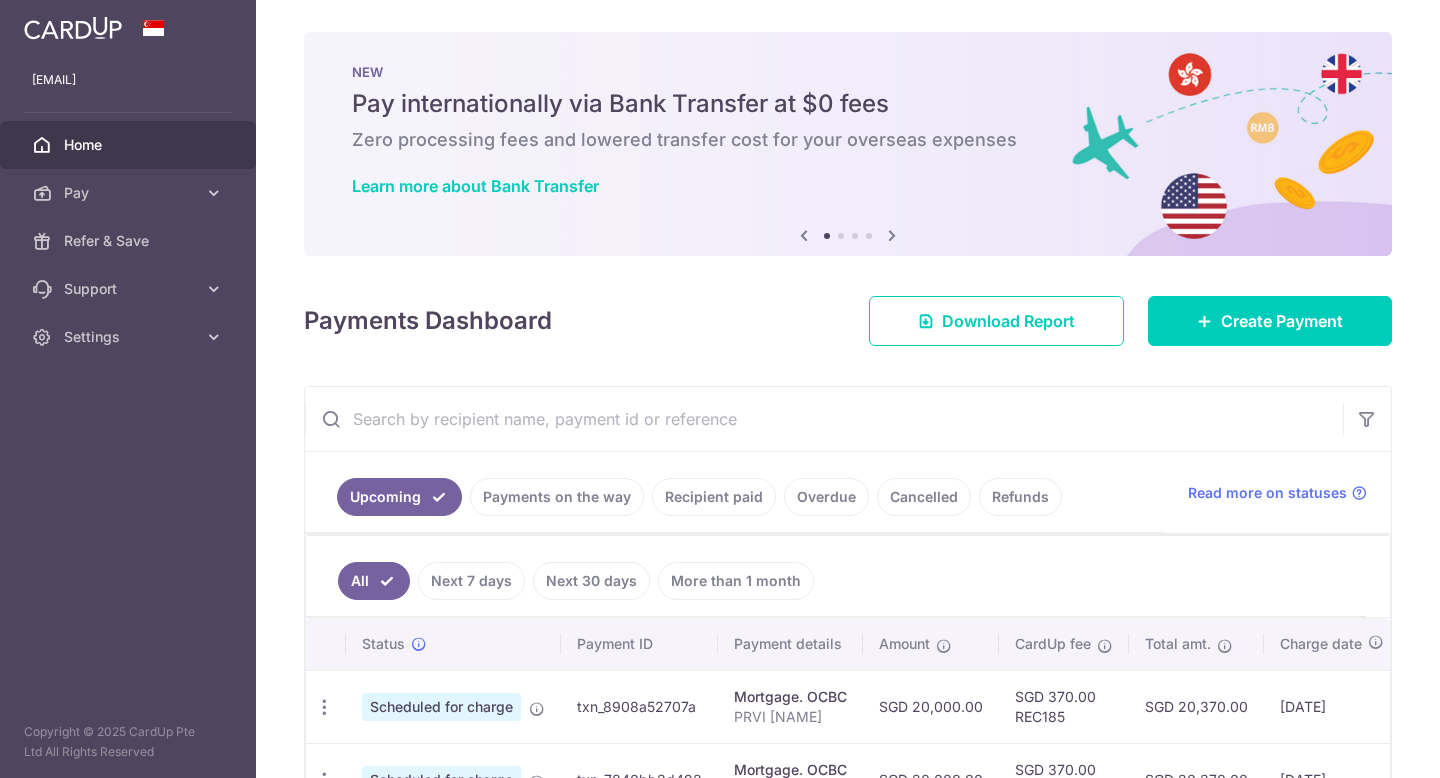 scroll, scrollTop: 0, scrollLeft: 0, axis: both 